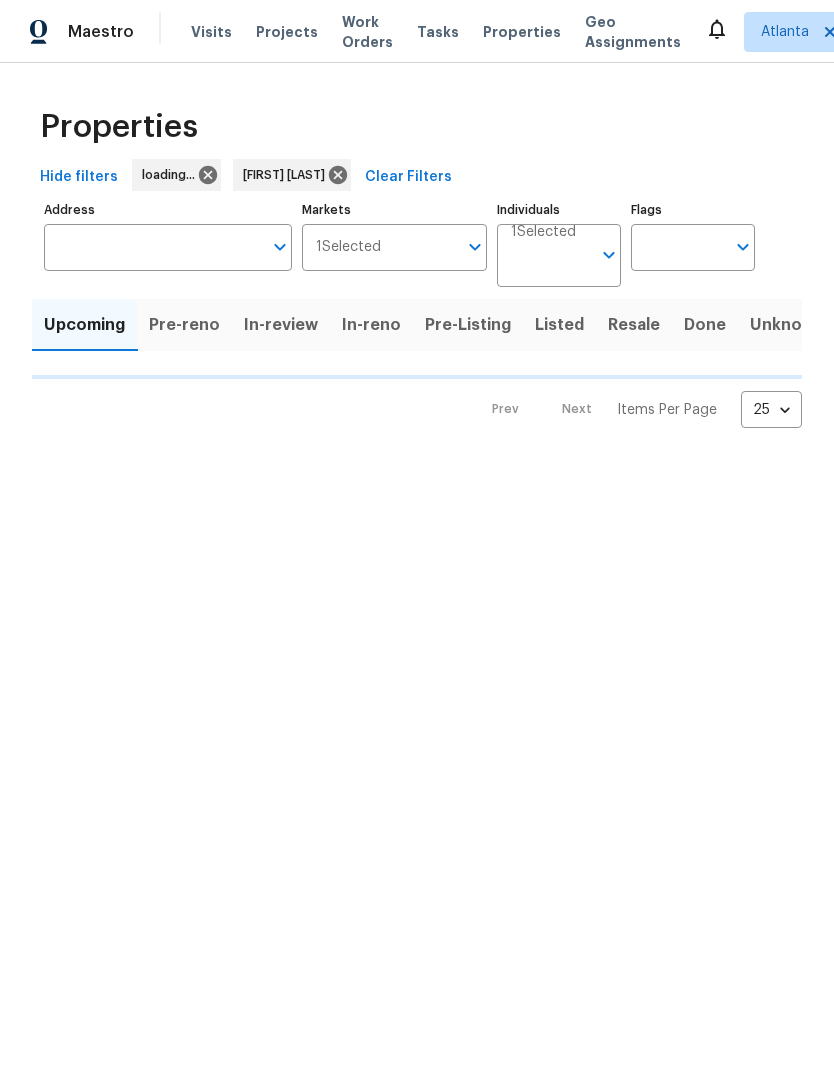 scroll, scrollTop: 0, scrollLeft: 0, axis: both 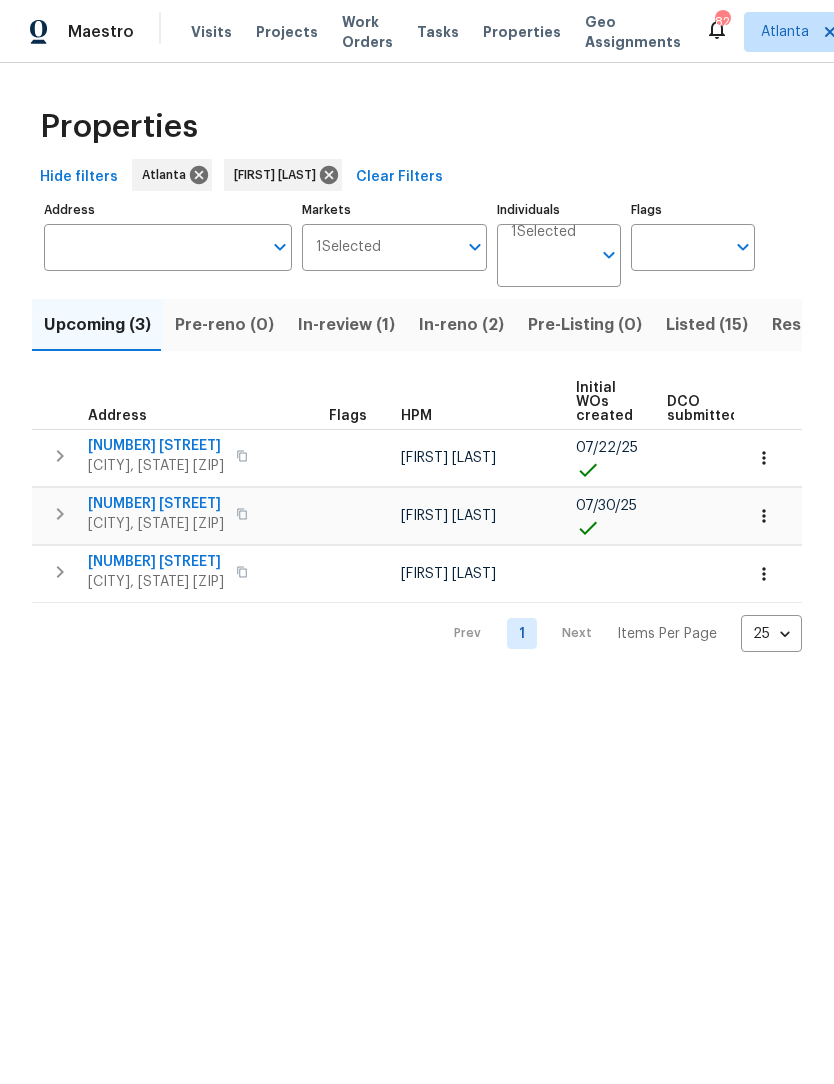 click on "Address" at bounding box center (153, 247) 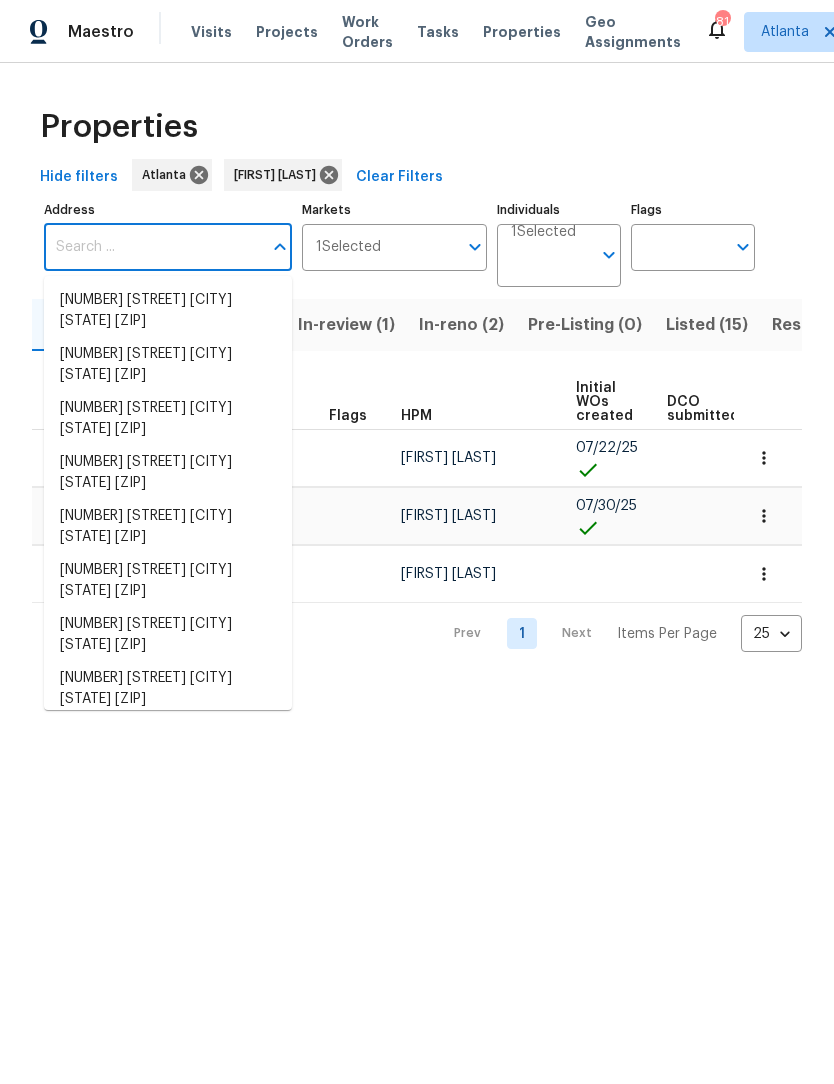 click on "Maestro Visits Projects Work Orders Tasks Properties Geo Assignments 81 [CITY] [FIRST] [LAST] Properties Hide filters [CITY] [FIRST] [LAST] Clear Filters Address Address Markets 1 Selected Markets Individuals 1 Selected Individuals Flags Flags Upcoming (3) Pre-reno (0) In-review (1) In-reno (2) Pre-Listing (0) Listed (15) Resale (4) Done (288) Unknown (0) Address Flags HPM Initial WOs created DCO submitted DCO complete D0W complete Scheduled COE Scheduled LCO Ready Date [NUMBER] [STREET] [CITY], [STATE] [ZIP] [FIRST] [LAST] [DATE] [DATE] [DATE] [NUMBER] [STREET] [CITY], [STATE] [ZIP] [FIRST] [LAST] [DATE] [DATE] [DATE] [NUMBER] [STREET] [CITY], [STATE] [ZIP] [FIRST] [LAST] [DATE] [DATE] Prev 1 Next Items Per Page 25 25 ​
[NUMBER] [STREET] [CITY] [STATE] [ZIP] [NUMBER] [STREET] [CITY] [STATE] [ZIP] [NUMBER] [STREET] [CITY] [STATE] [ZIP] [NUMBER] [STREET] [CITY] [STATE] [ZIP] [NUMBER] [STREET] [CITY] [STATE] [ZIP] [NUMBER] [STREET] [CITY] [STATE] [ZIP] [NUMBER] [STREET] [CITY] [STATE] [ZIP]" at bounding box center [417, 342] 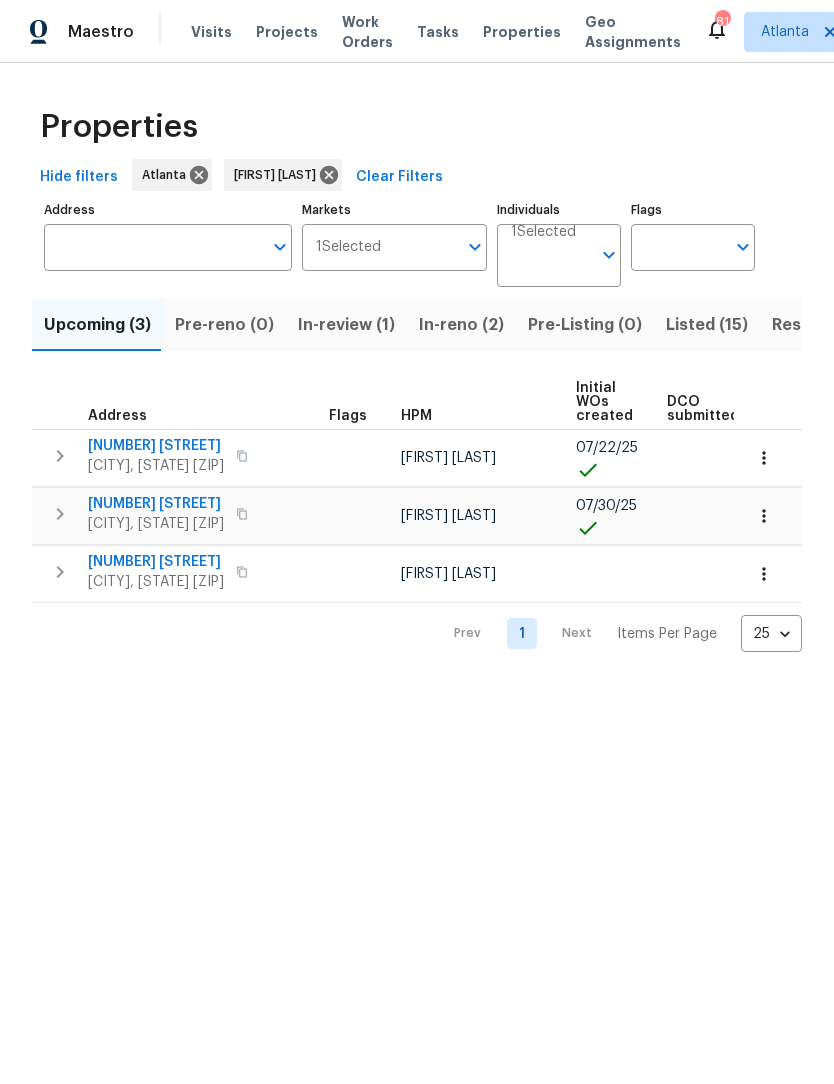 click on "In-reno (2)" at bounding box center [461, 325] 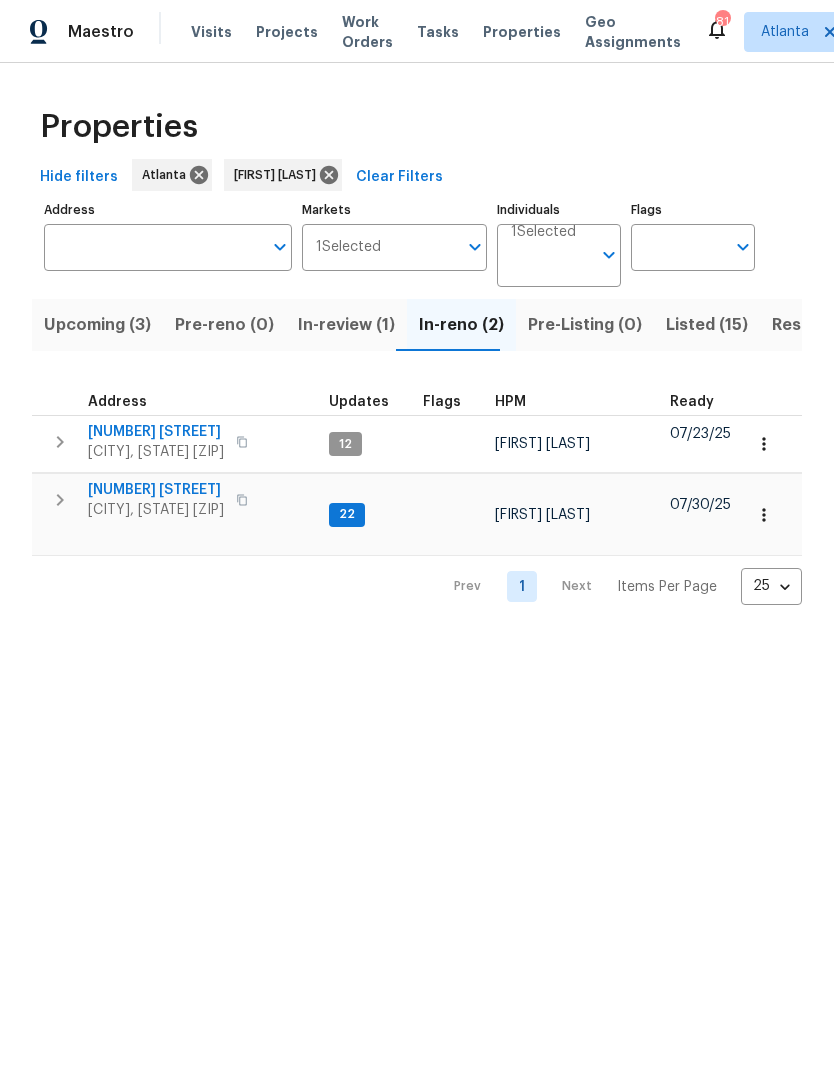 click on "670 Spring Forest Dr" at bounding box center [156, 432] 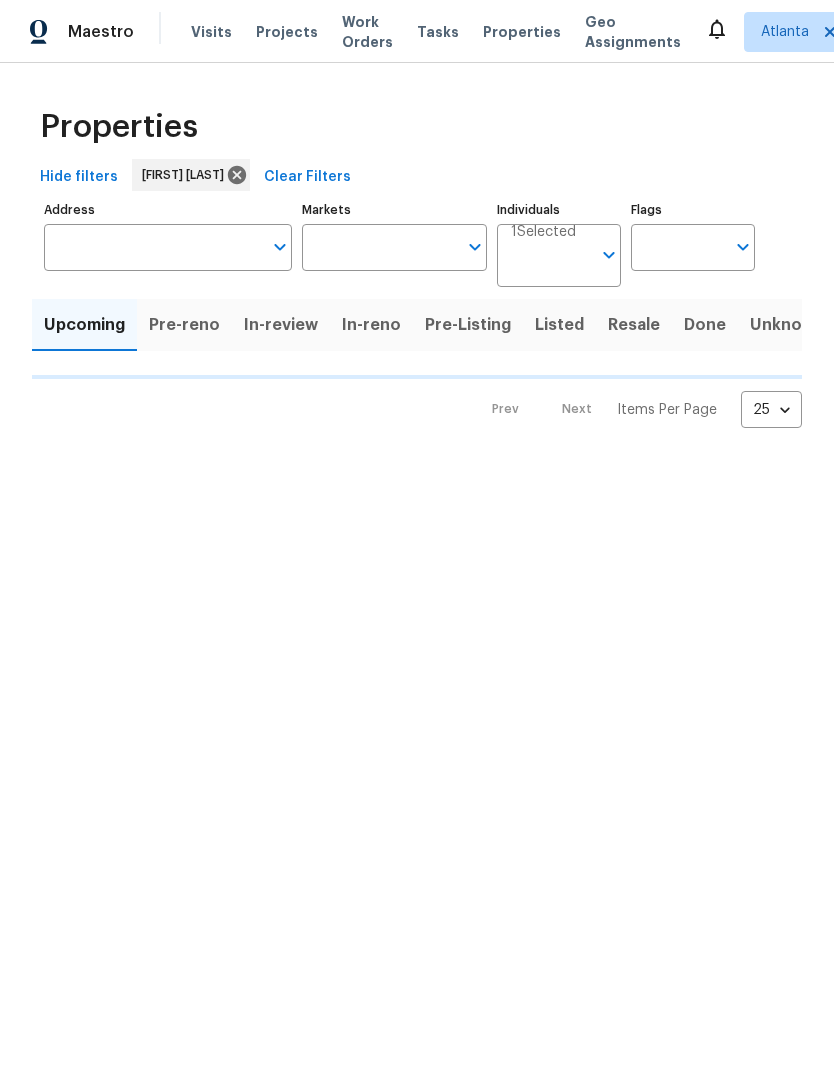 scroll, scrollTop: 0, scrollLeft: 0, axis: both 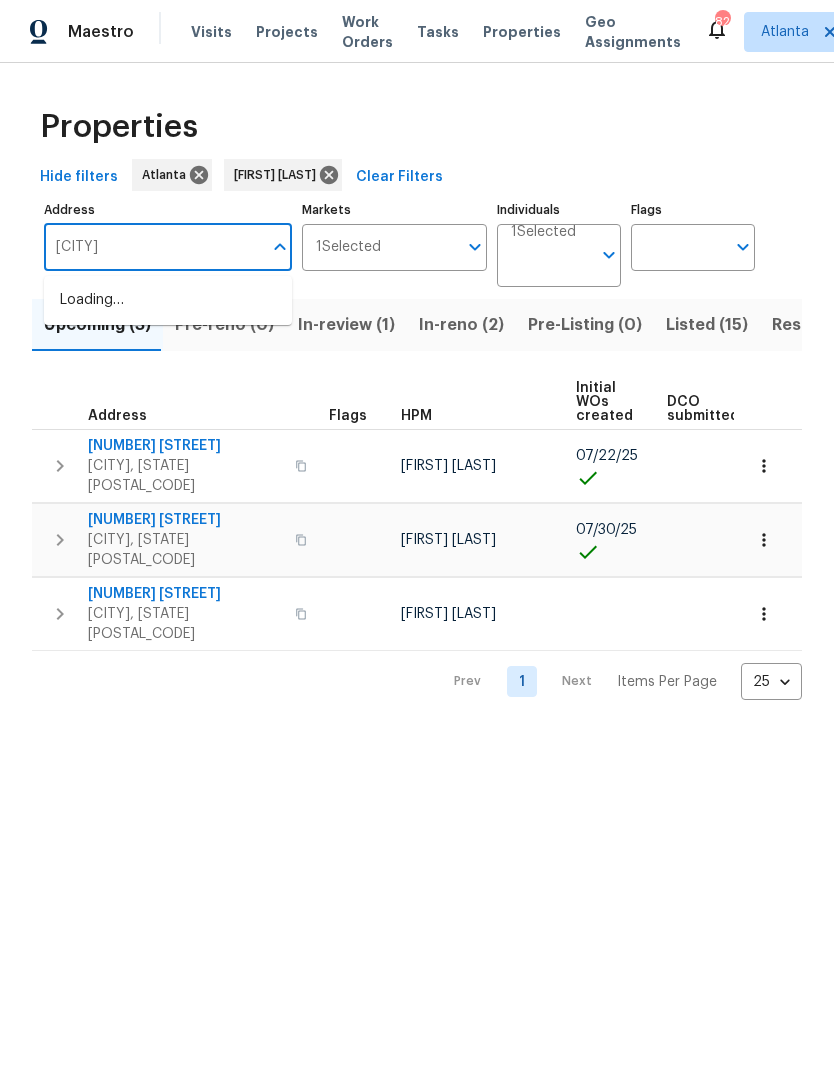 click on "Windsor" at bounding box center [153, 247] 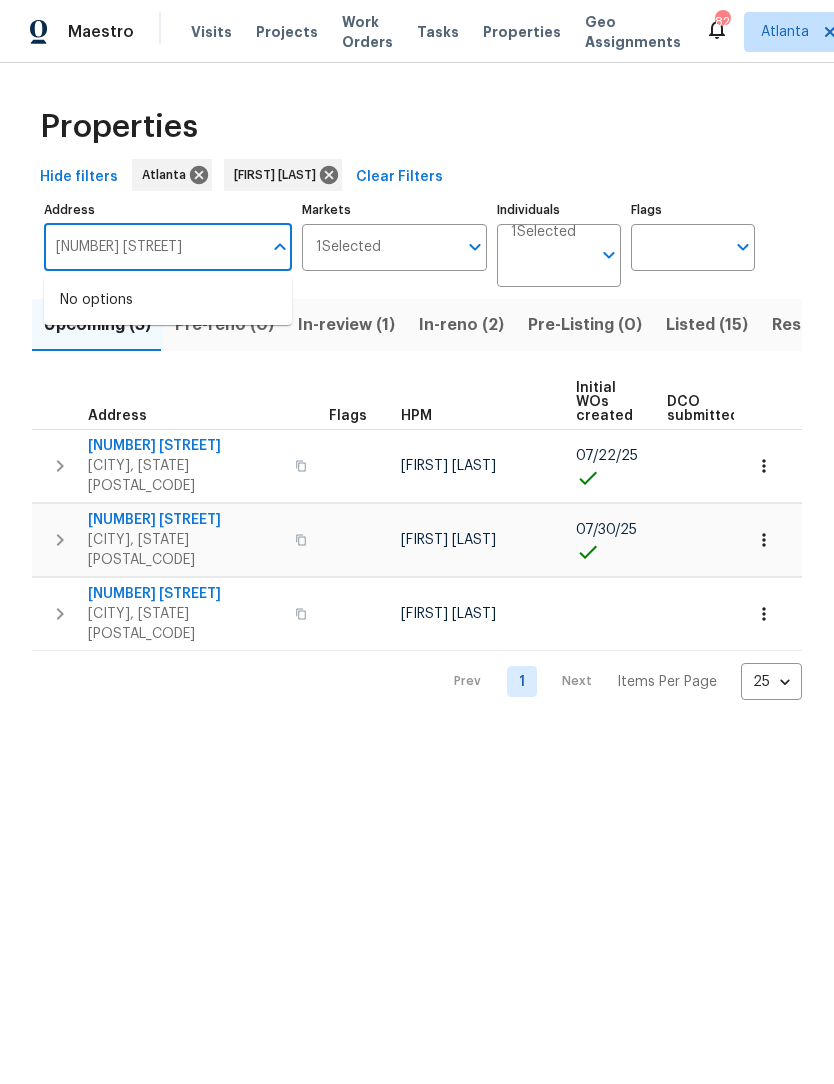 type on "6295 windsor" 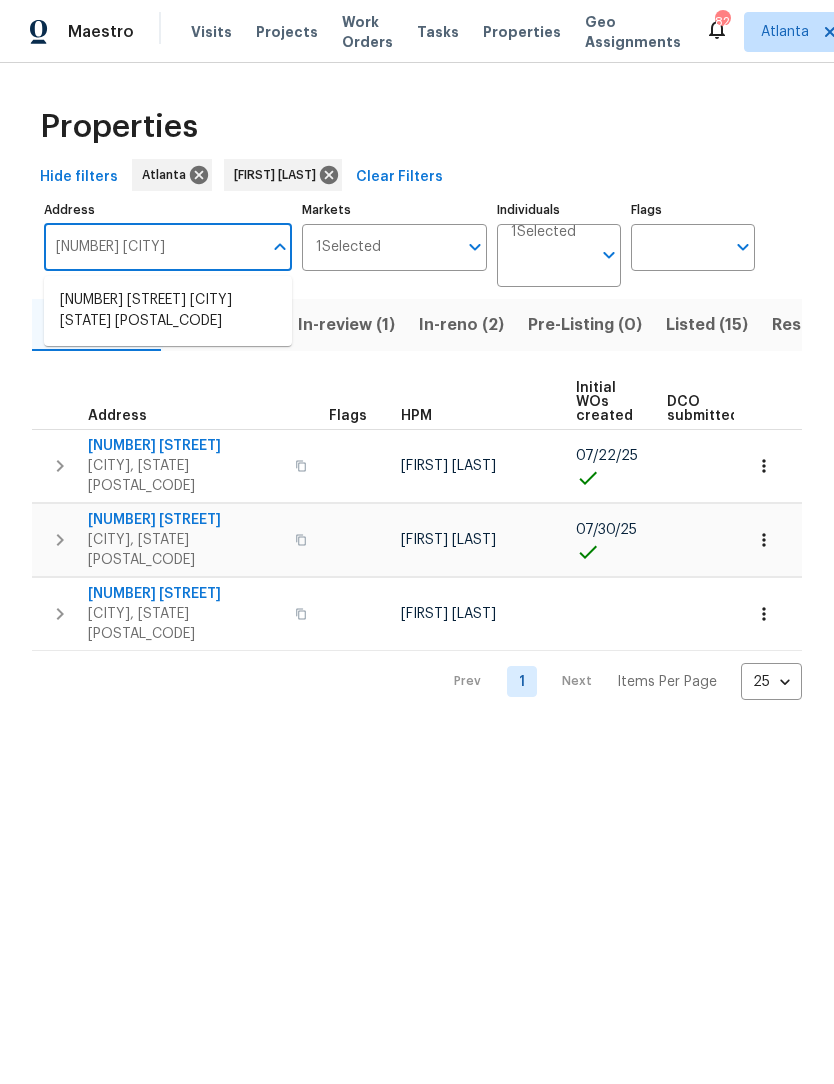 click on "6295 Windsor Trace Dr Peachtree Corners GA 30092" at bounding box center (168, 311) 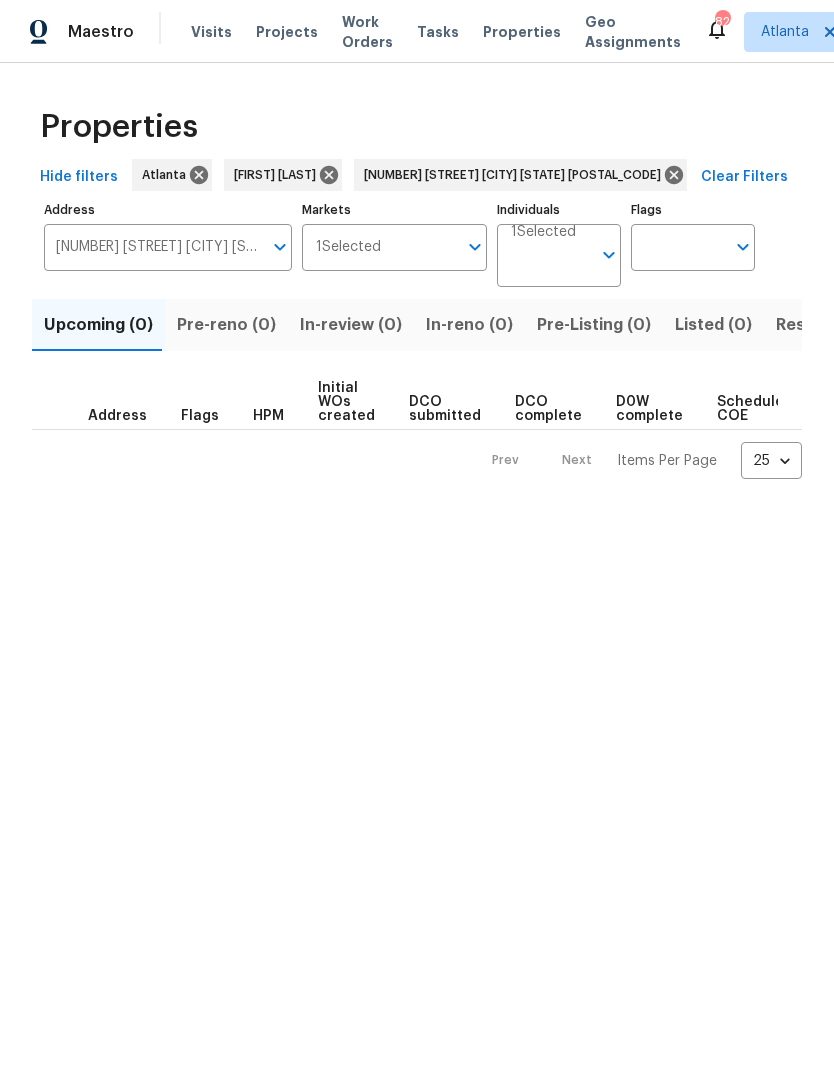 click on "Resale (0)" at bounding box center (816, 325) 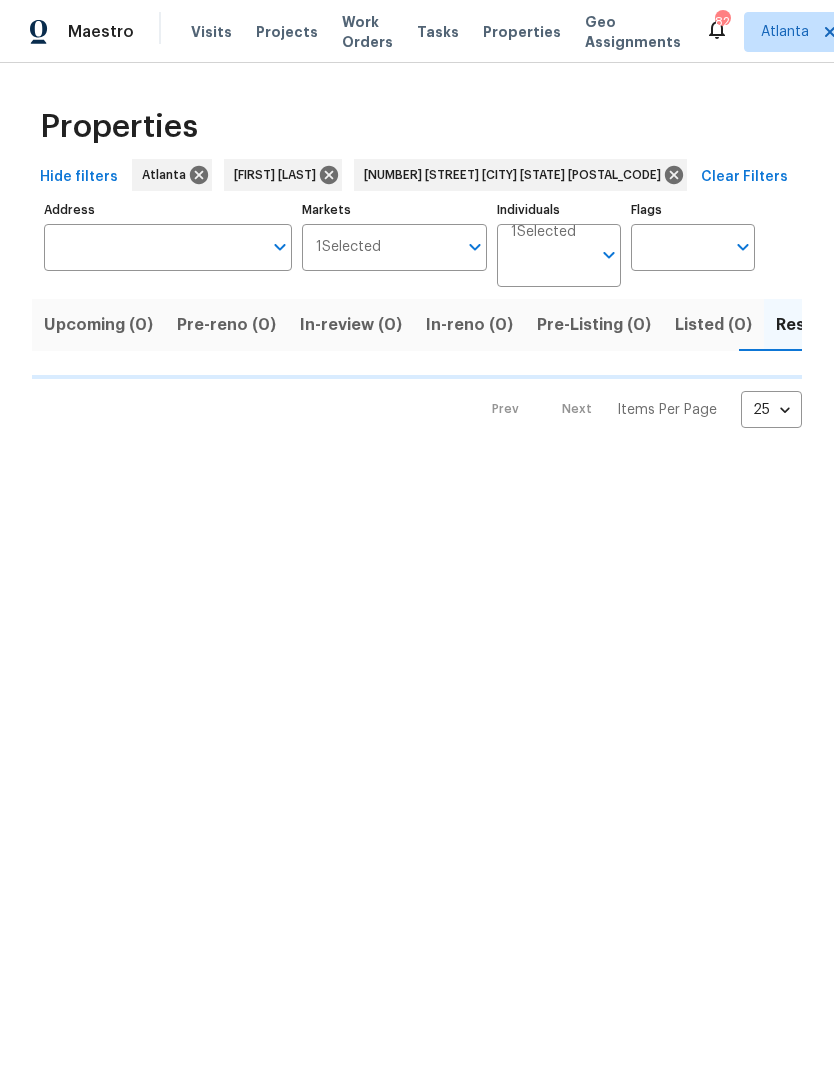 type on "6295 Windsor Trace Dr Peachtree Corners GA 30092" 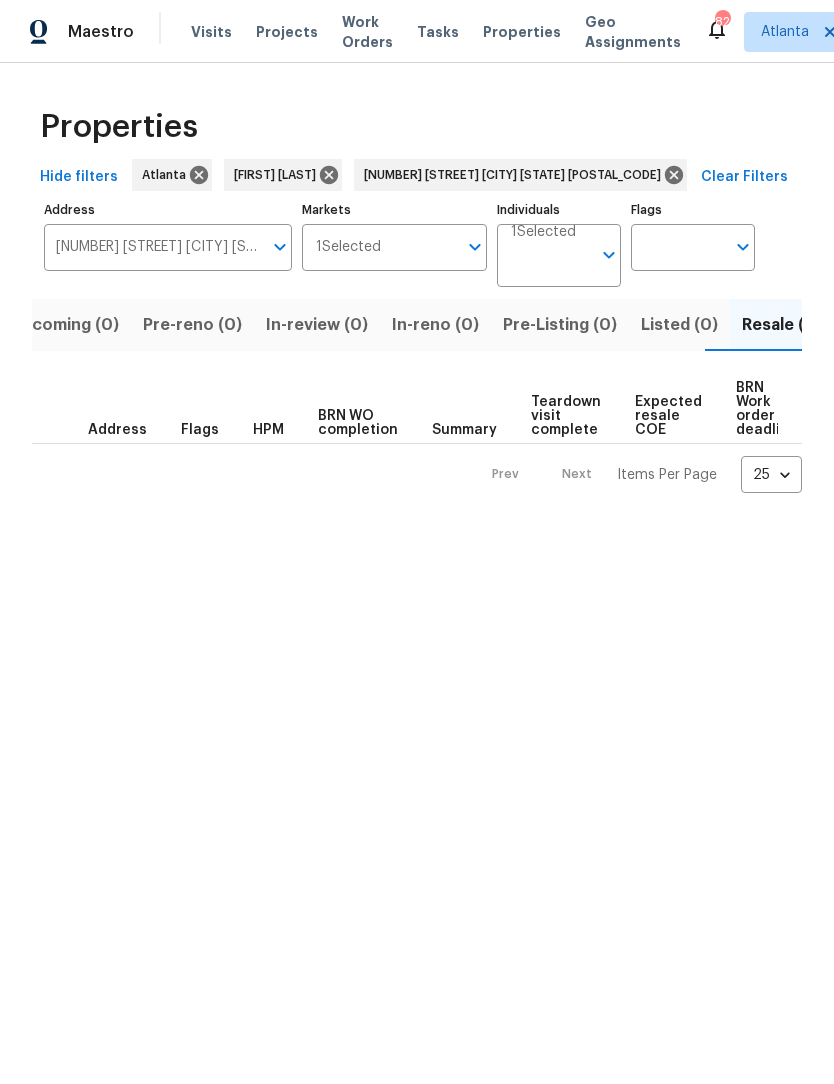 scroll, scrollTop: 0, scrollLeft: 37, axis: horizontal 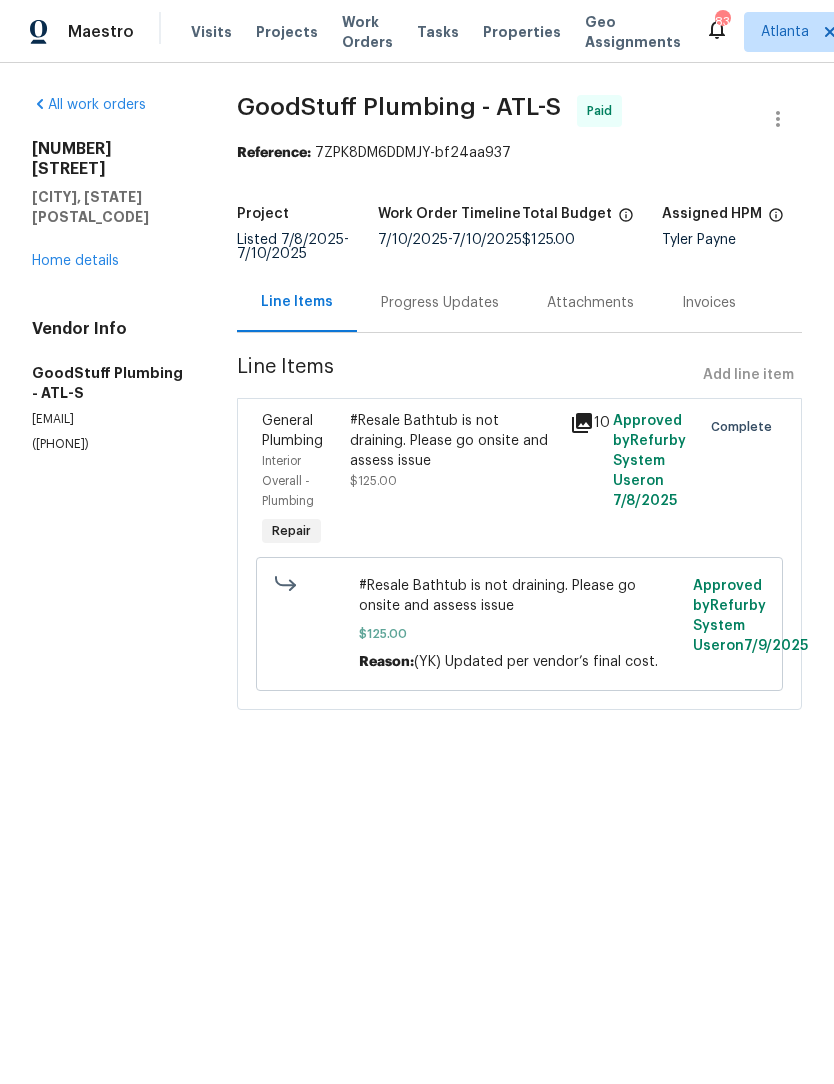 click on "Home details" at bounding box center [75, 261] 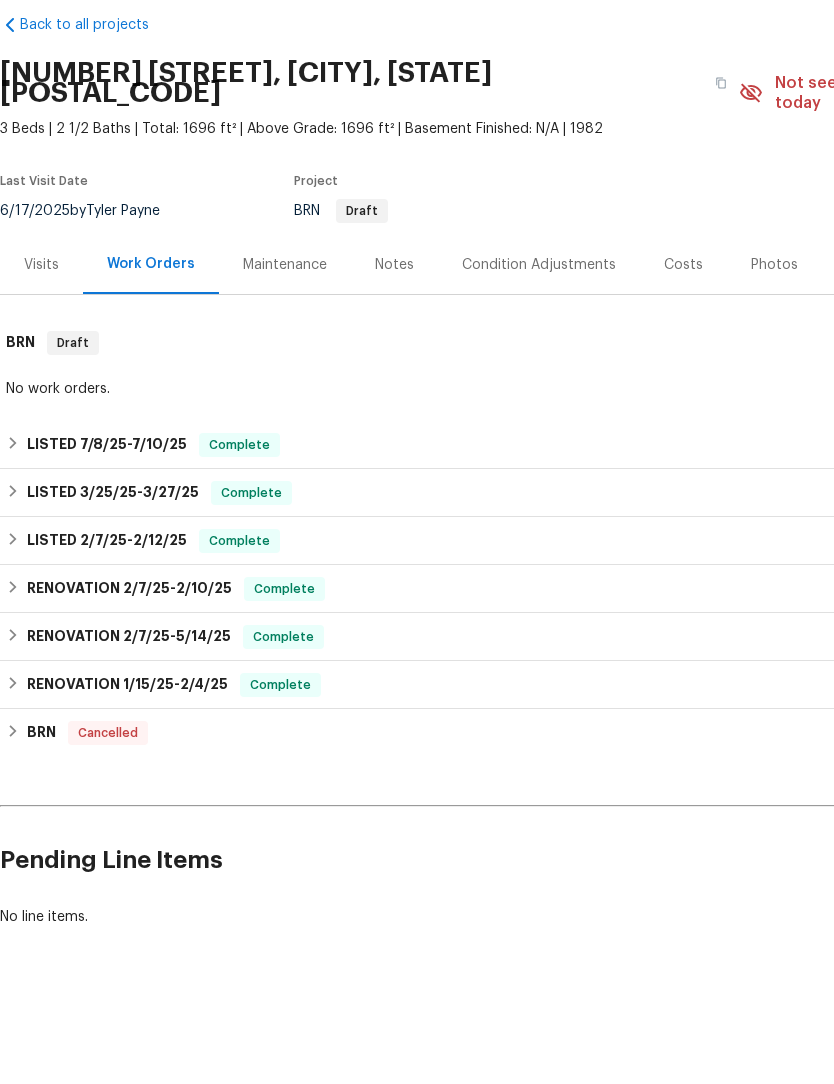 scroll, scrollTop: 0, scrollLeft: 0, axis: both 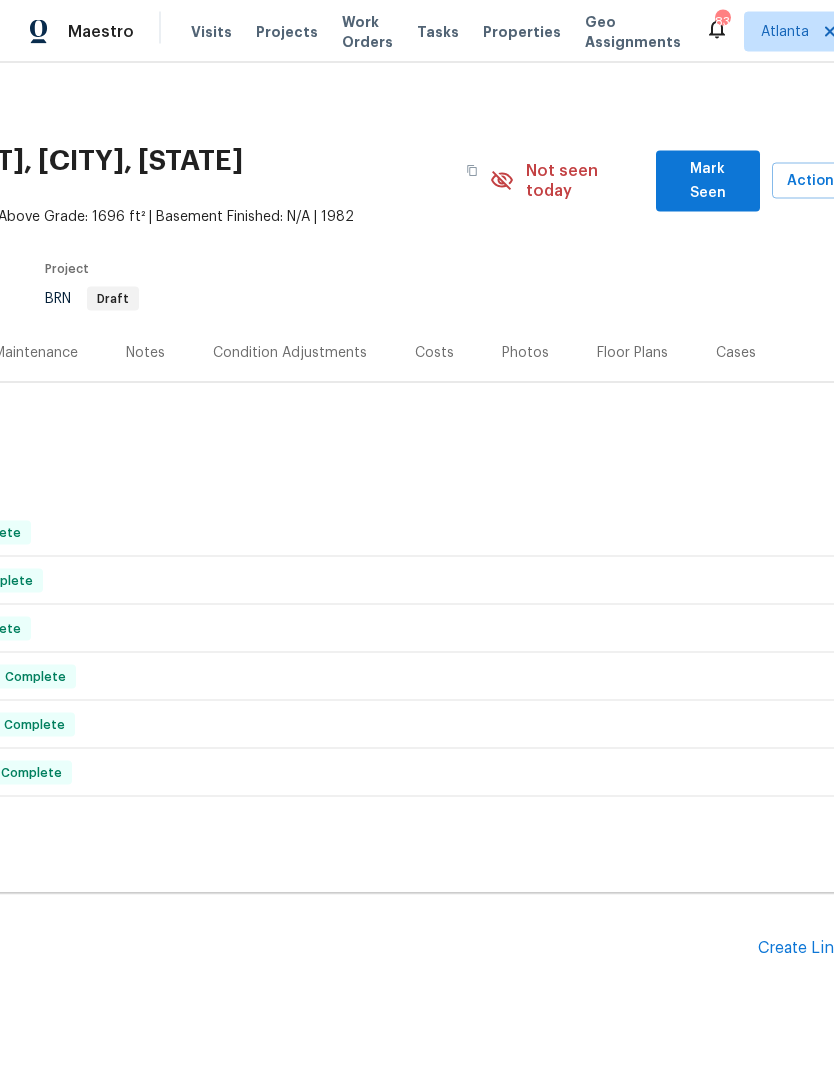 click on "Mark Seen" at bounding box center (708, 181) 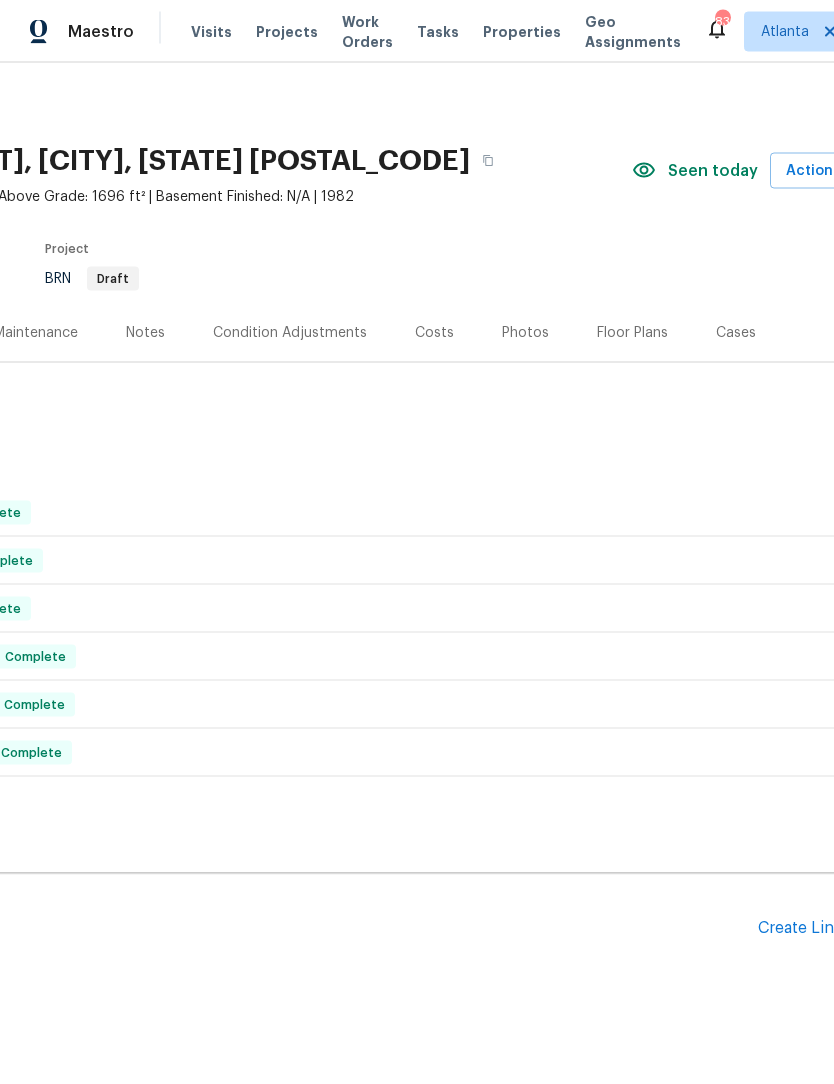scroll, scrollTop: 46, scrollLeft: 0, axis: vertical 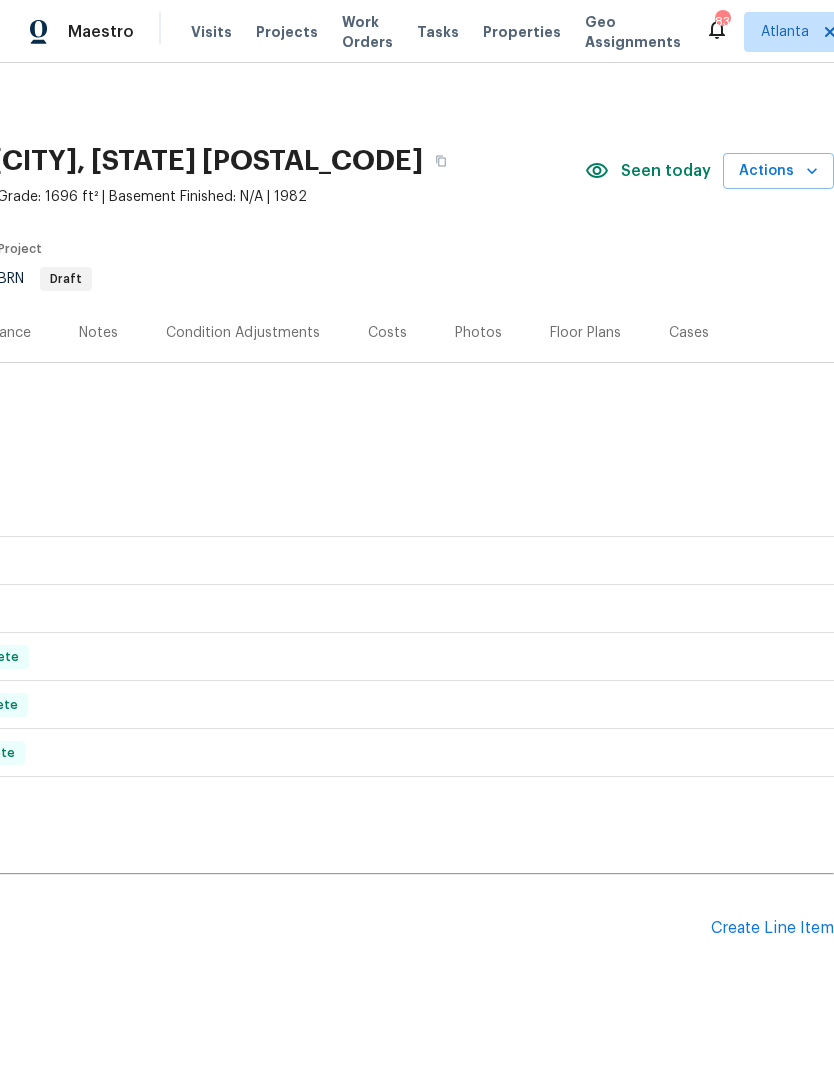 click on "Create Line Item" at bounding box center [772, 928] 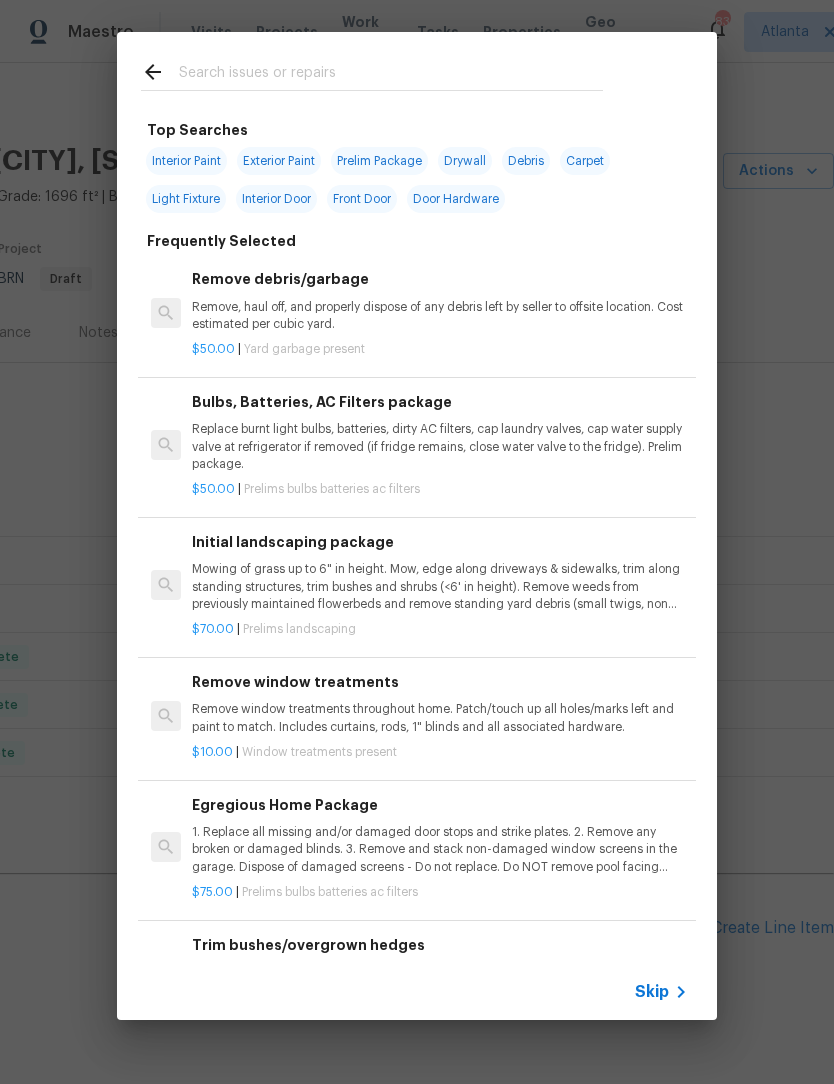 click at bounding box center (391, 75) 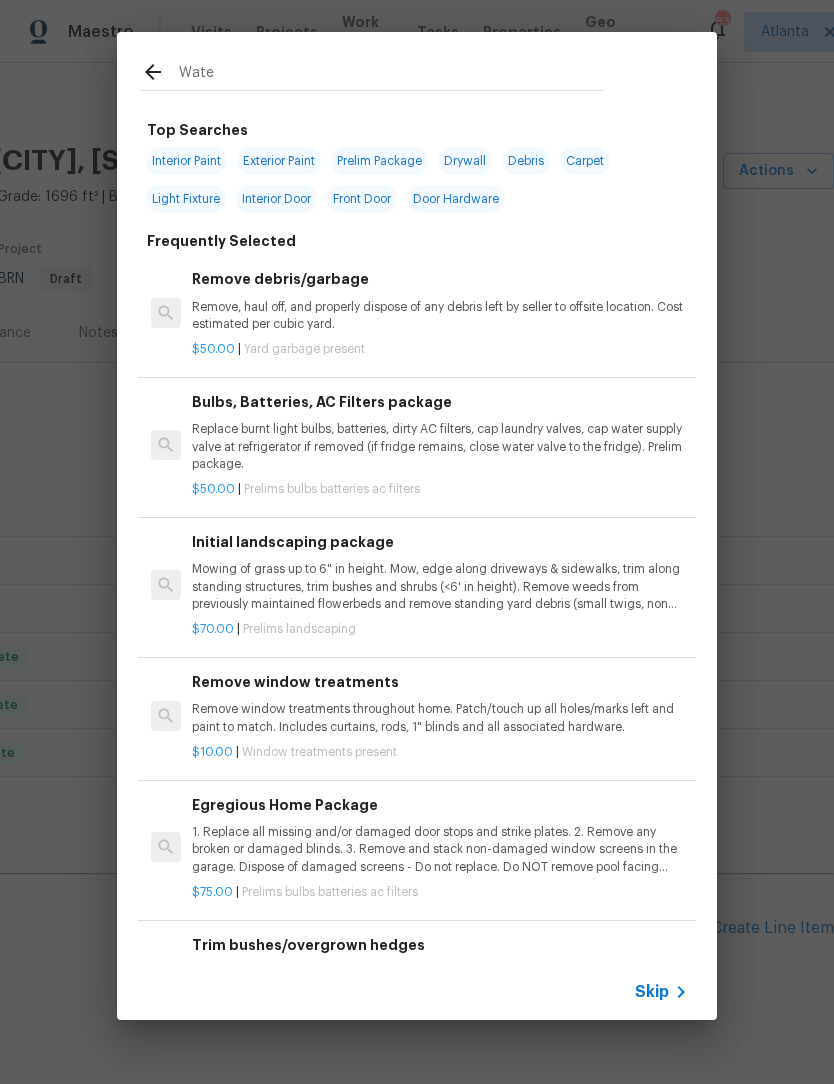 type on "Water" 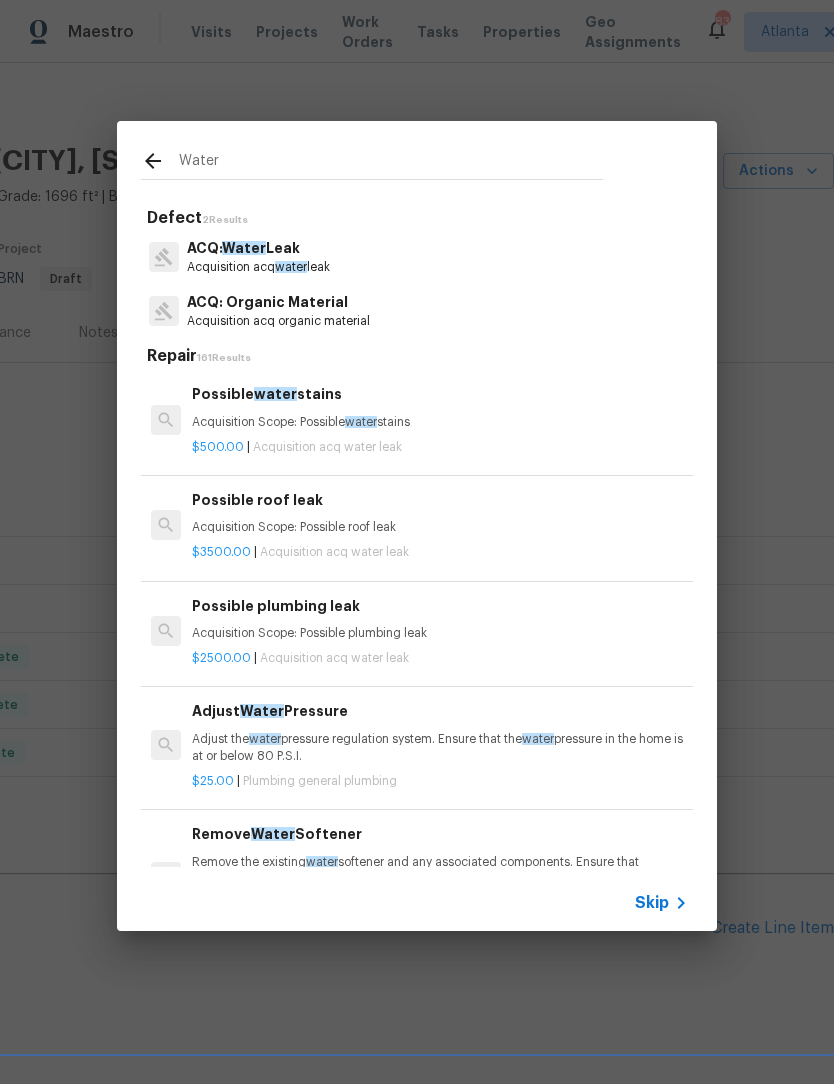 click on "ACQ:  Water  Leak" at bounding box center (258, 248) 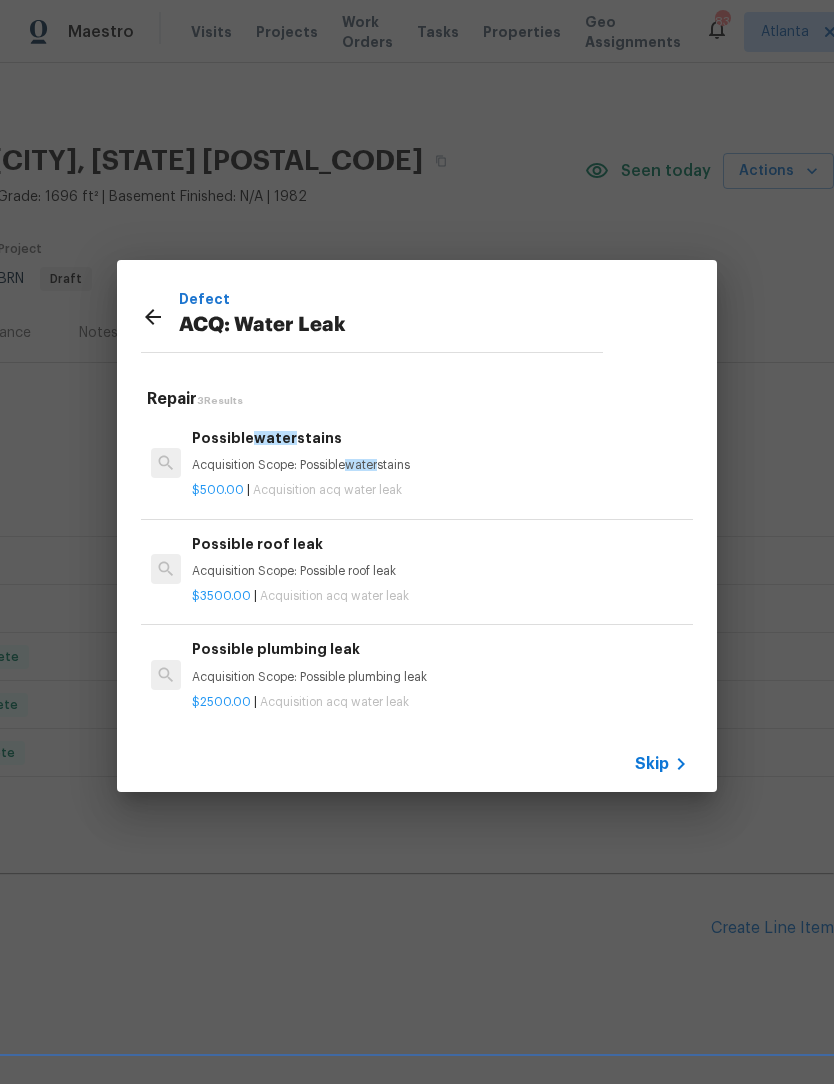 click on "Defect ACQ: Water Leak" at bounding box center (372, 320) 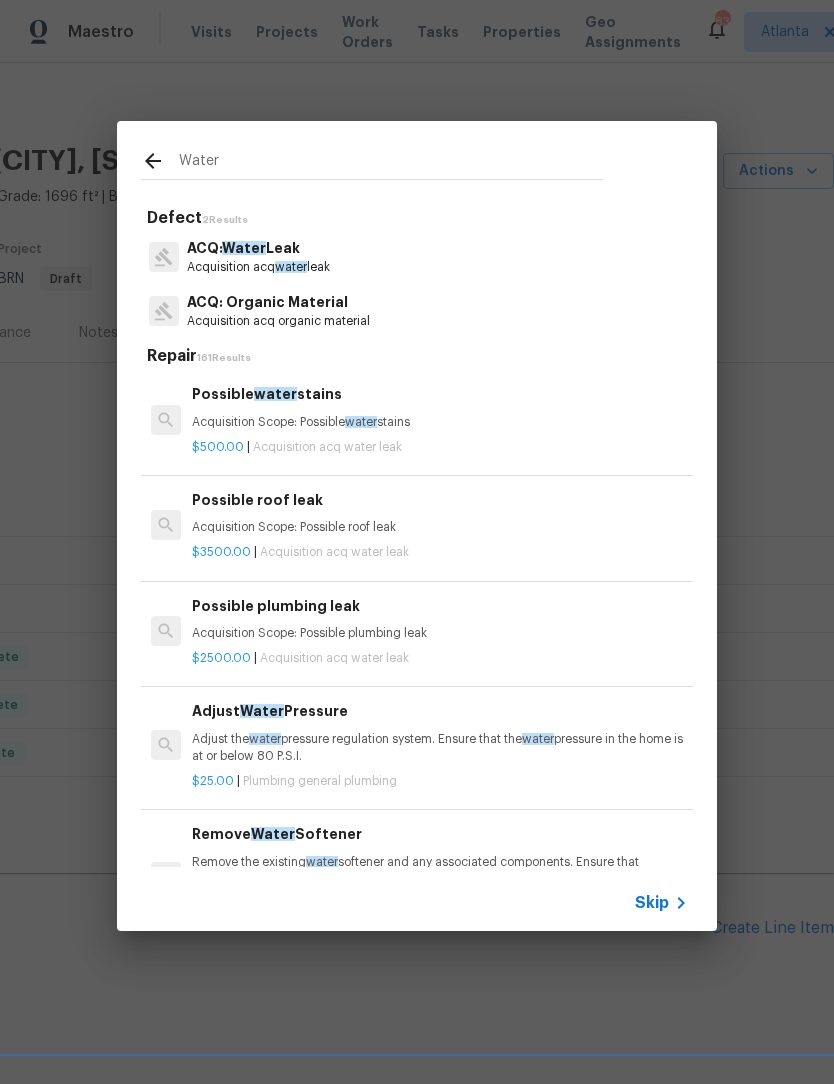 click on "ACQ: Organic Material" at bounding box center (278, 302) 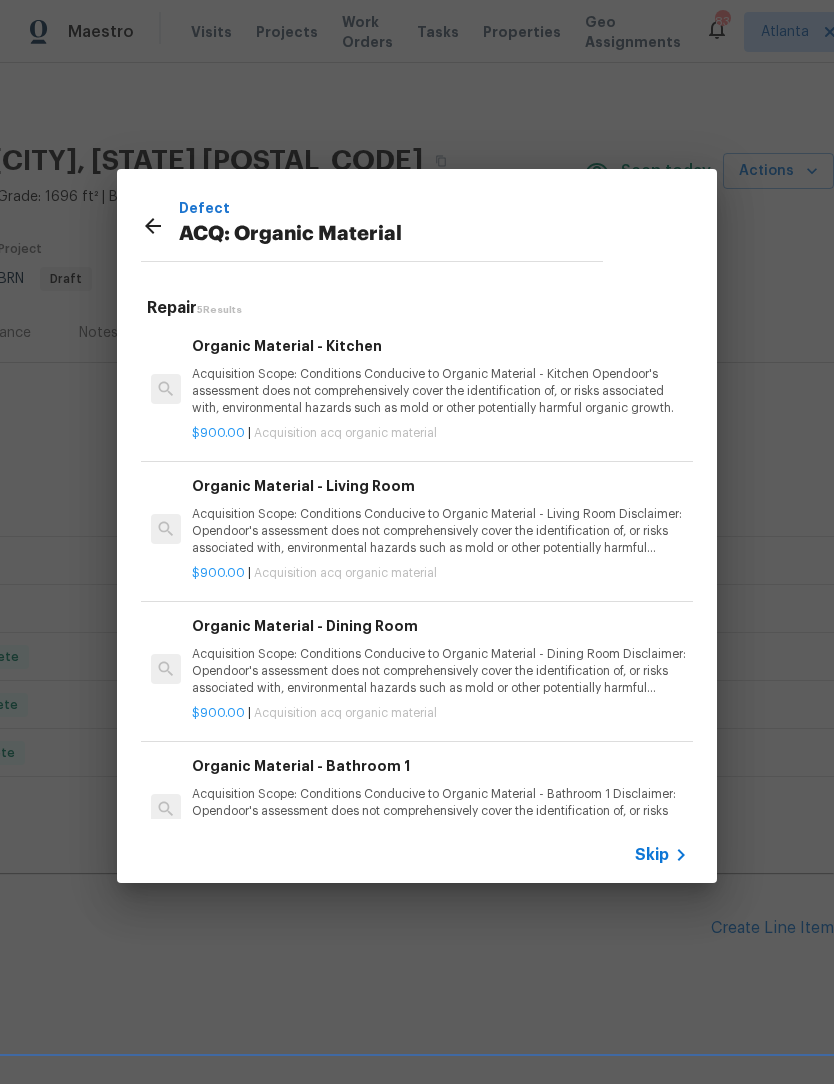 click on "Defect ACQ: Organic Material Repair  5  Results Organic Material - Kitchen Acquisition Scope: Conditions Conducive to Organic Material - Kitchen Opendoor's assessment does not comprehensively cover the identification of, or risks associated with, environmental hazards such as mold or other potentially harmful organic growth. $900.00   |   Acquisition acq organic material Organic Material - Living Room Acquisition Scope: Conditions Conducive to Organic Material - Living Room Disclaimer: Opendoor's assessment does not comprehensively cover the identification of, or risks associated with, environmental hazards such as mold or other potentially harmful organic growth. $900.00   |   Acquisition acq organic material Organic Material - Dining Room Acquisition Scope: Conditions Conducive to Organic Material - Dining Room Disclaimer: Opendoor's assessment does not comprehensively cover the identification of, or risks associated with, environmental hazards such as mold or other potentially harmful organic growth.   |" at bounding box center [417, 526] 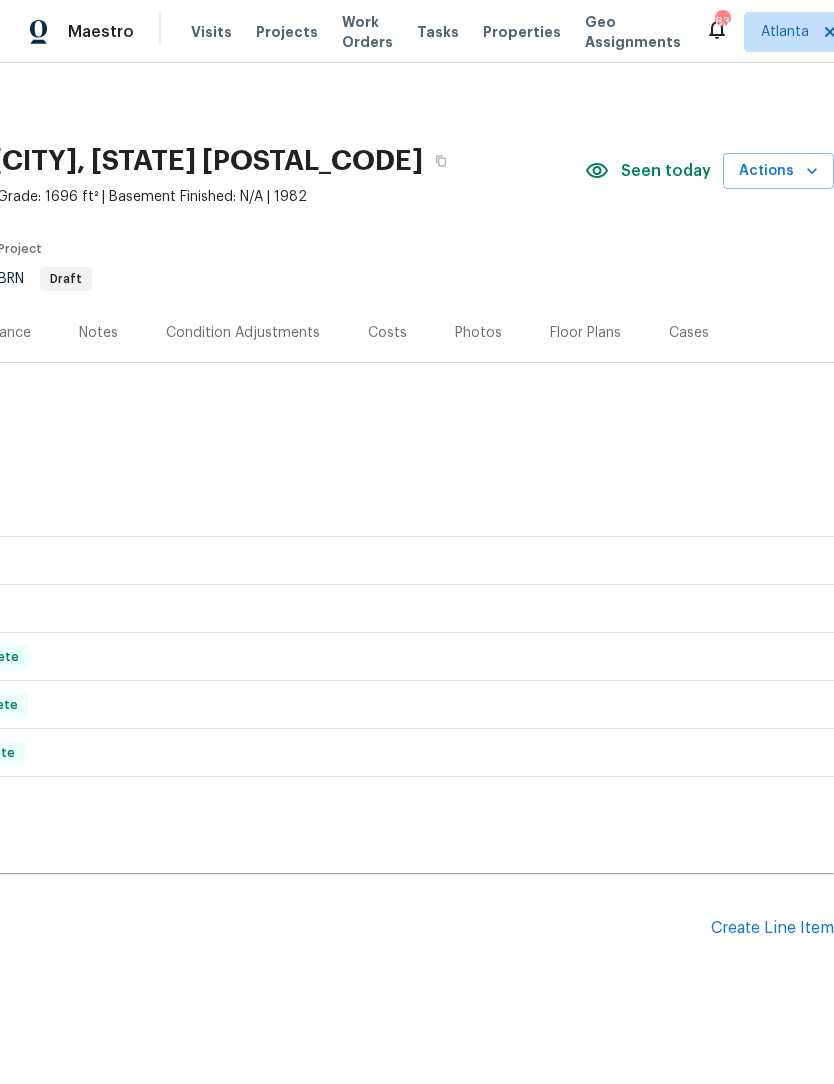 click on "Project" at bounding box center [190, 255] 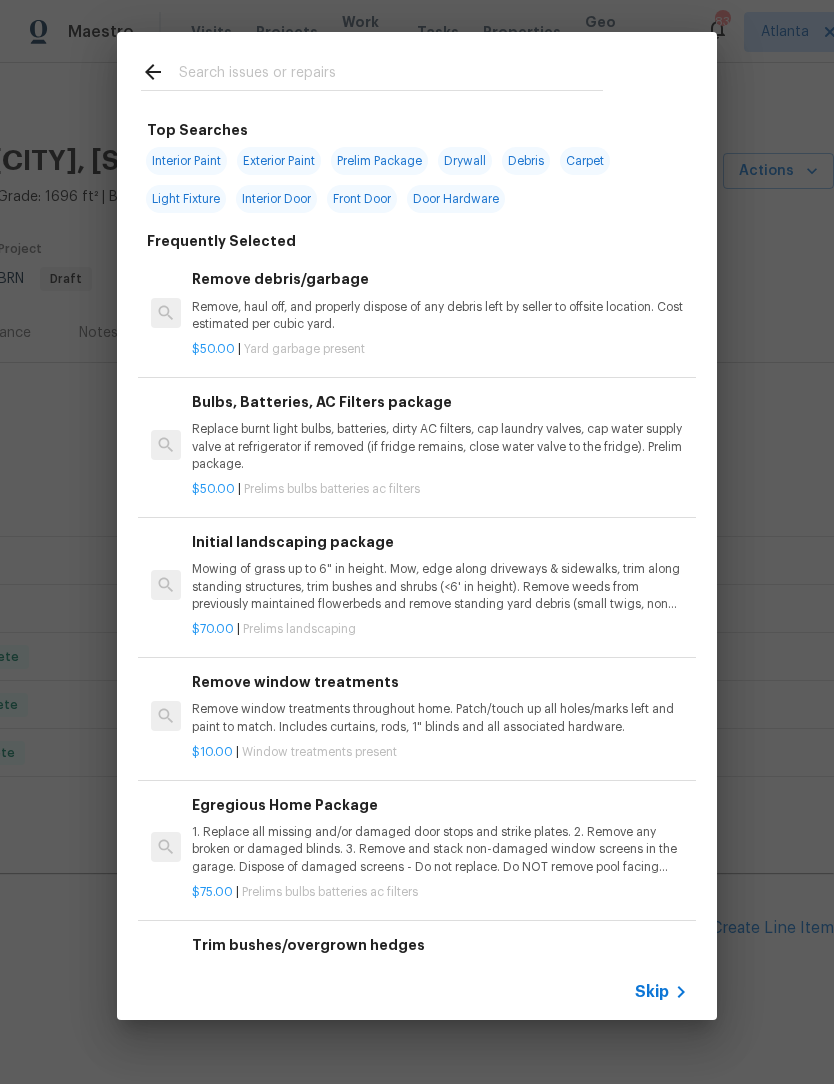 click at bounding box center (391, 75) 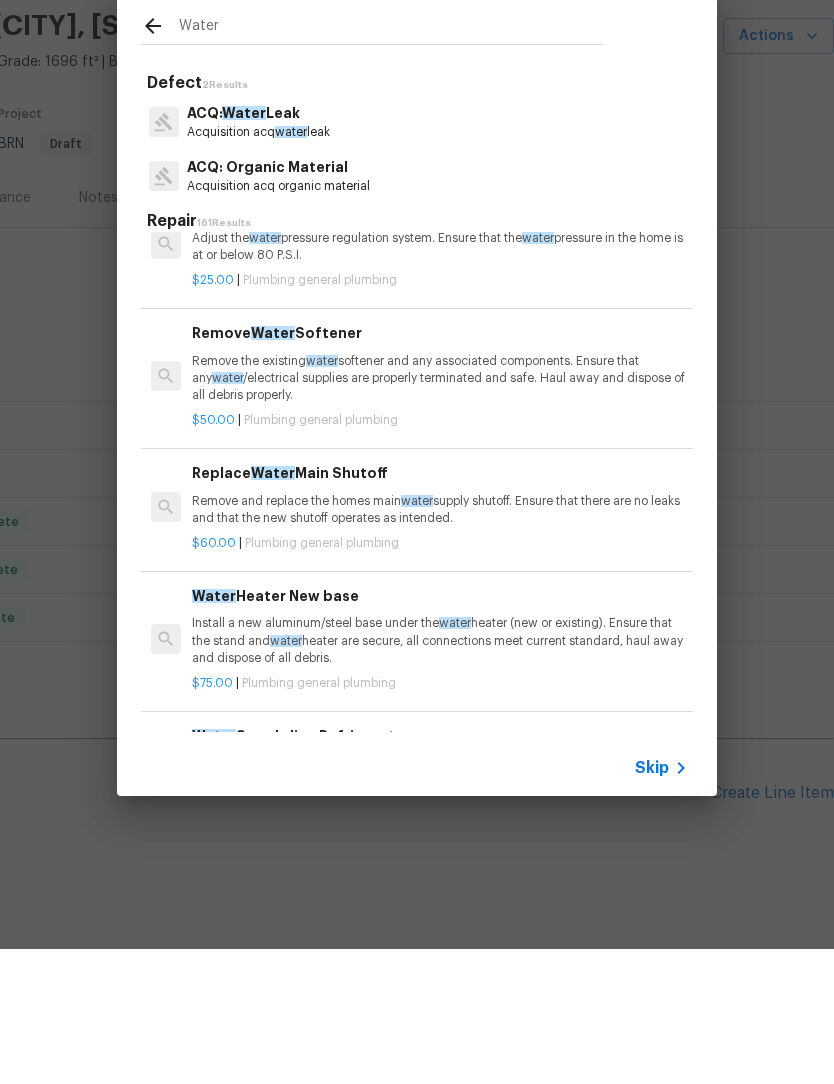 scroll, scrollTop: 385, scrollLeft: -1, axis: both 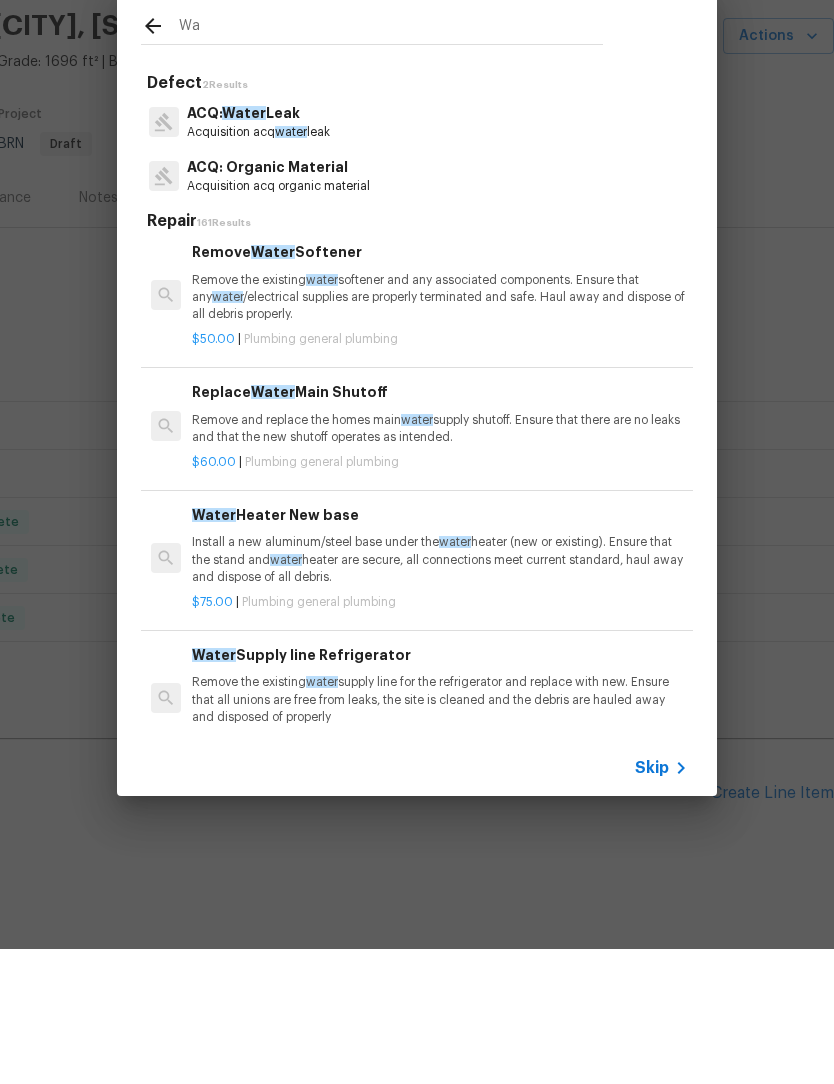 type on "W" 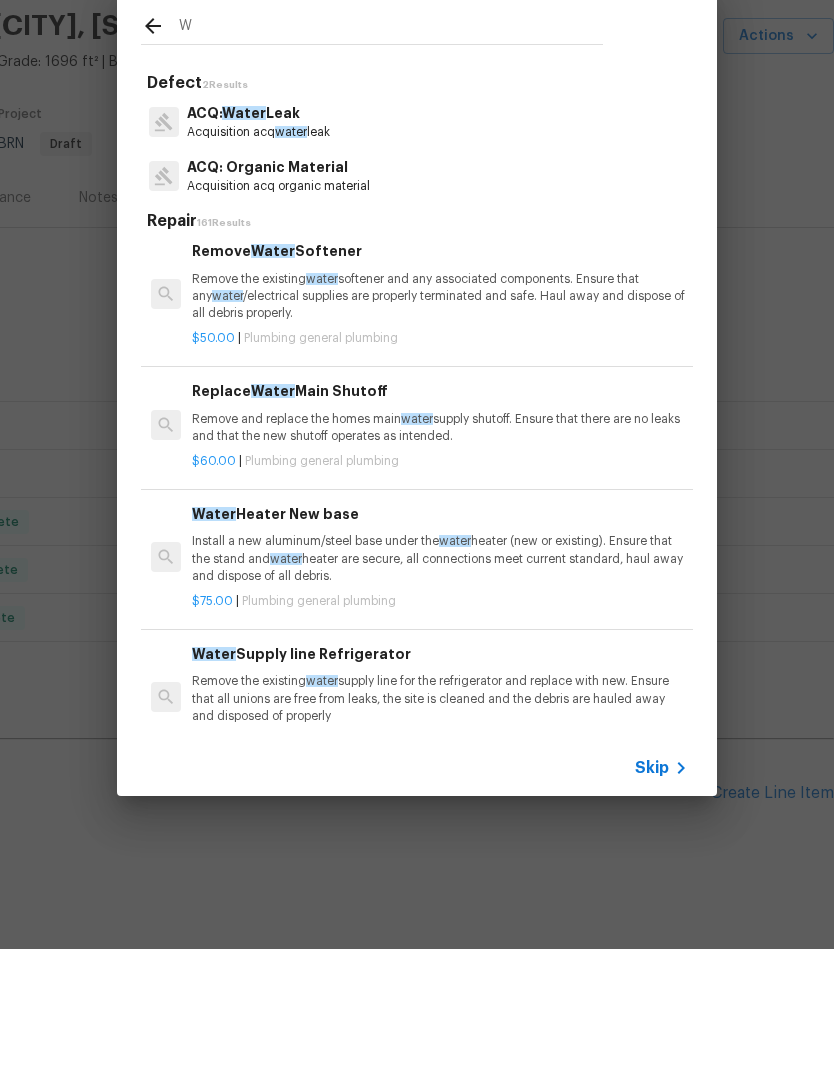 scroll, scrollTop: 450, scrollLeft: 0, axis: vertical 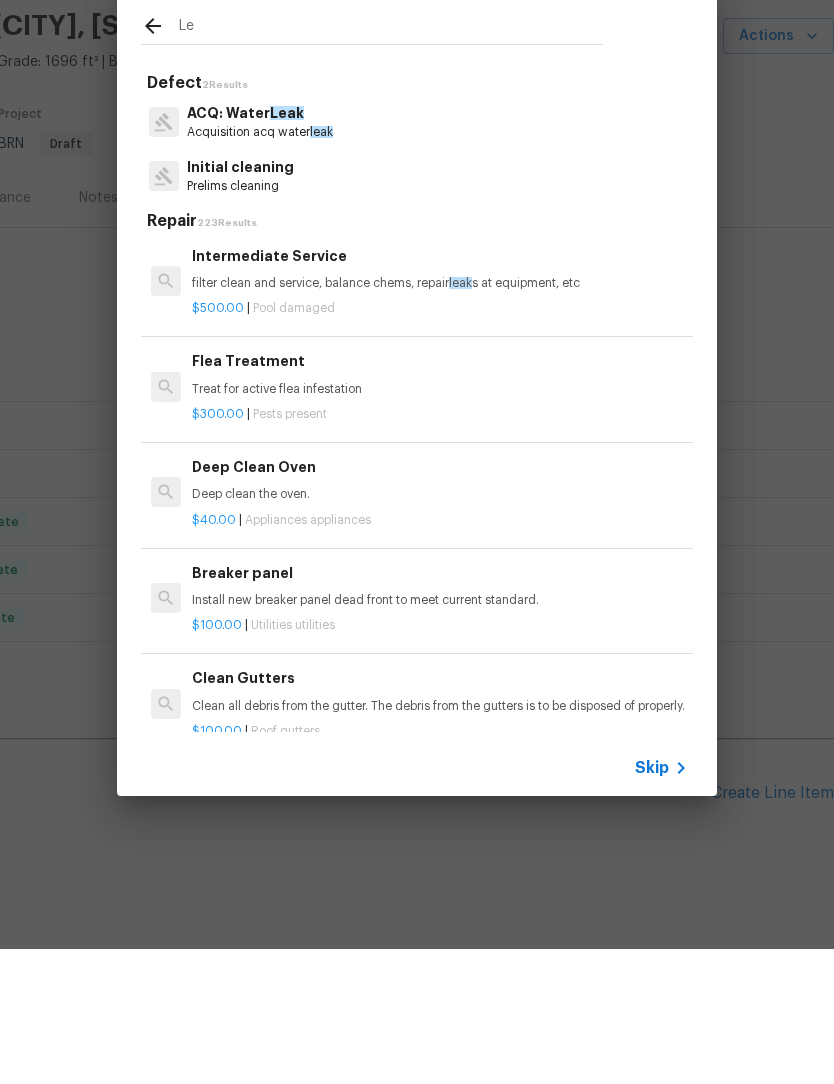 type on "L" 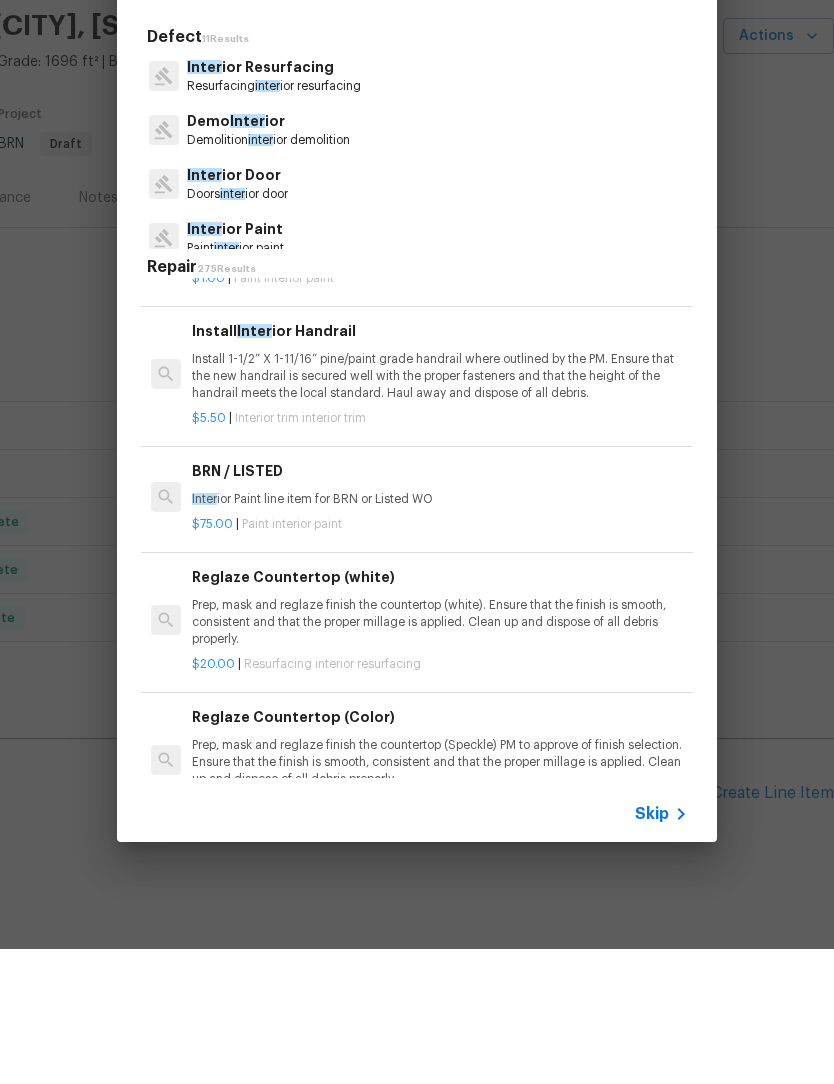 scroll, scrollTop: 1369, scrollLeft: 0, axis: vertical 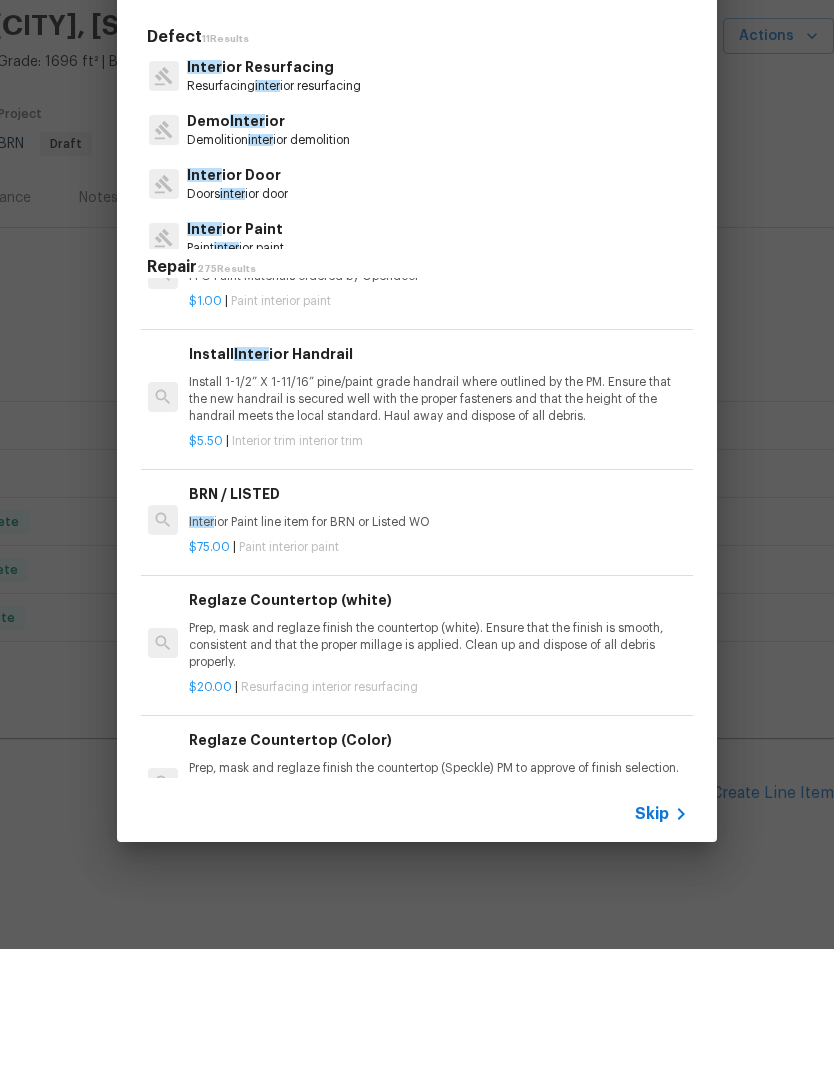 type on "I" 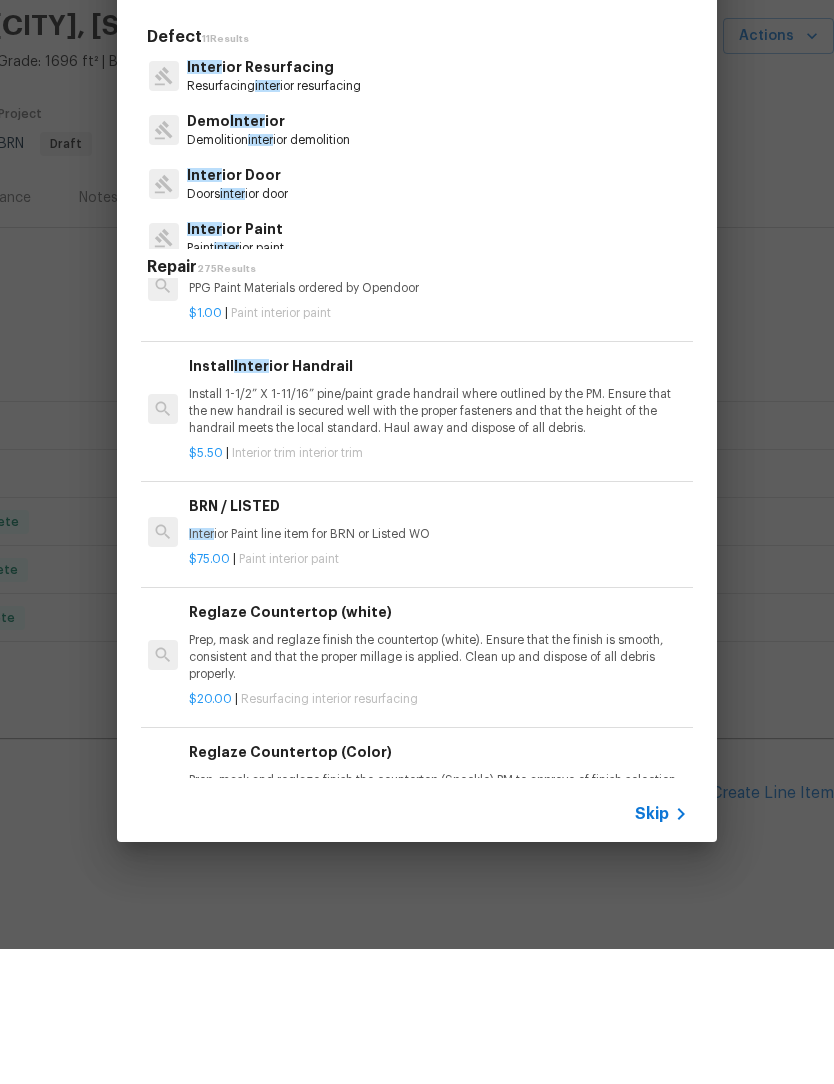 scroll, scrollTop: 1111, scrollLeft: 3, axis: both 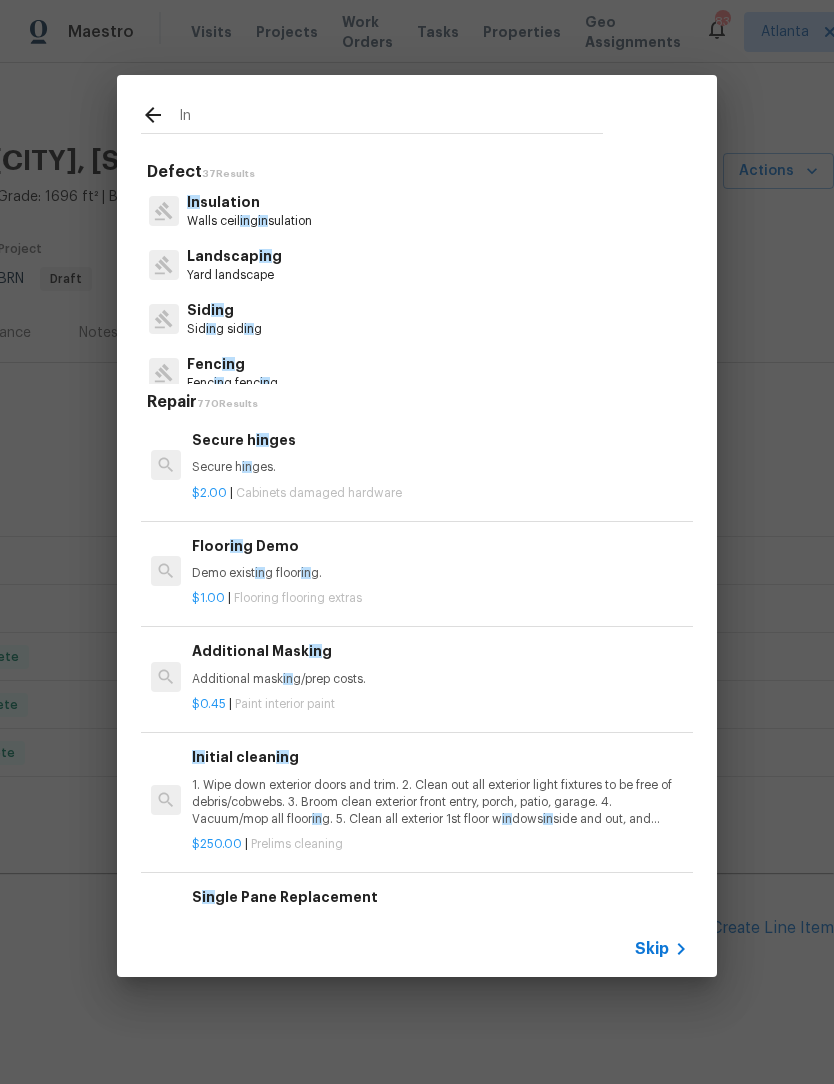 type on "I" 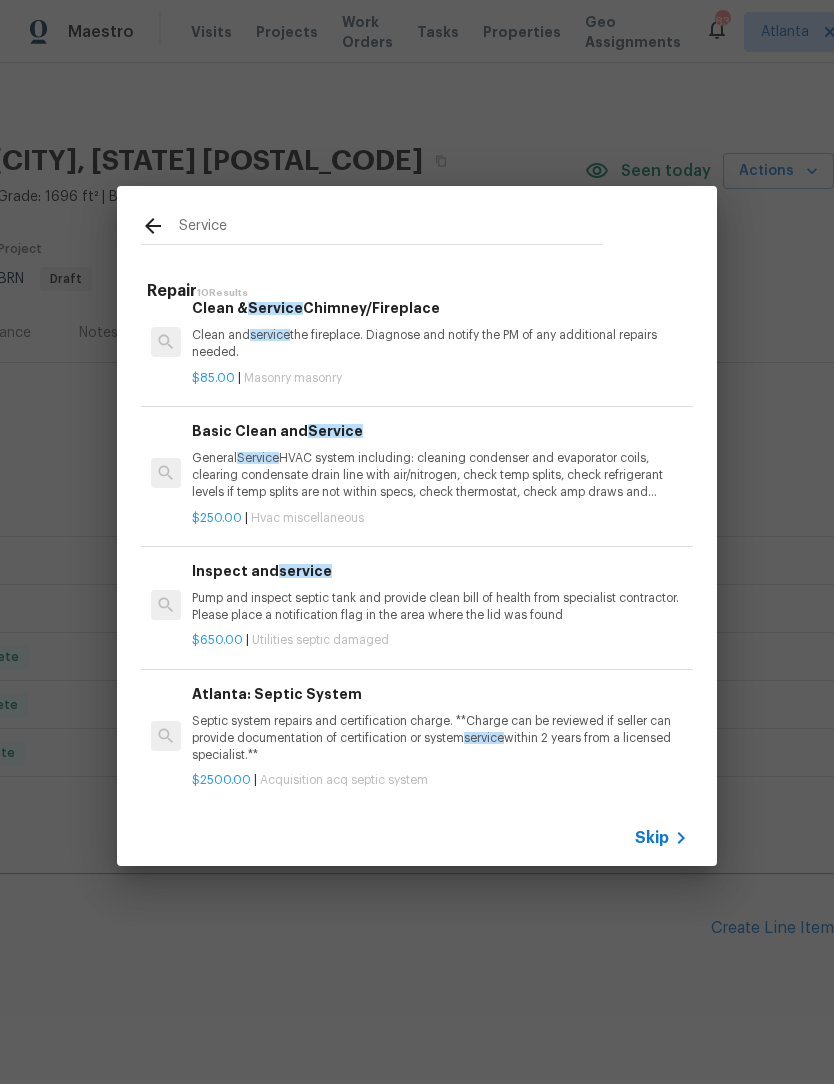 scroll, scrollTop: 689, scrollLeft: 0, axis: vertical 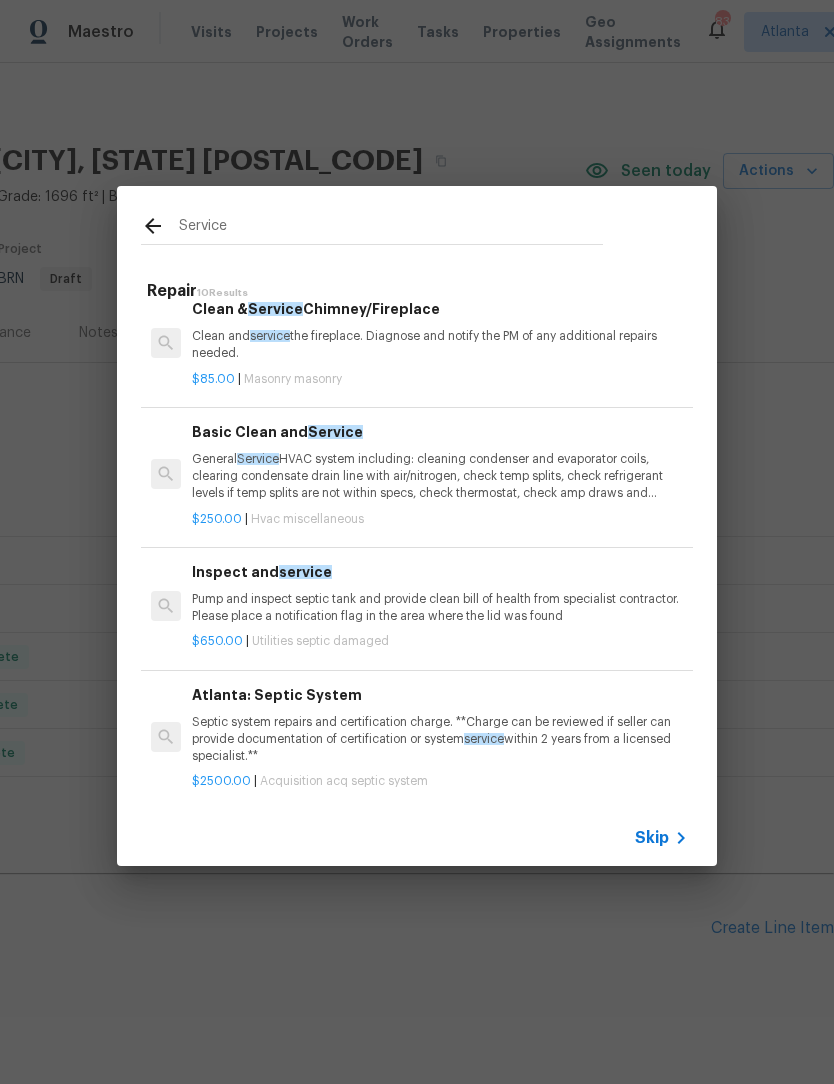 click on "Service" at bounding box center [391, 229] 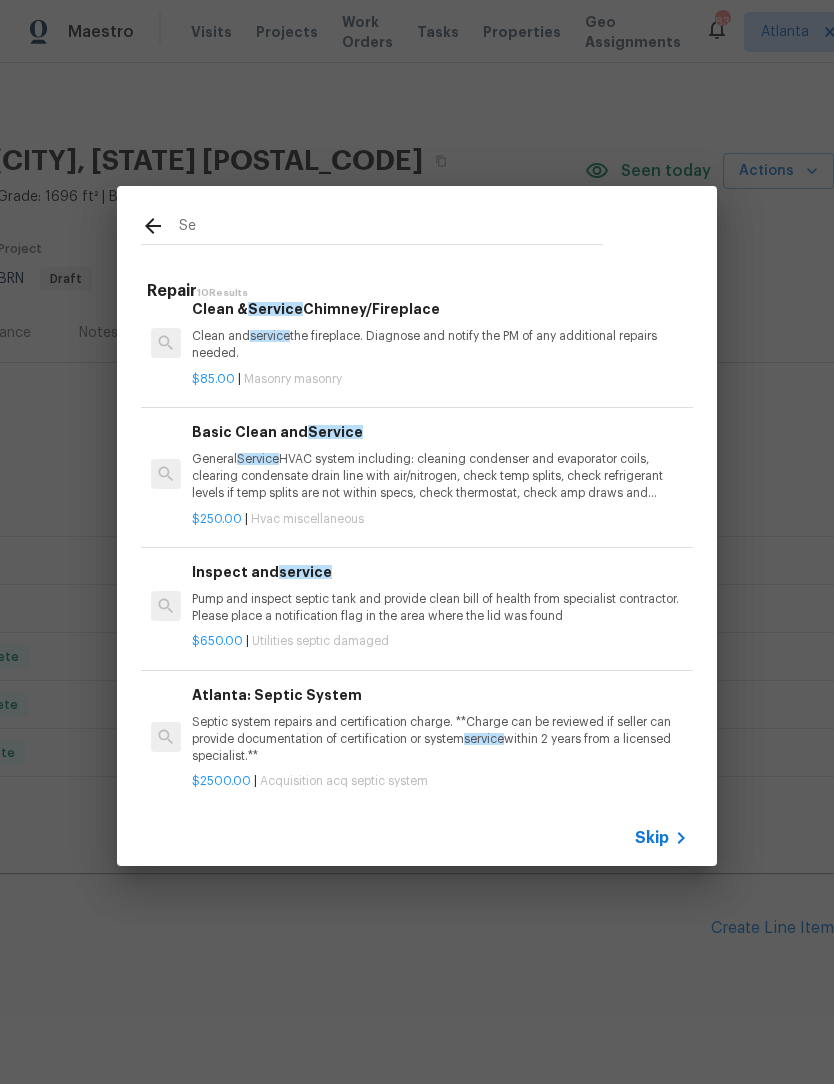 type on "S" 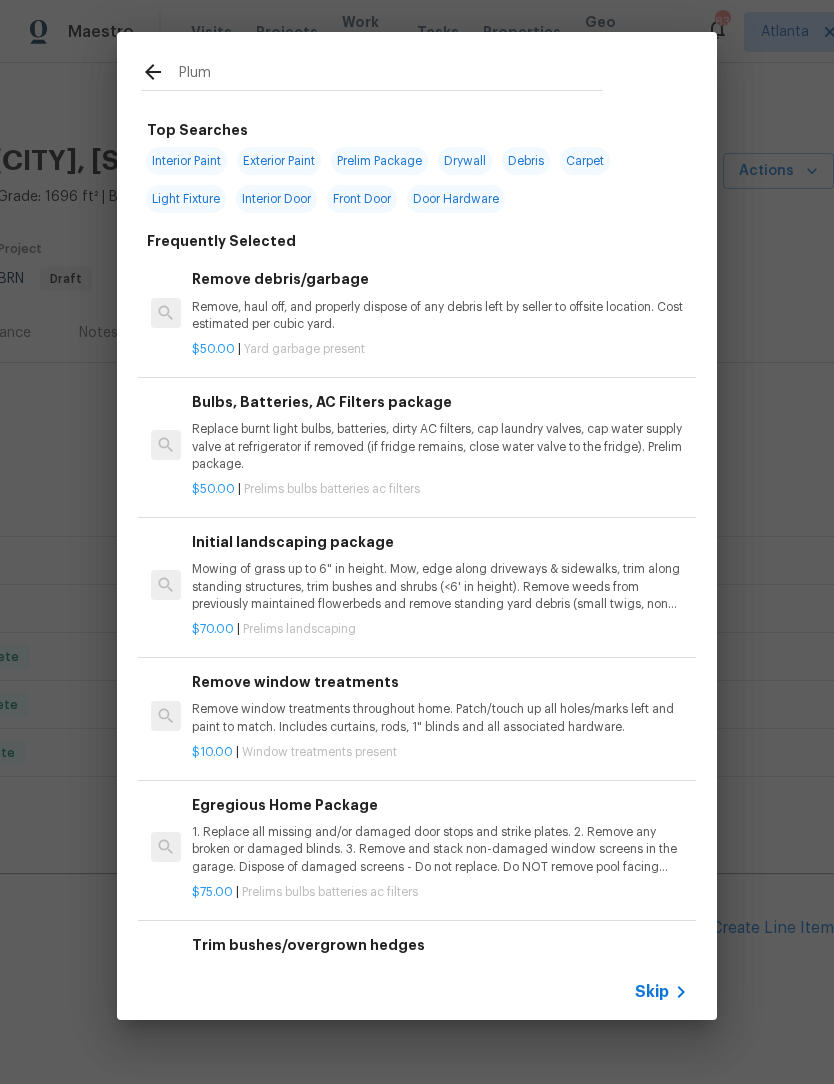 type on "Plumb" 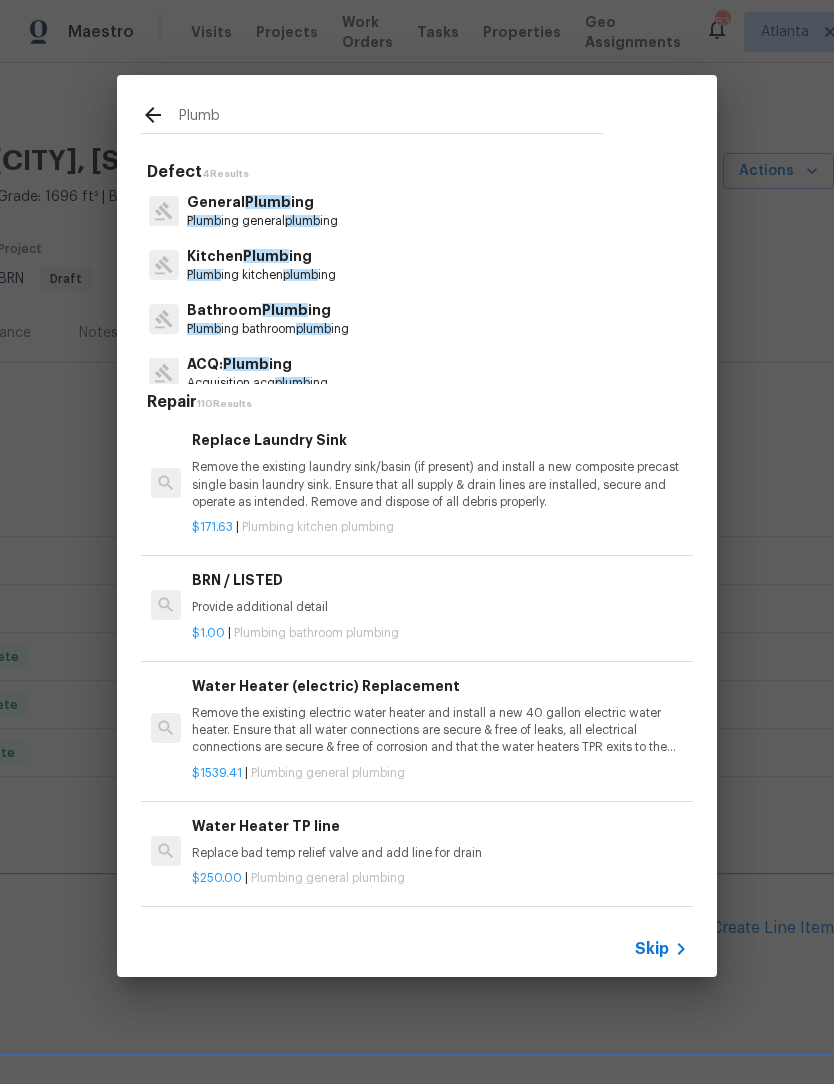 click on "General  Plumb ing" at bounding box center (262, 202) 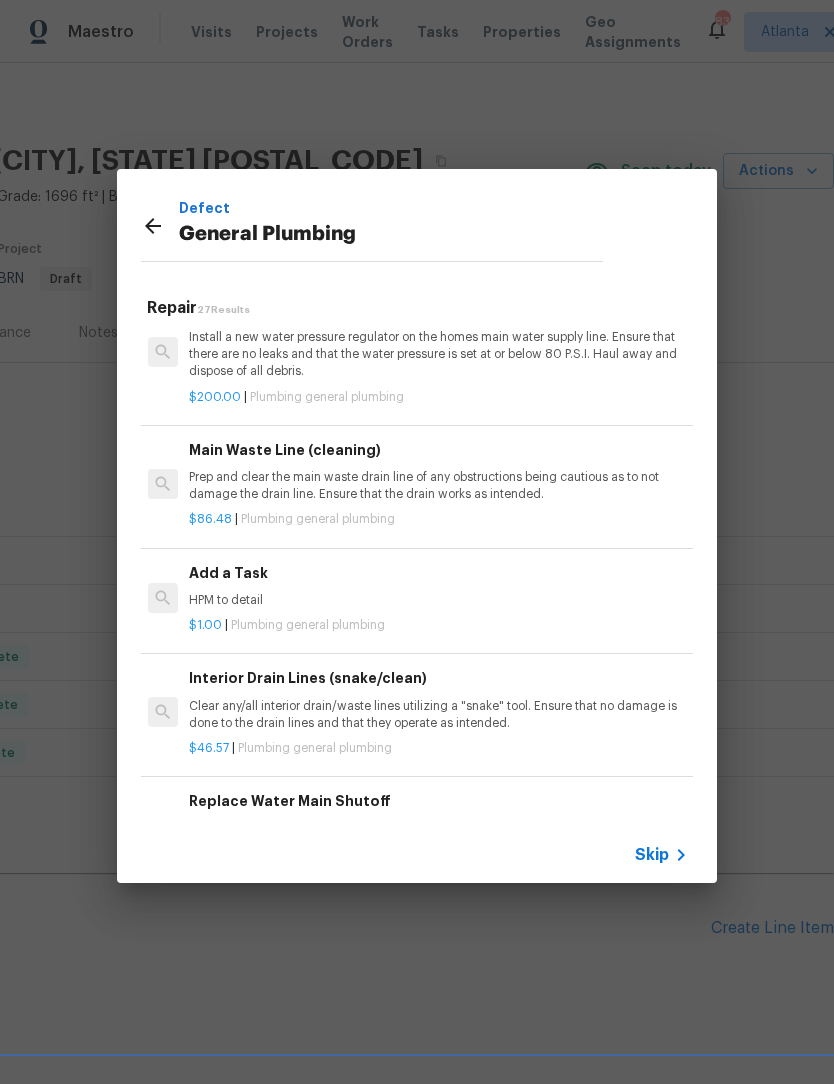 scroll, scrollTop: 2060, scrollLeft: 3, axis: both 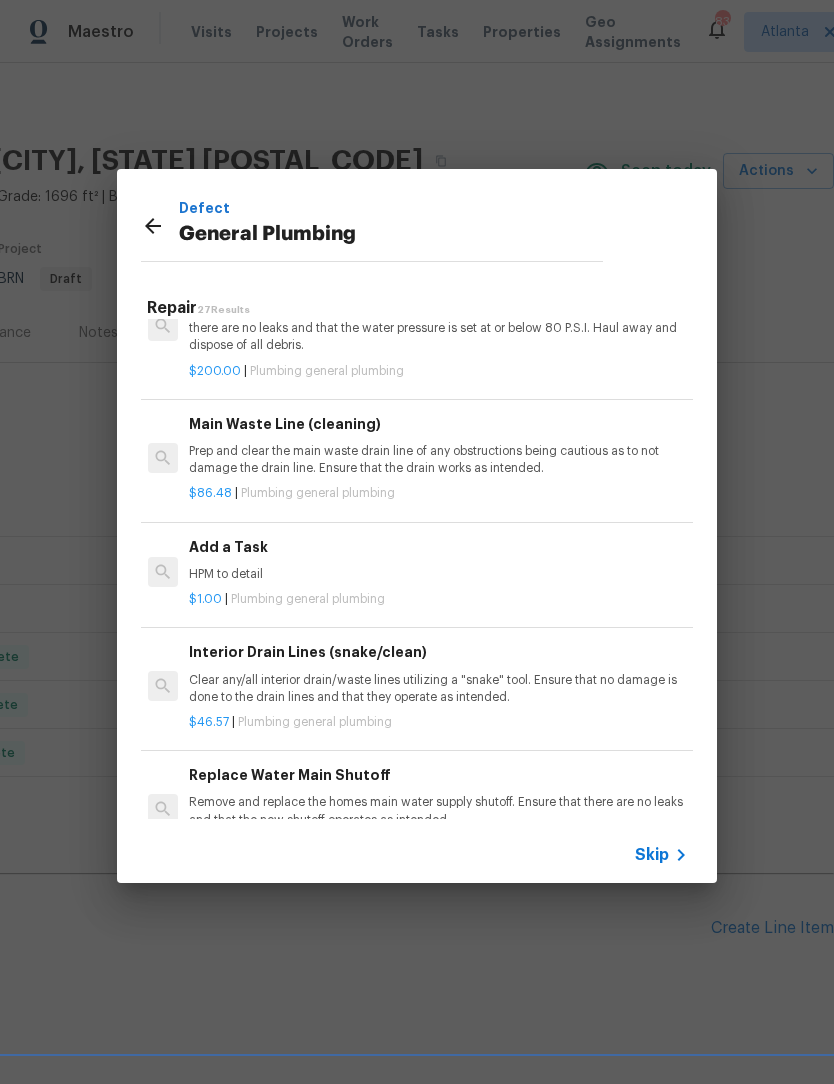 click on "HPM to detail" at bounding box center [437, 574] 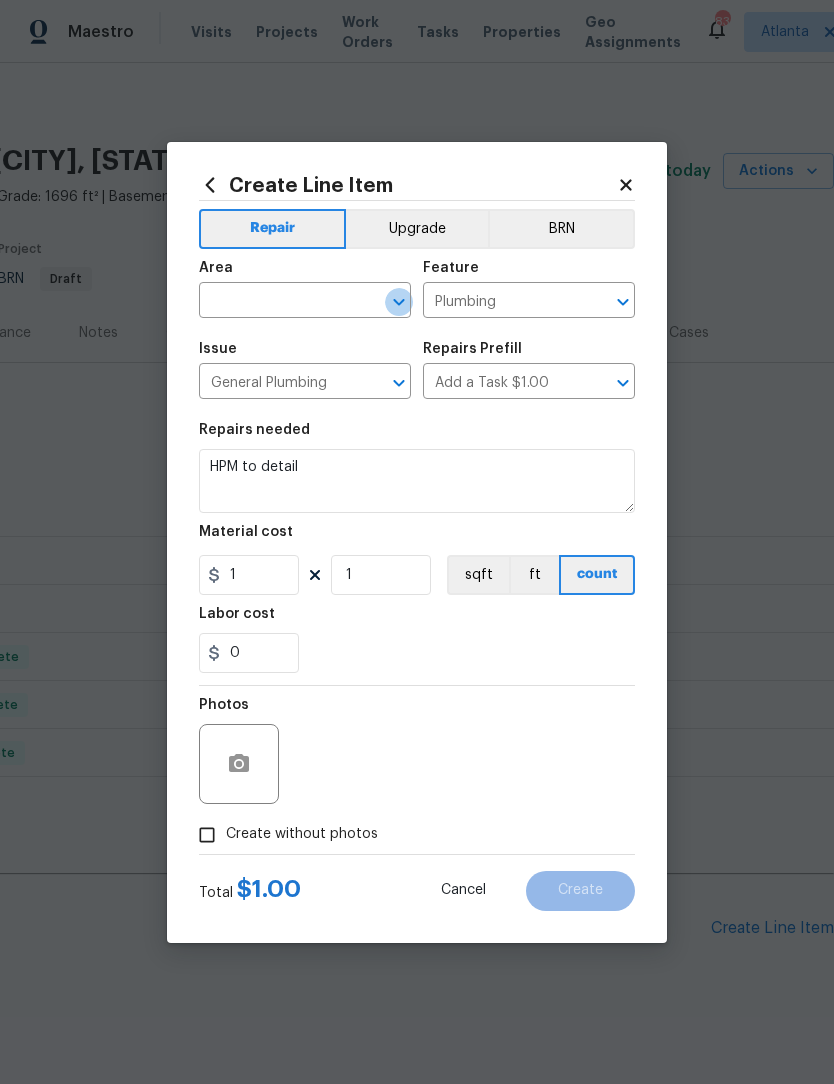 click 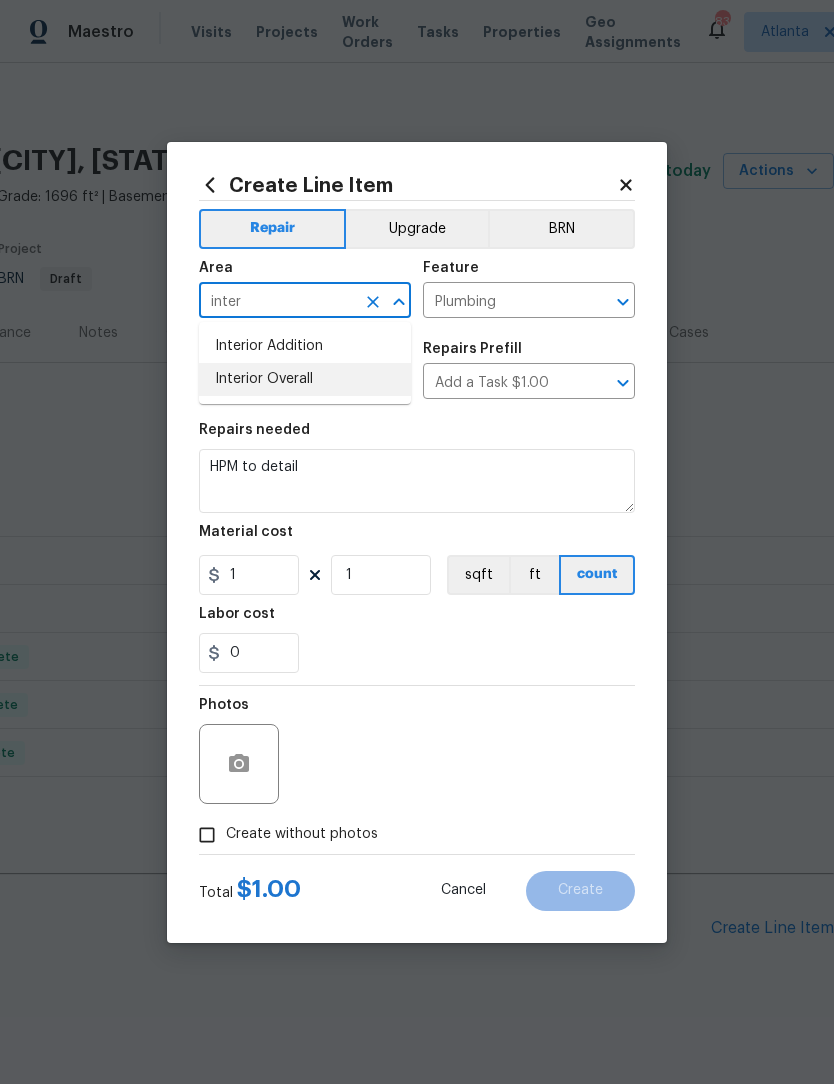 click on "Interior Overall" at bounding box center (305, 379) 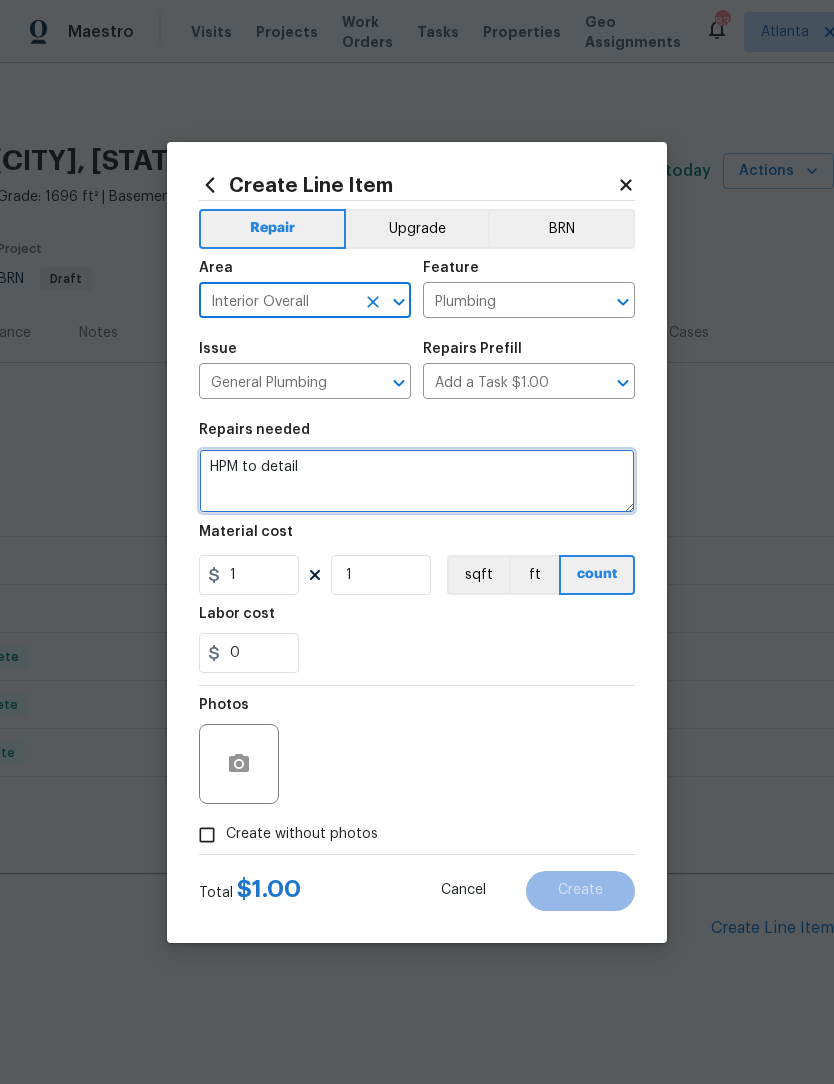 click on "HPM to detail" at bounding box center (417, 481) 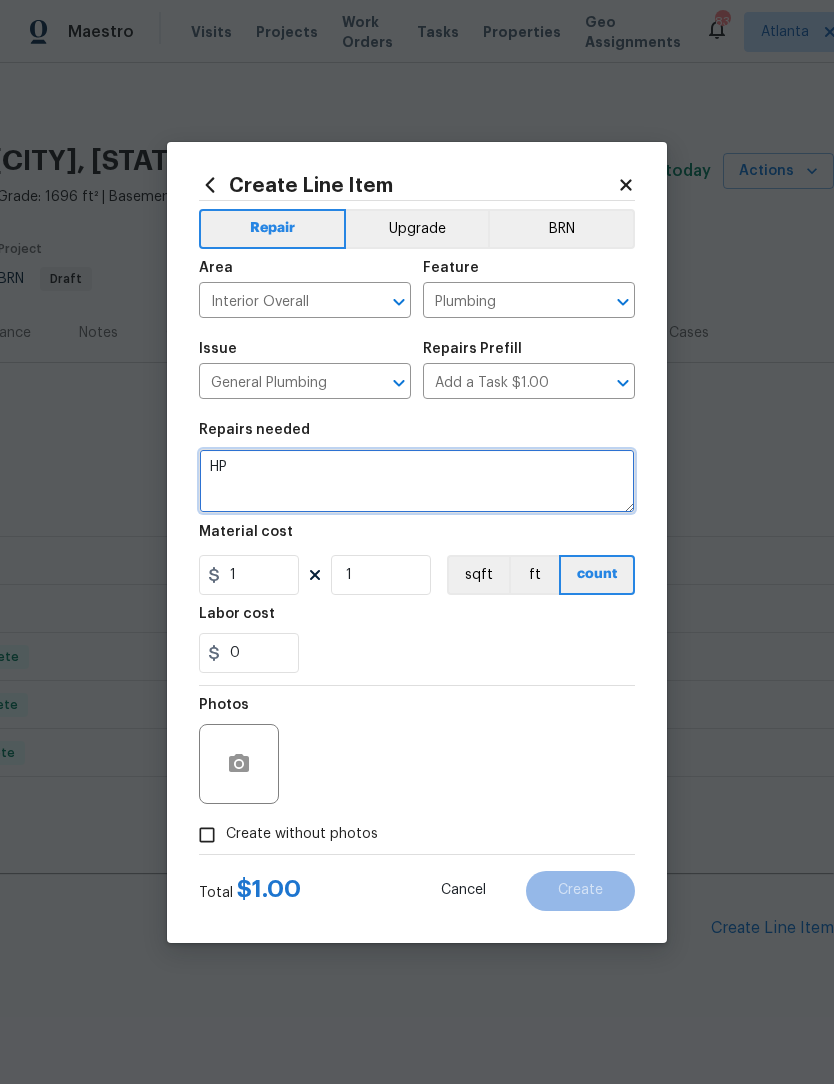 type on "H" 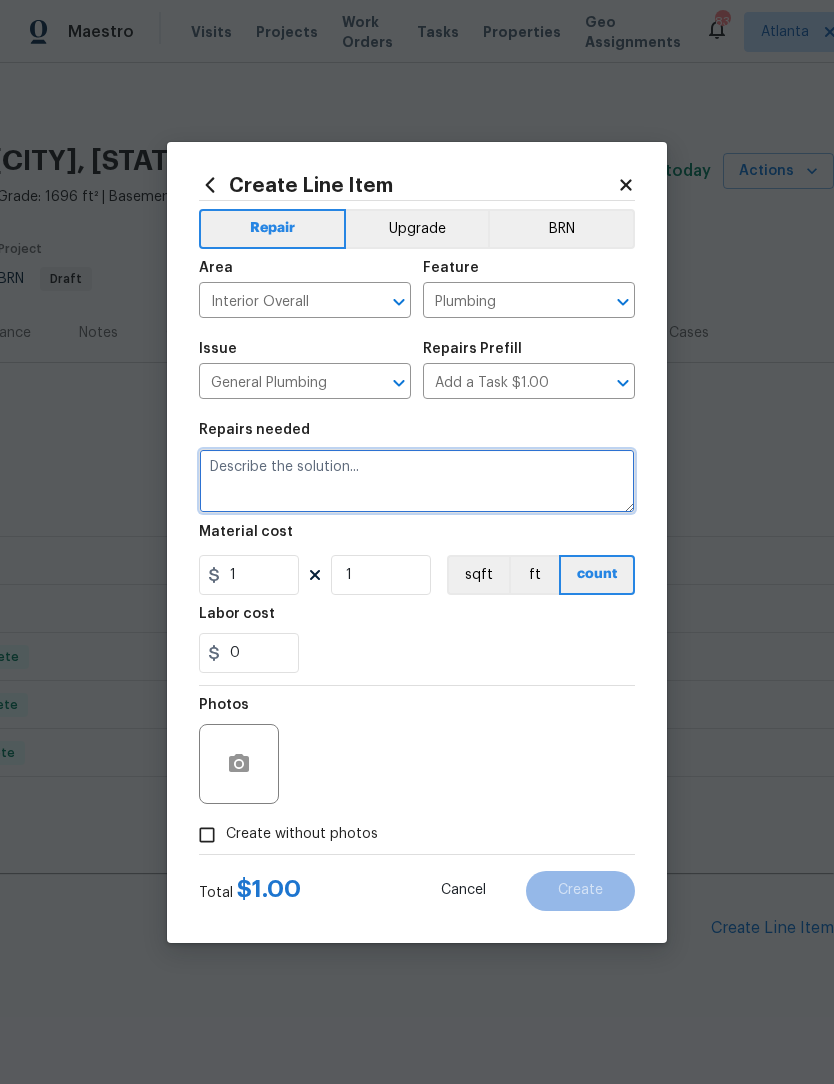 click at bounding box center (417, 481) 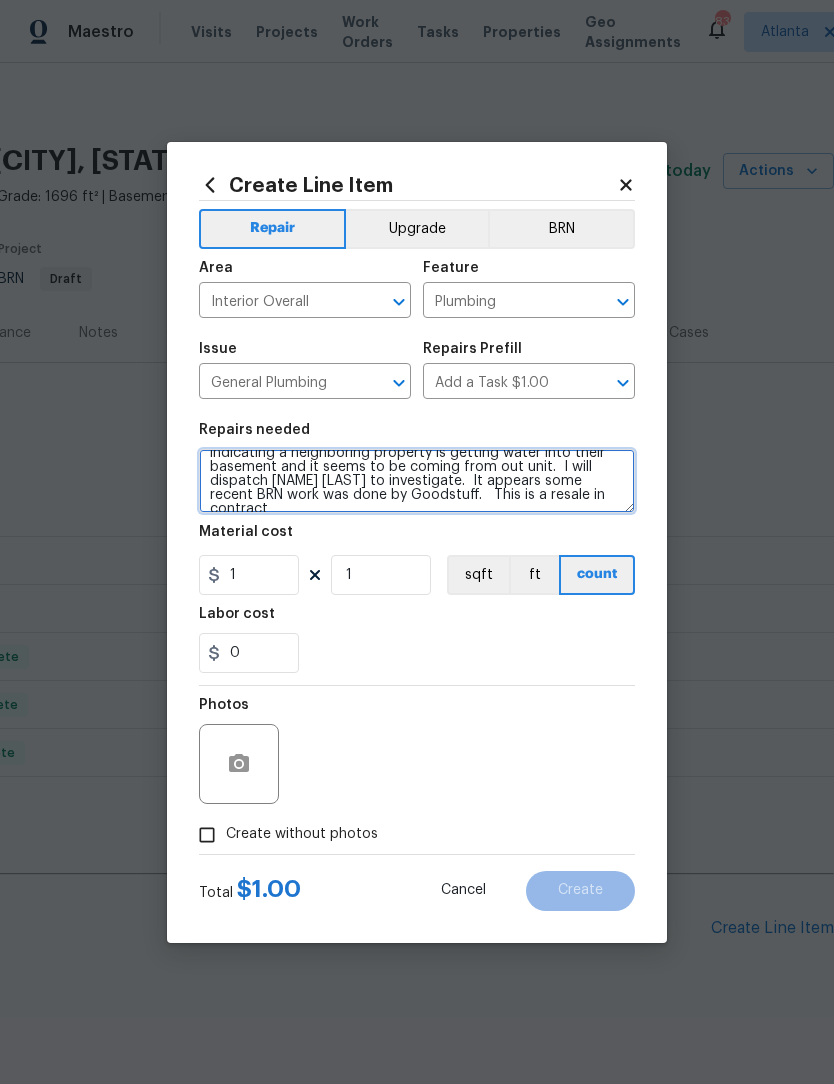 scroll, scrollTop: 53, scrollLeft: 0, axis: vertical 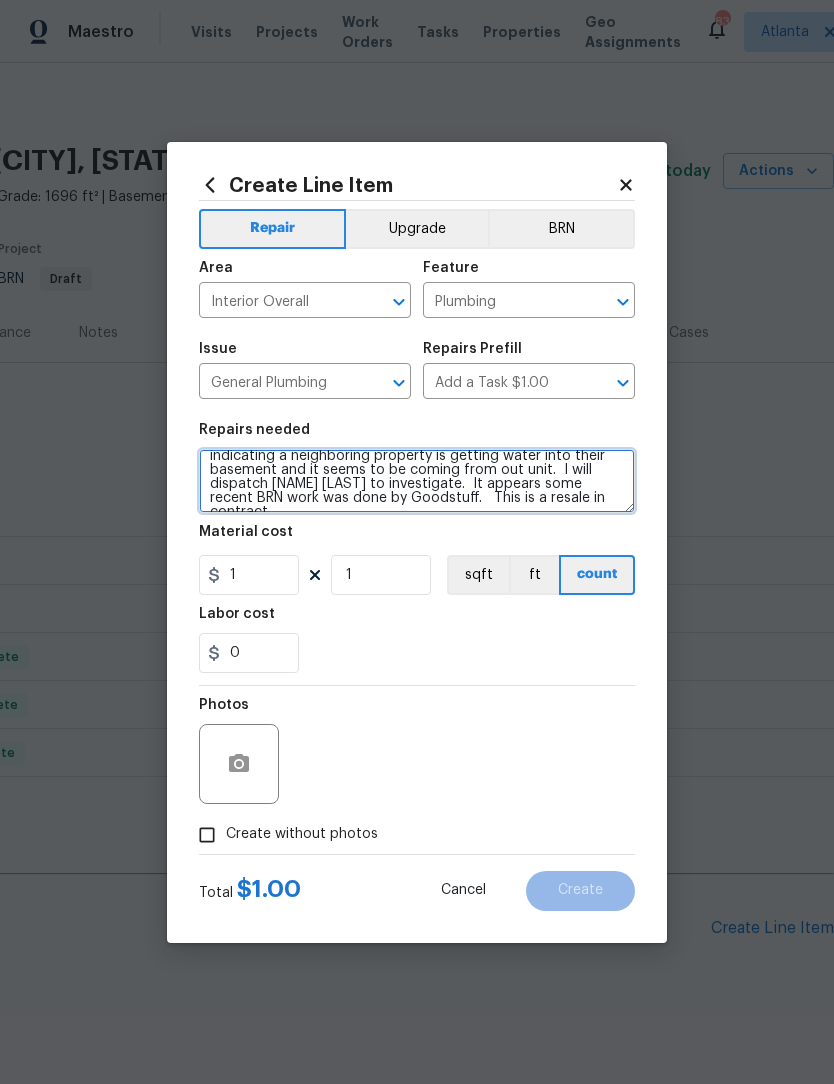 click on "RE:  [NUMBER] [STREET], [CITY], [STATE] [POSTAL_CODE]
Rec a call from [NAME] [LAST] property manager [PHONE]. indicating a neighboring property is getting water into their basement and it seems to be coming from out unit.  I will dispatch [NAME] [LAST] to investigate.  It appears some recent BRN work was done by Goodstuff.   This is a resale in contract" at bounding box center (417, 481) 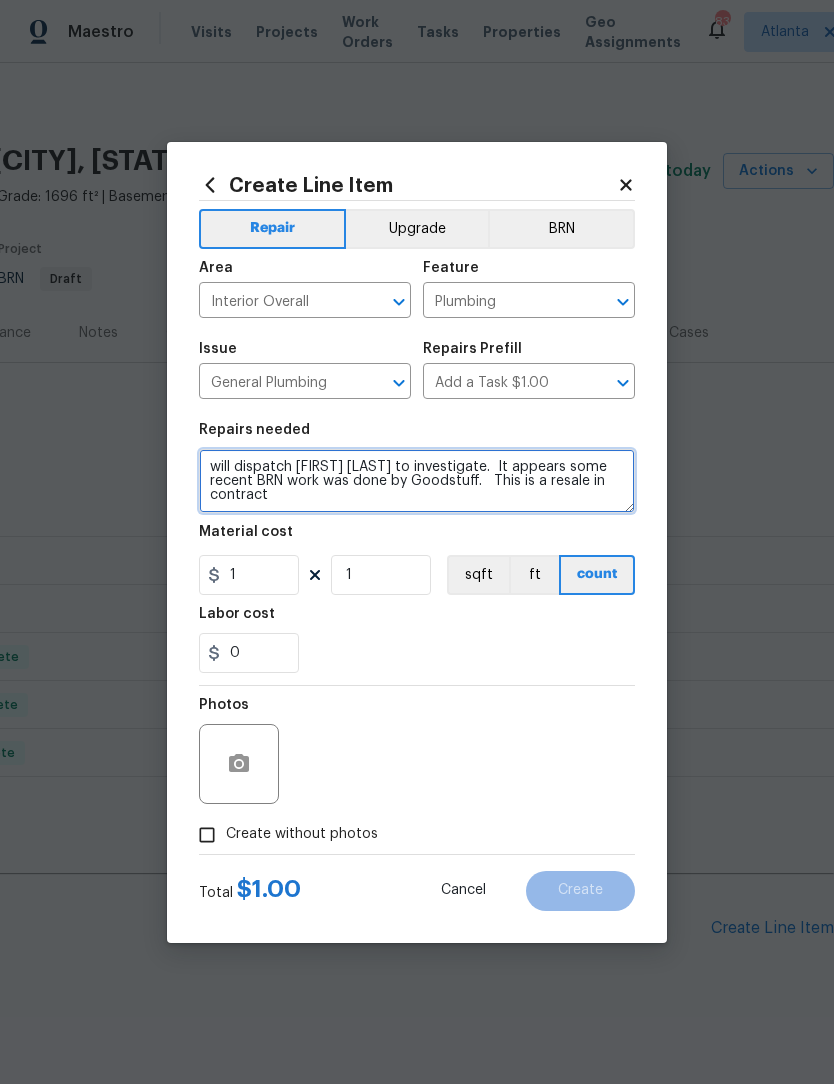 scroll, scrollTop: 98, scrollLeft: 0, axis: vertical 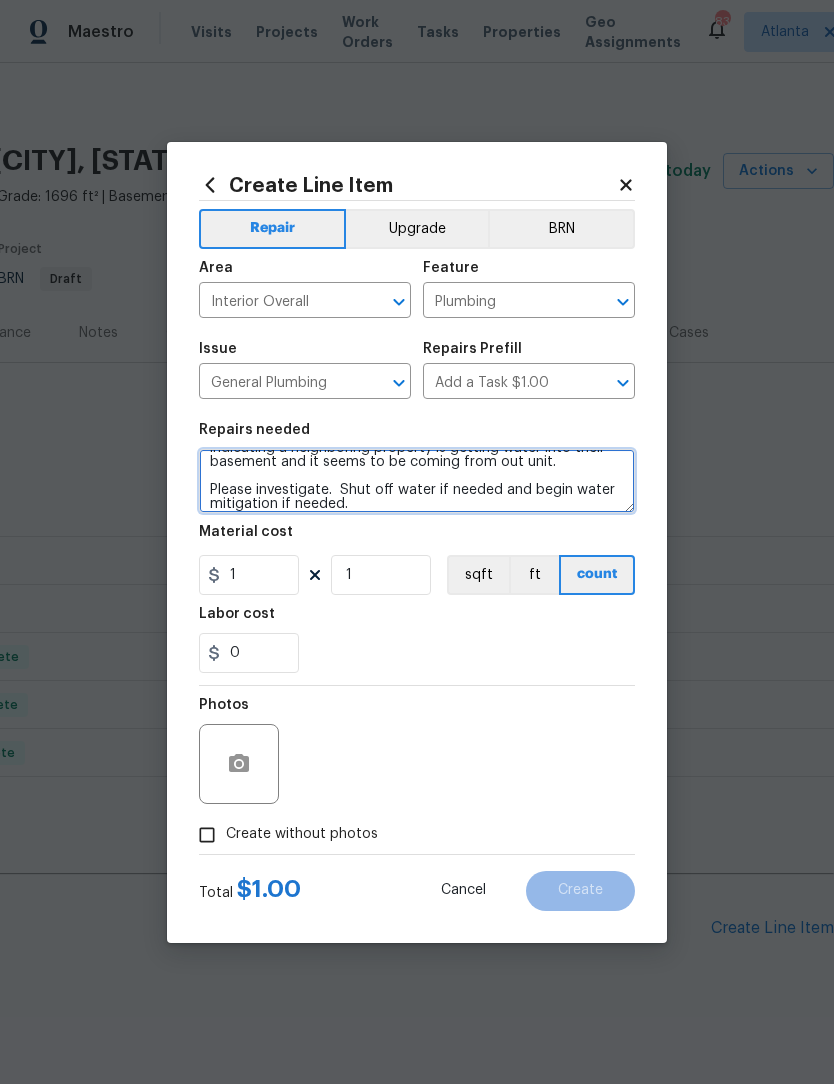 click on "RE:  [NUMBER] [STREET], [CITY], [STATE] [POSTAL_CODE]
Rec a call from [NAME] [LAST] property manager [PHONE]. indicating a neighboring property is getting water into their basement and it seems to be coming from out unit.
Please investigate.  Shut off water if needed and begin water mitigation if needed." at bounding box center [417, 481] 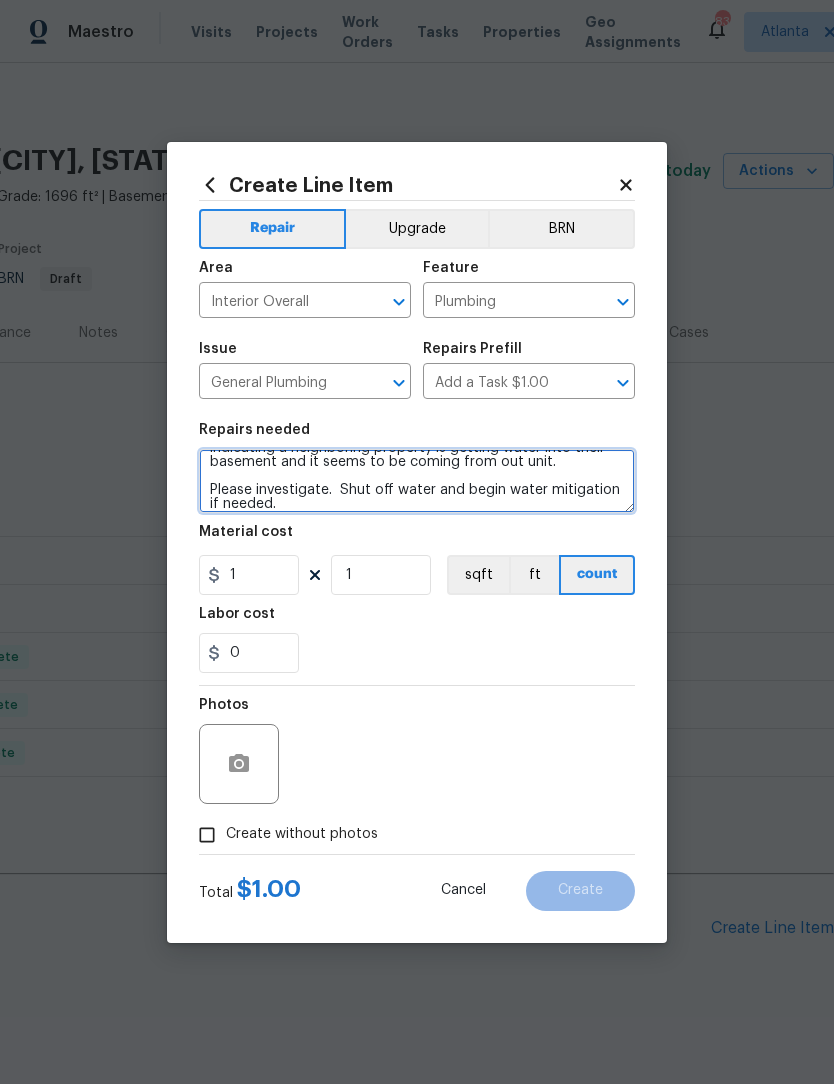 click on "RE:  [NUMBER] [STREET], [CITY], [STATE] [POSTAL_CODE]
Rec a call from [NAME] [LAST] property manager [PHONE]. indicating a neighboring property is getting water into their basement and it seems to be coming from out unit.
Please investigate.  Shut off water and begin water mitigation if needed." at bounding box center [417, 481] 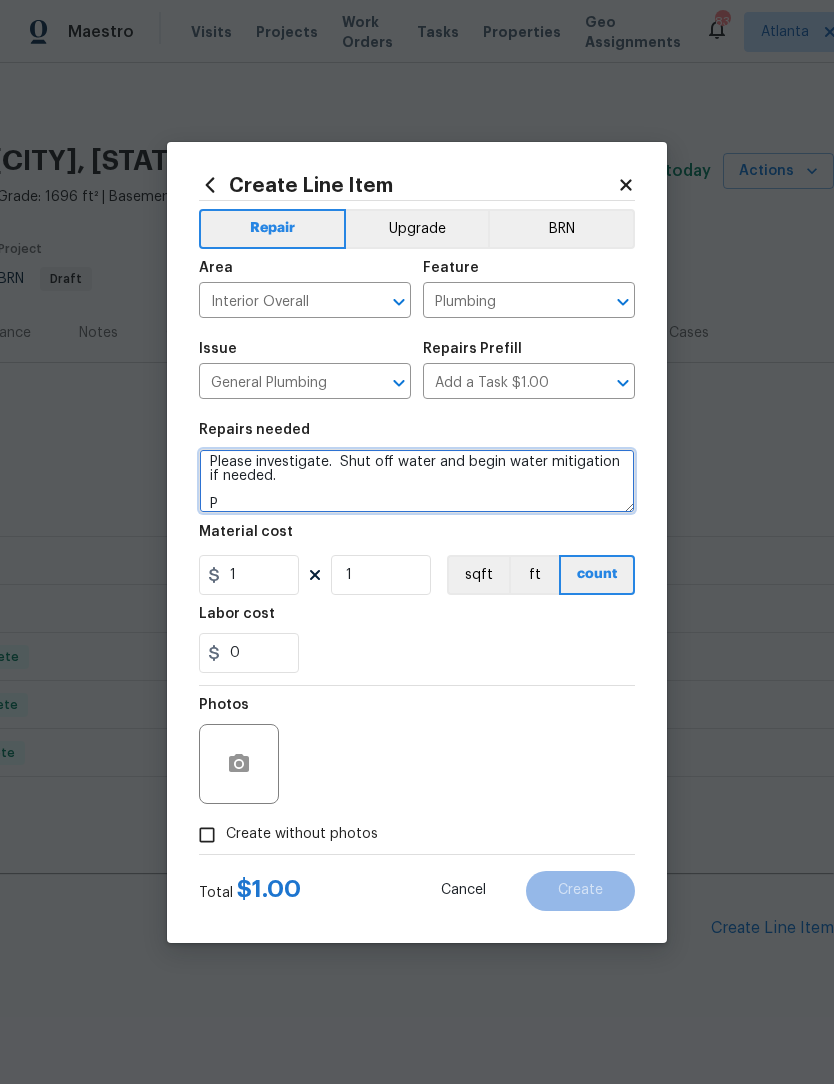 scroll, scrollTop: 89, scrollLeft: 0, axis: vertical 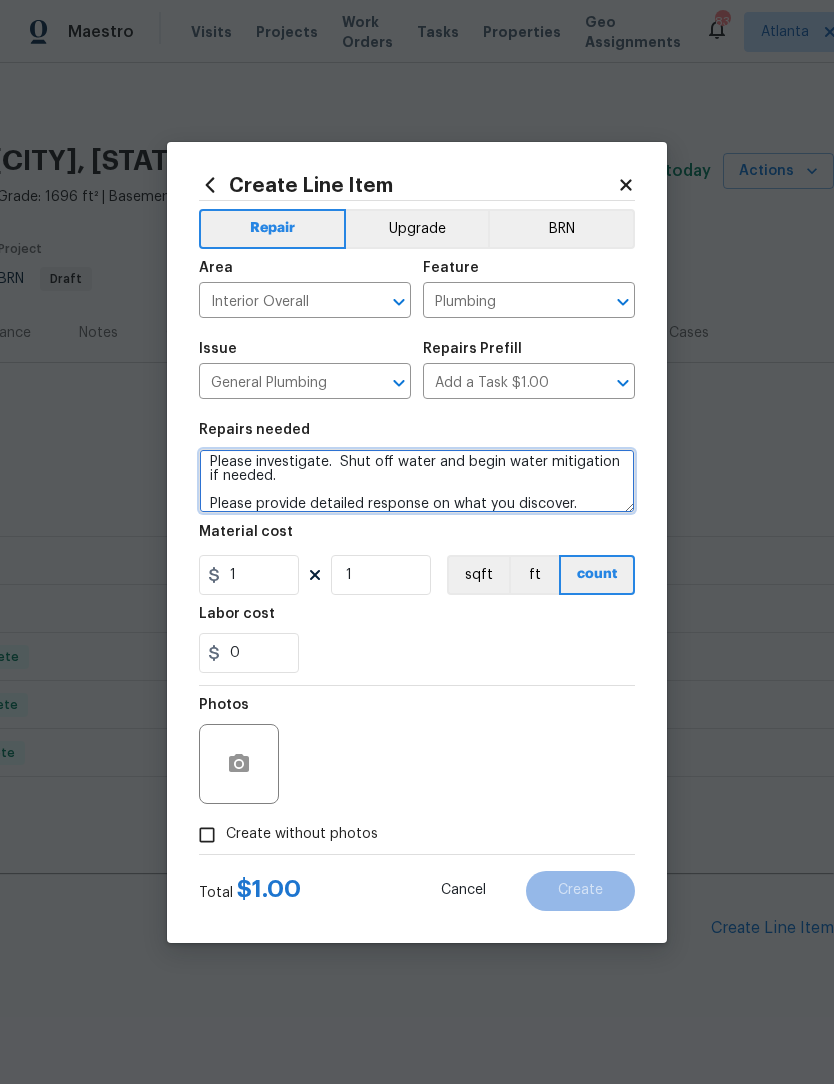 type on "RE:  [NUMBER] [STREET], [CITY], [STATE] [POSTAL_CODE]
Rec a call from [FIRST] [LAST] property manager [PHONE]. indicating a neighboring property is getting water into their basement and it seems to be coming from out unit.
Please investigate.  Shut off water and begin water mitigation if needed.
Please provide detailed response on what you discover." 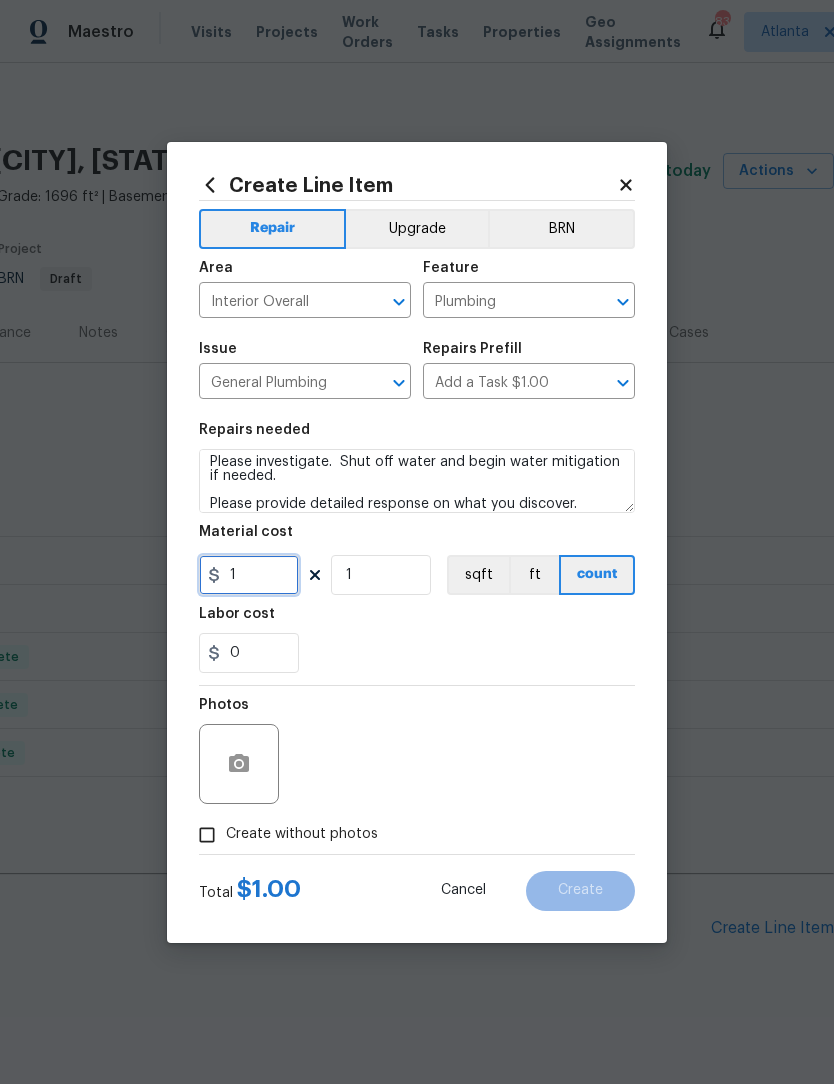 click on "1" at bounding box center [249, 575] 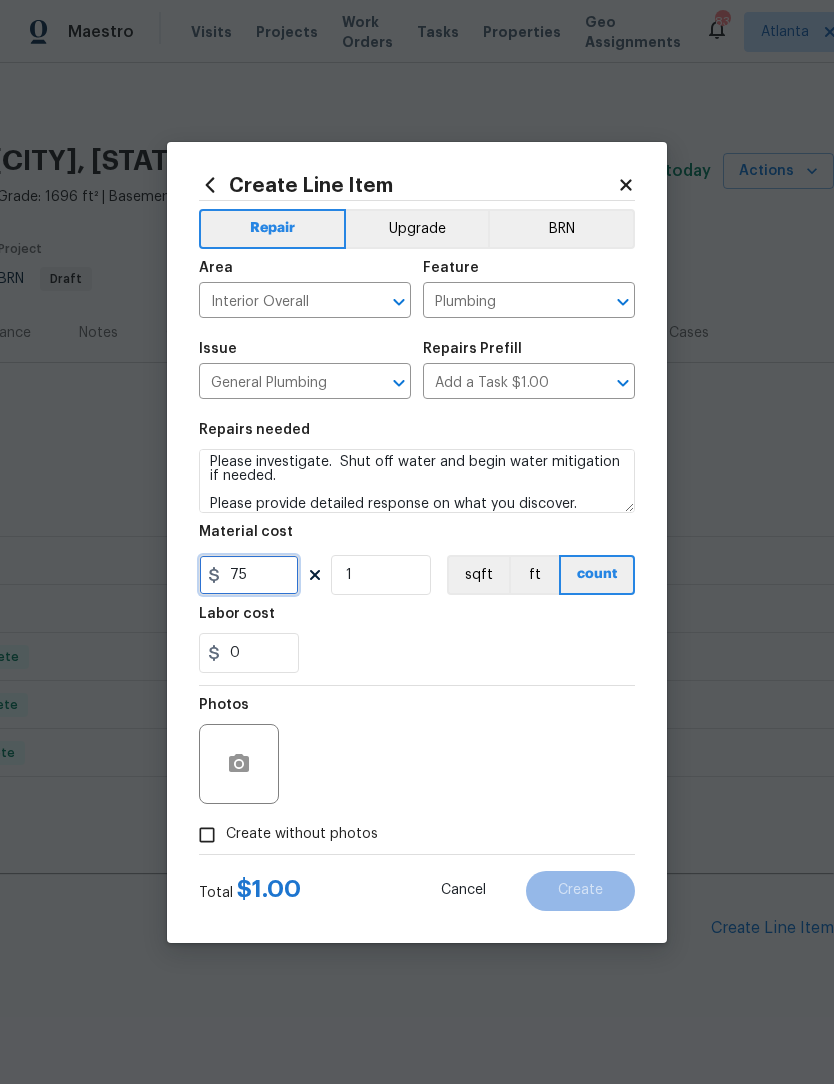type on "75" 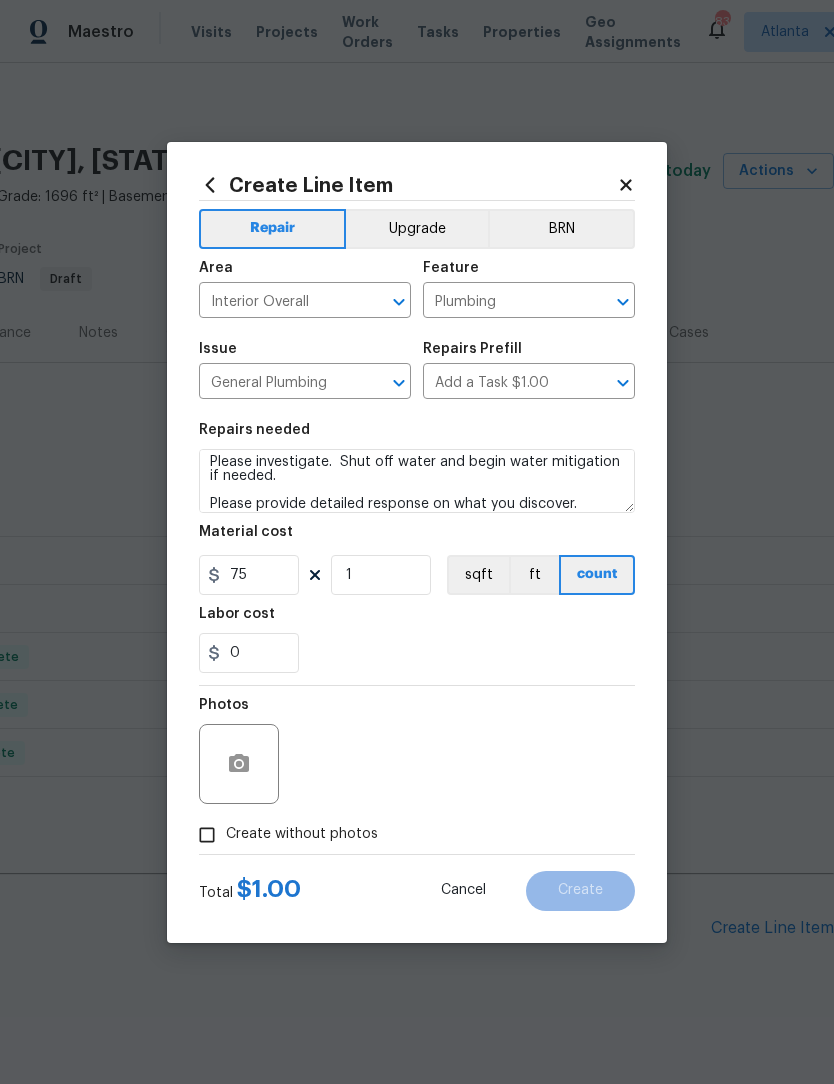 click on "Create without photos" at bounding box center [207, 835] 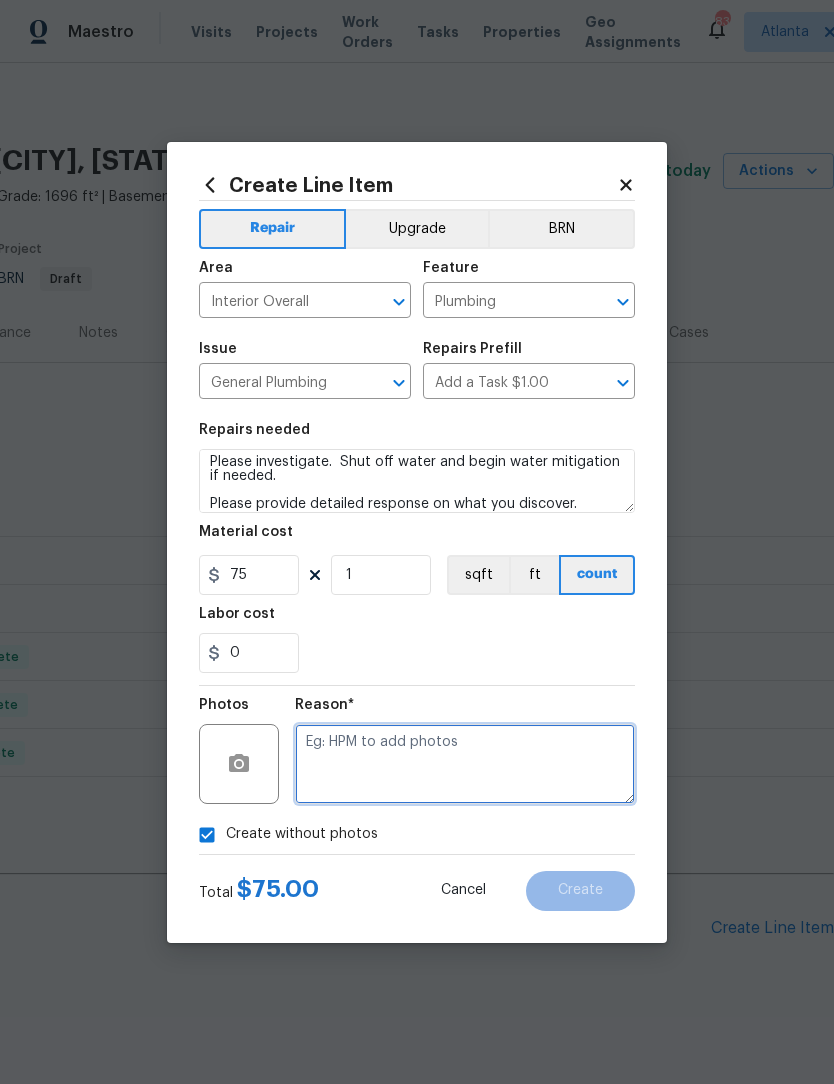 click at bounding box center (465, 764) 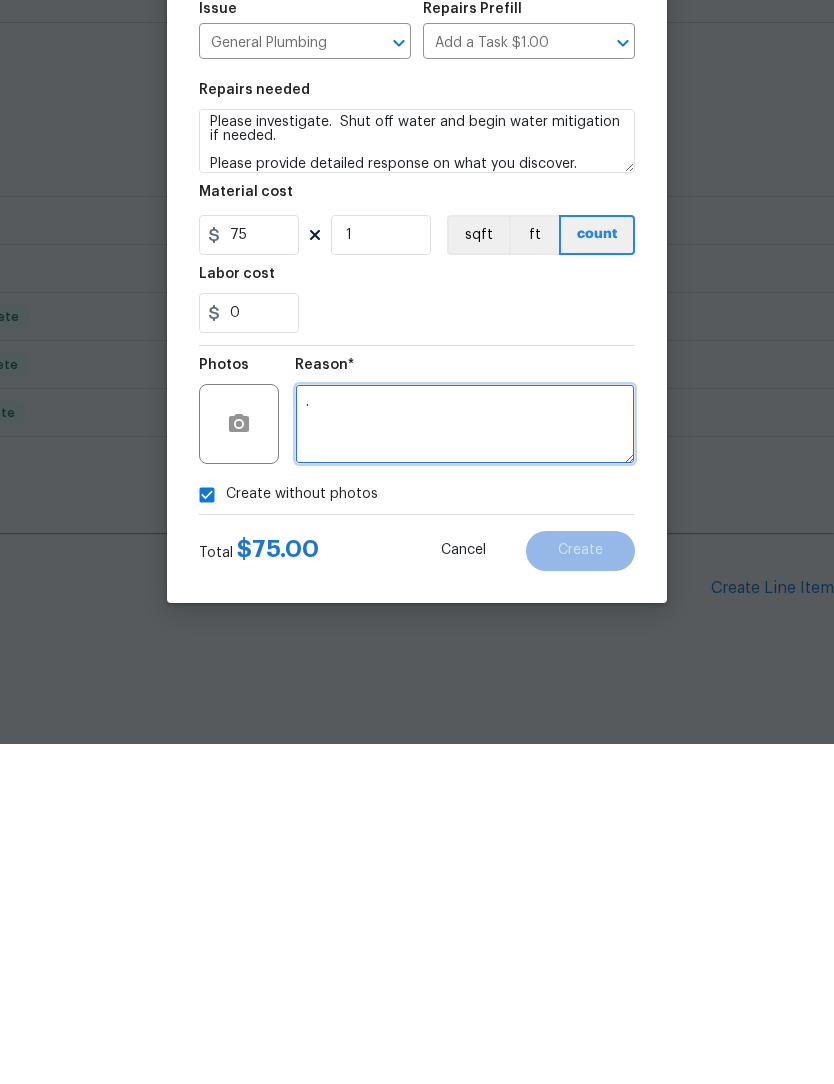 scroll, scrollTop: 46, scrollLeft: 0, axis: vertical 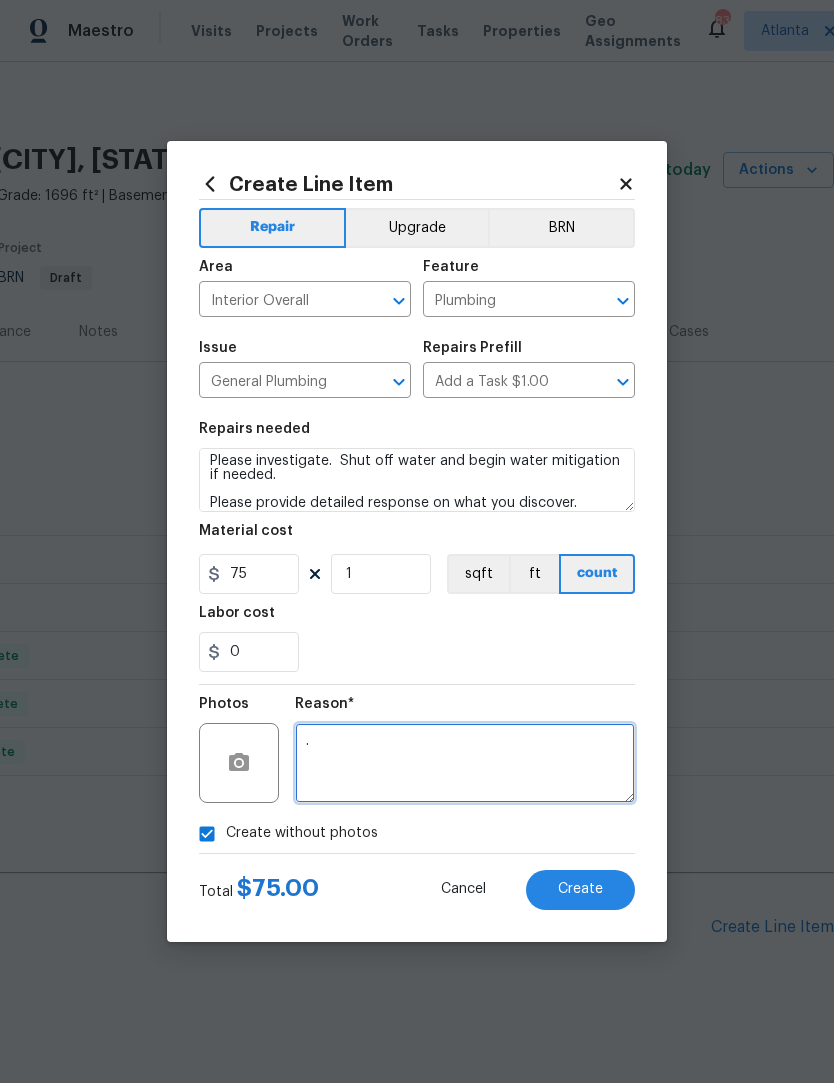 type on "." 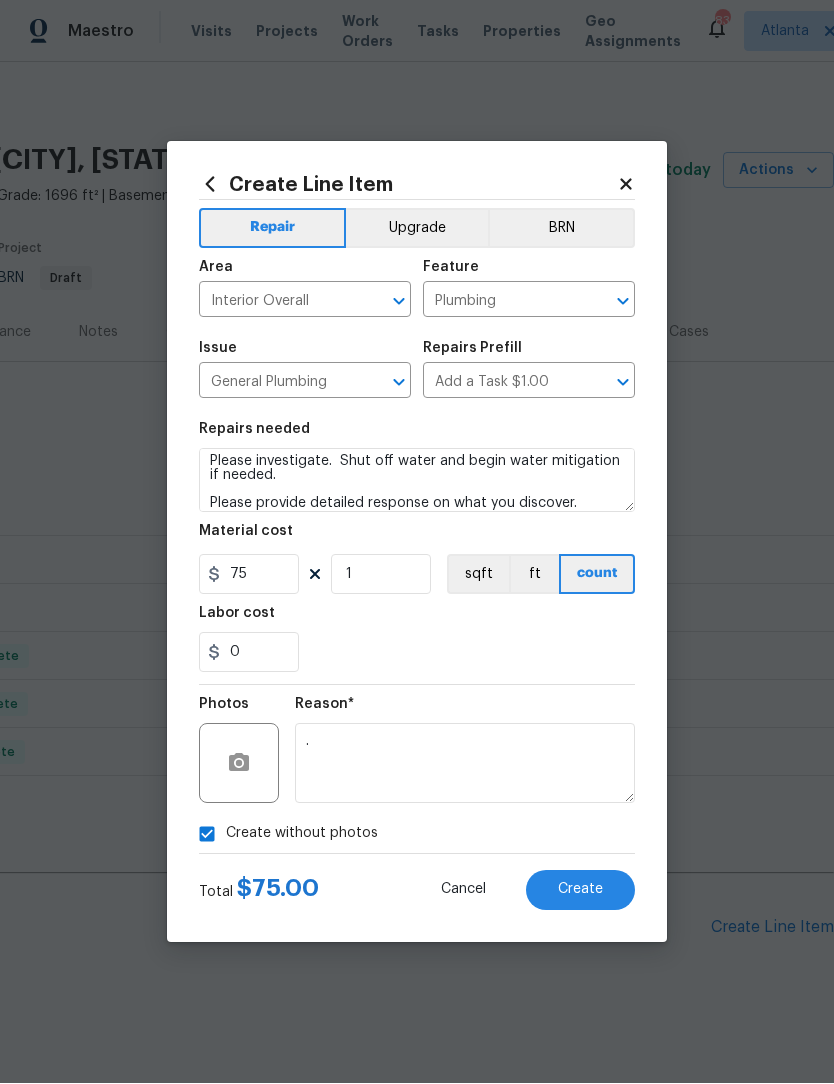 click on "Create" at bounding box center [580, 891] 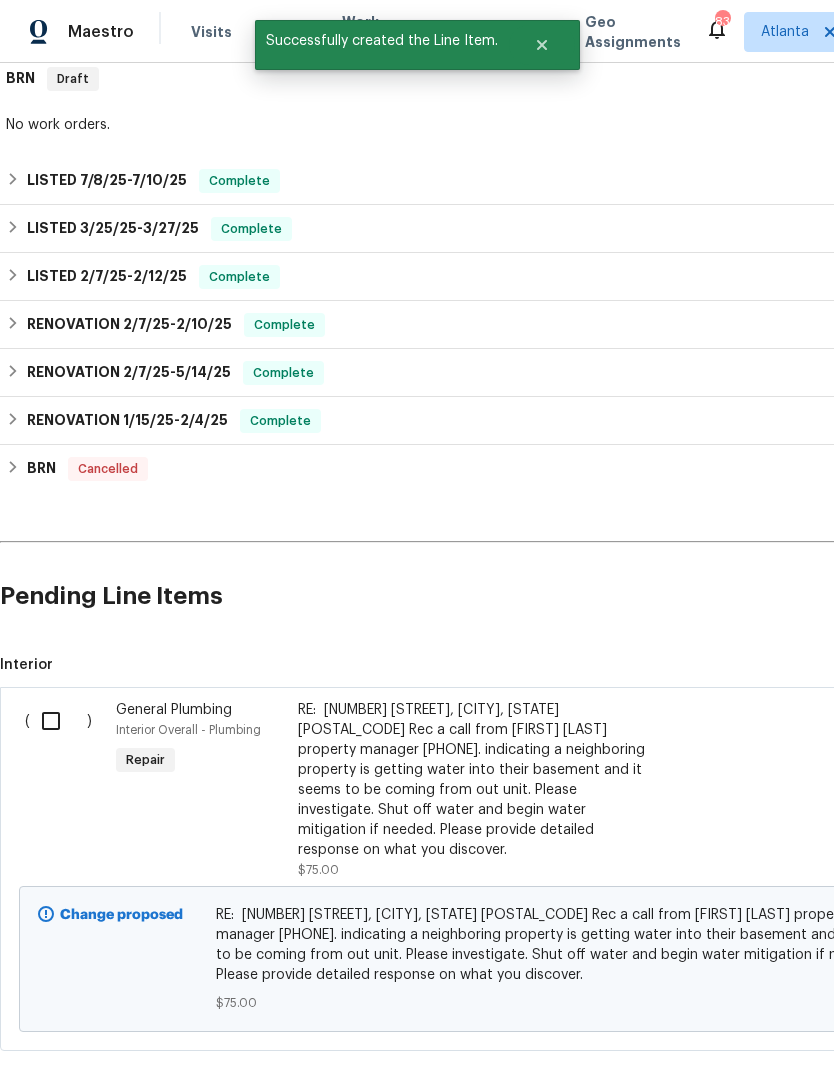 scroll, scrollTop: 329, scrollLeft: 2, axis: both 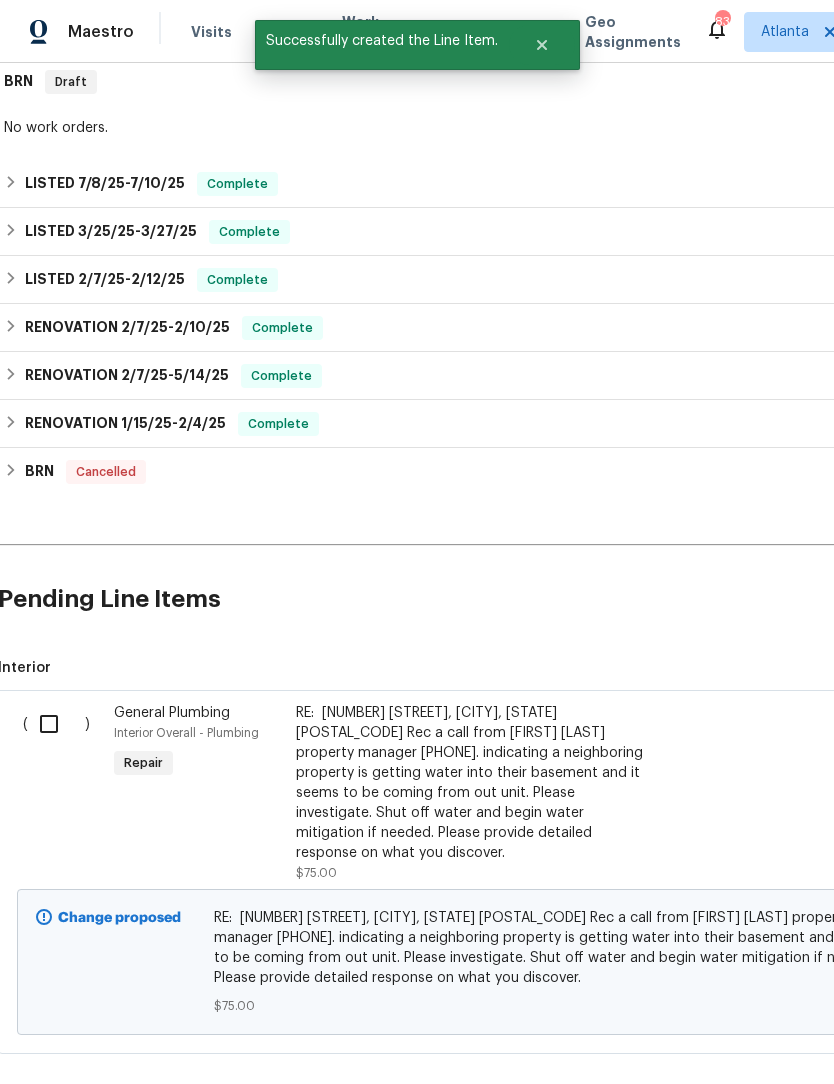 click at bounding box center (56, 724) 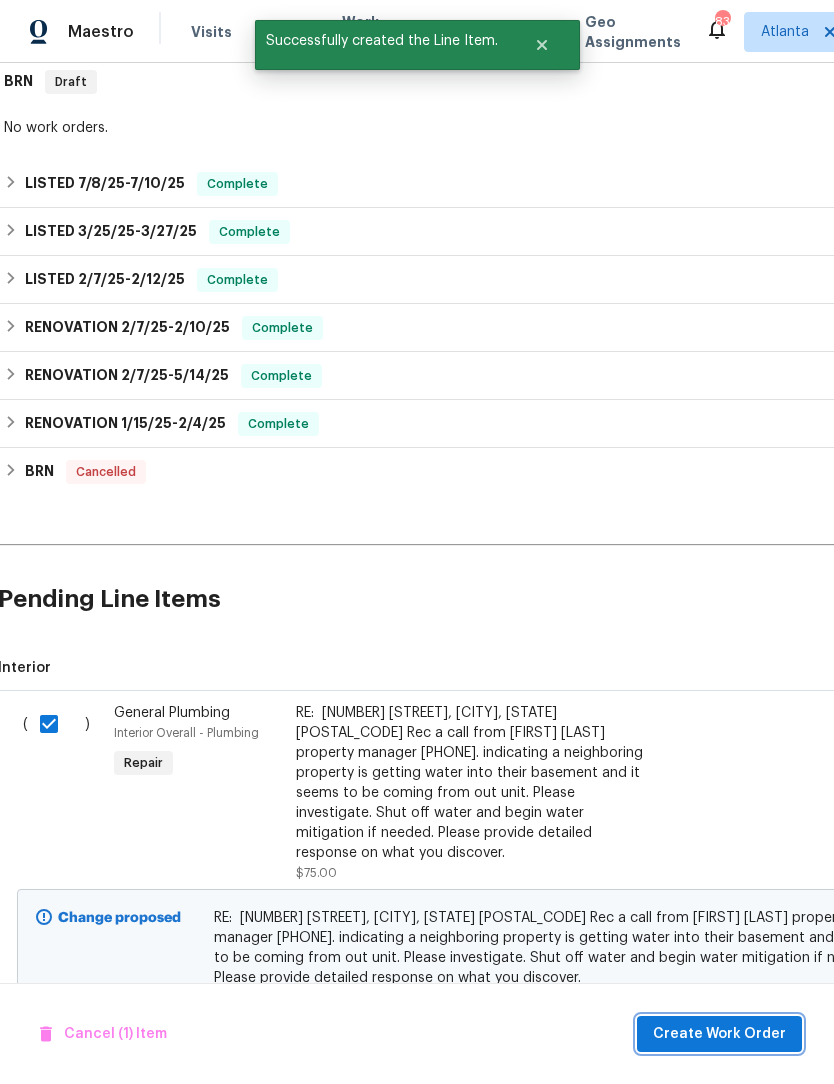 click on "Create Work Order" at bounding box center (719, 1034) 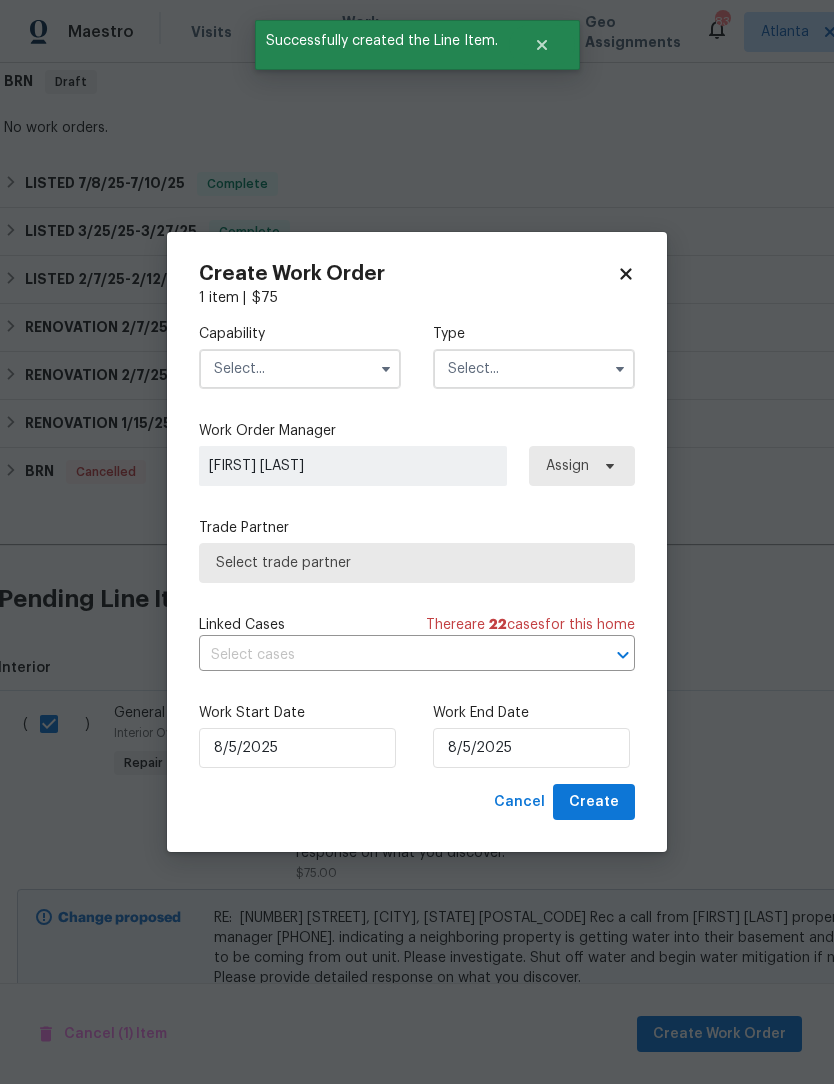 click 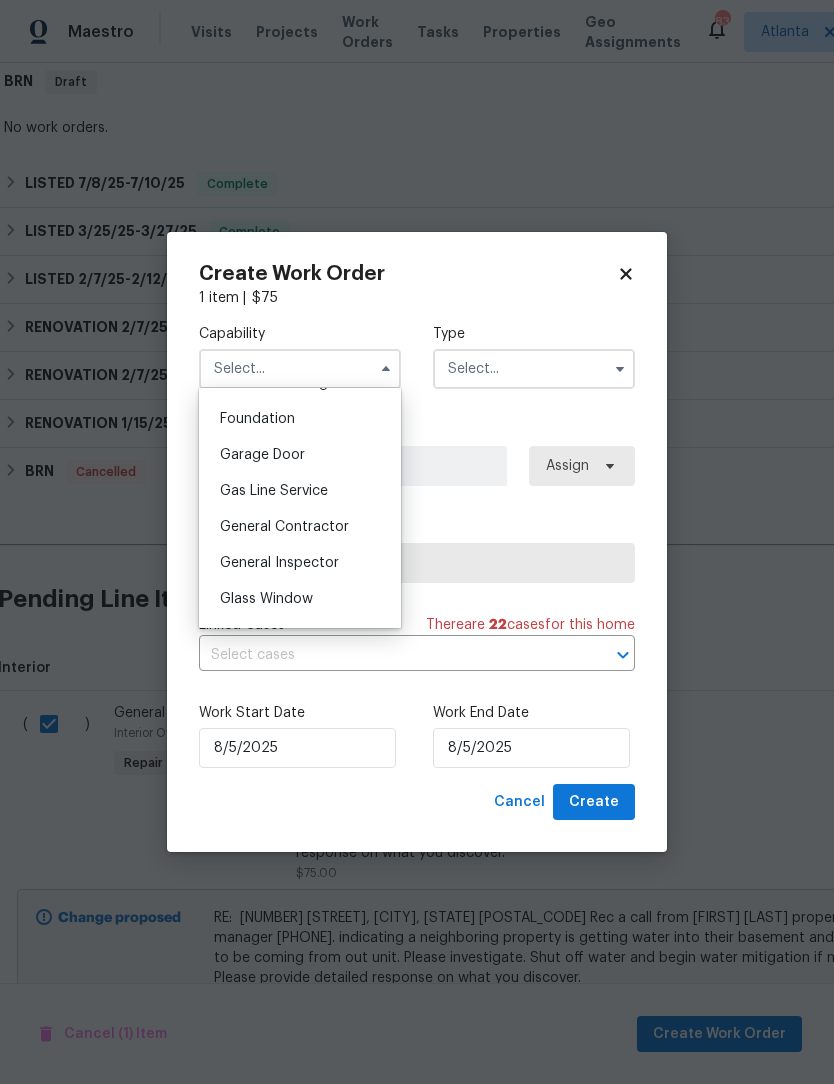 scroll, scrollTop: 853, scrollLeft: 0, axis: vertical 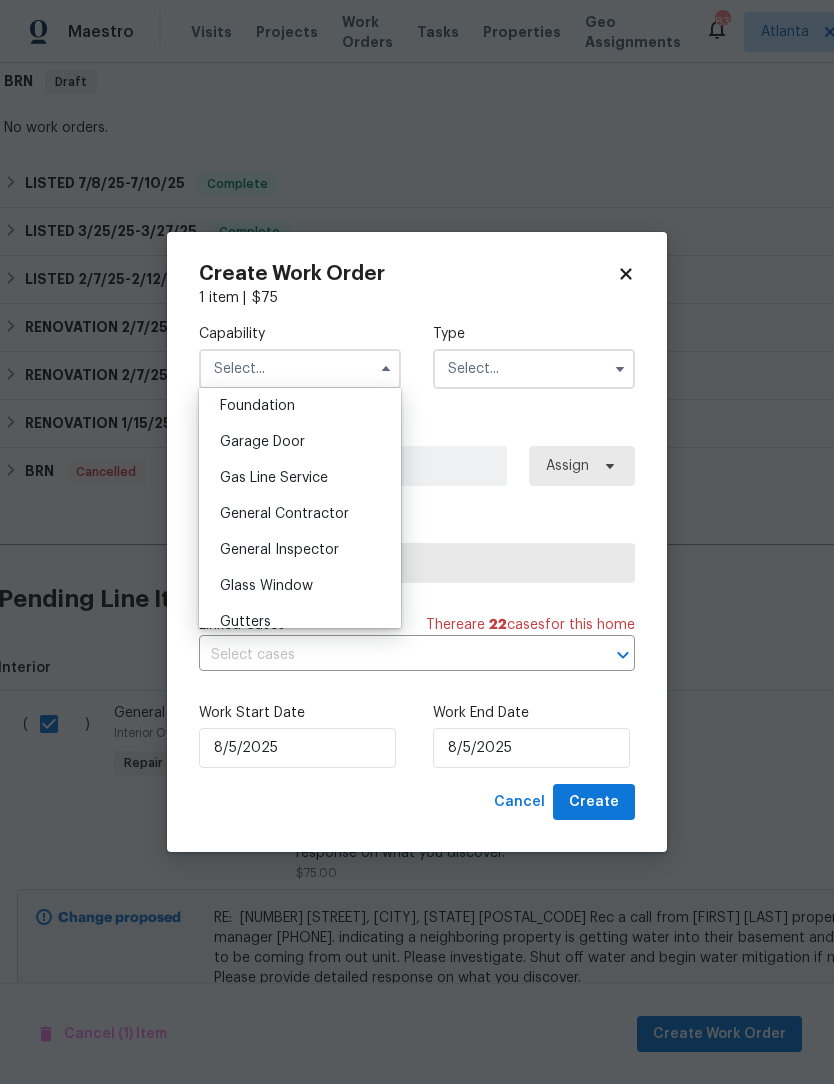 click on "General Contractor" at bounding box center [300, 514] 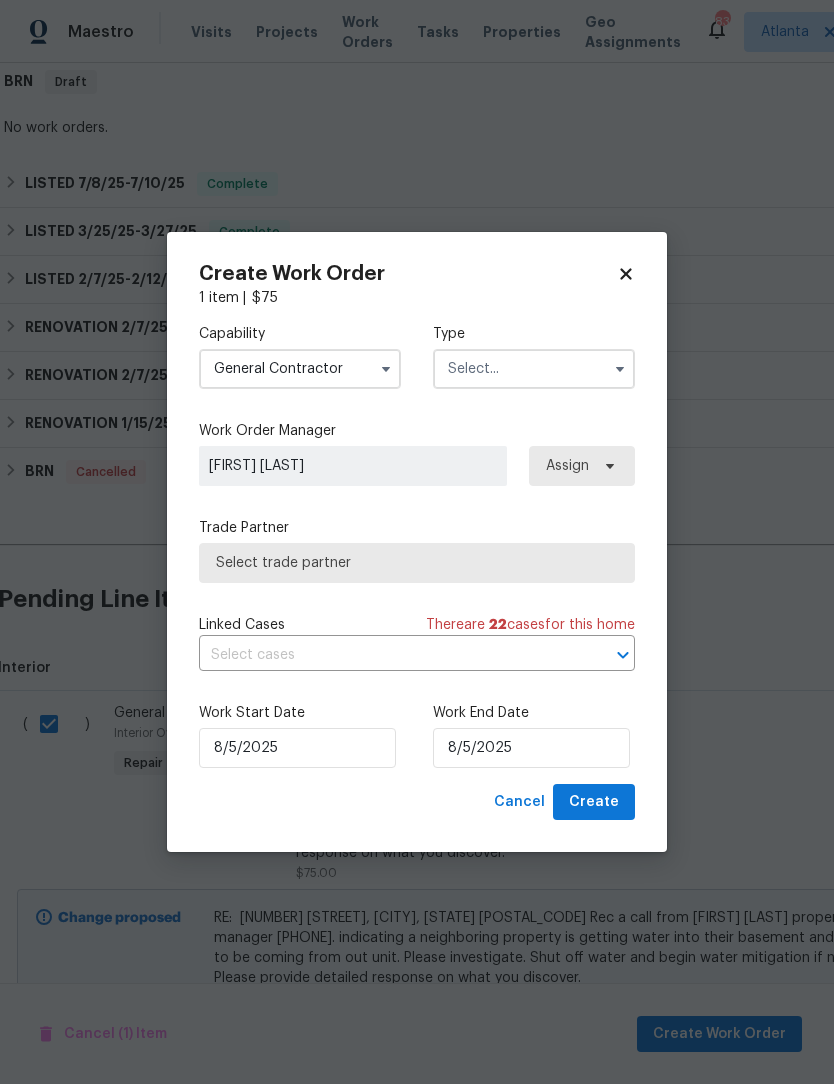 click at bounding box center (620, 369) 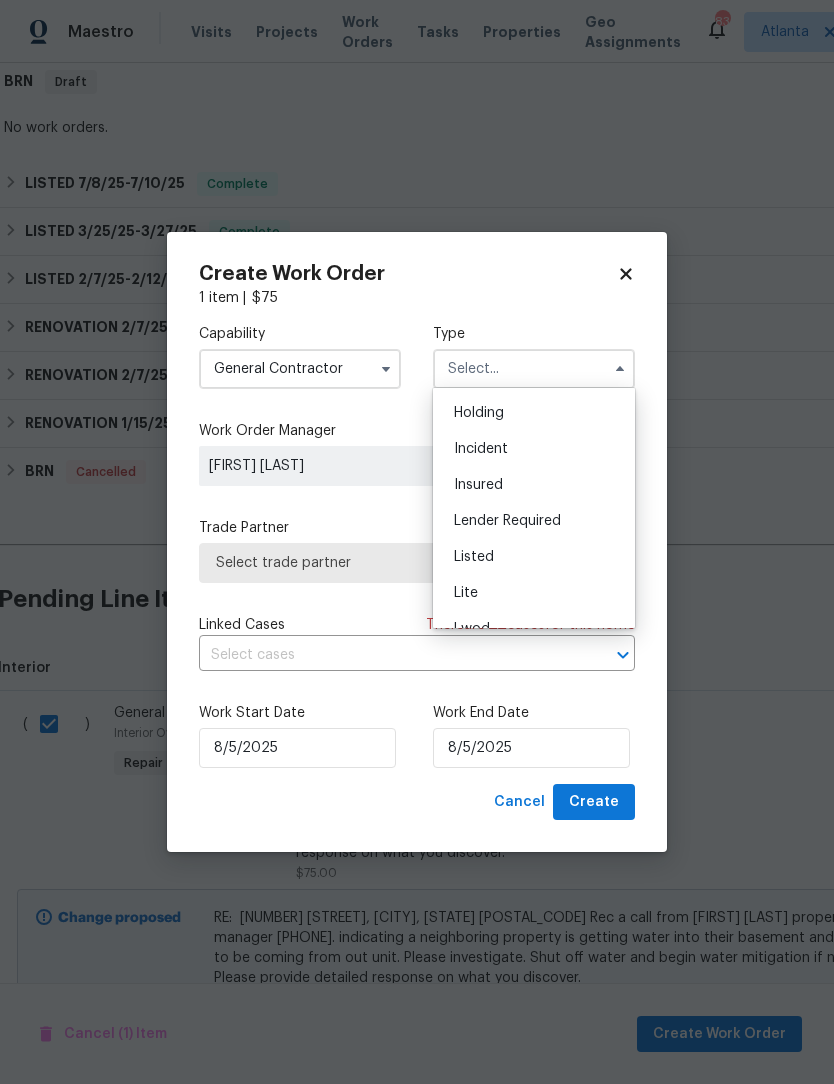 scroll, scrollTop: 71, scrollLeft: 0, axis: vertical 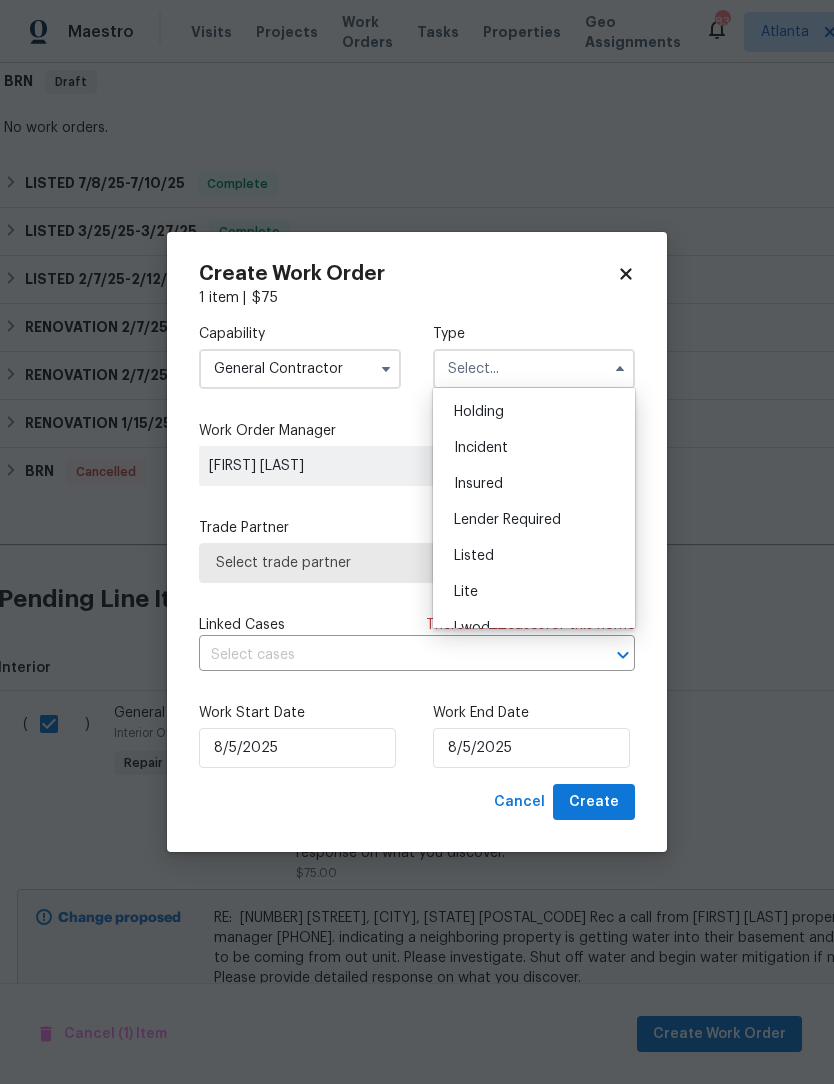 click on "Listed" at bounding box center [534, 556] 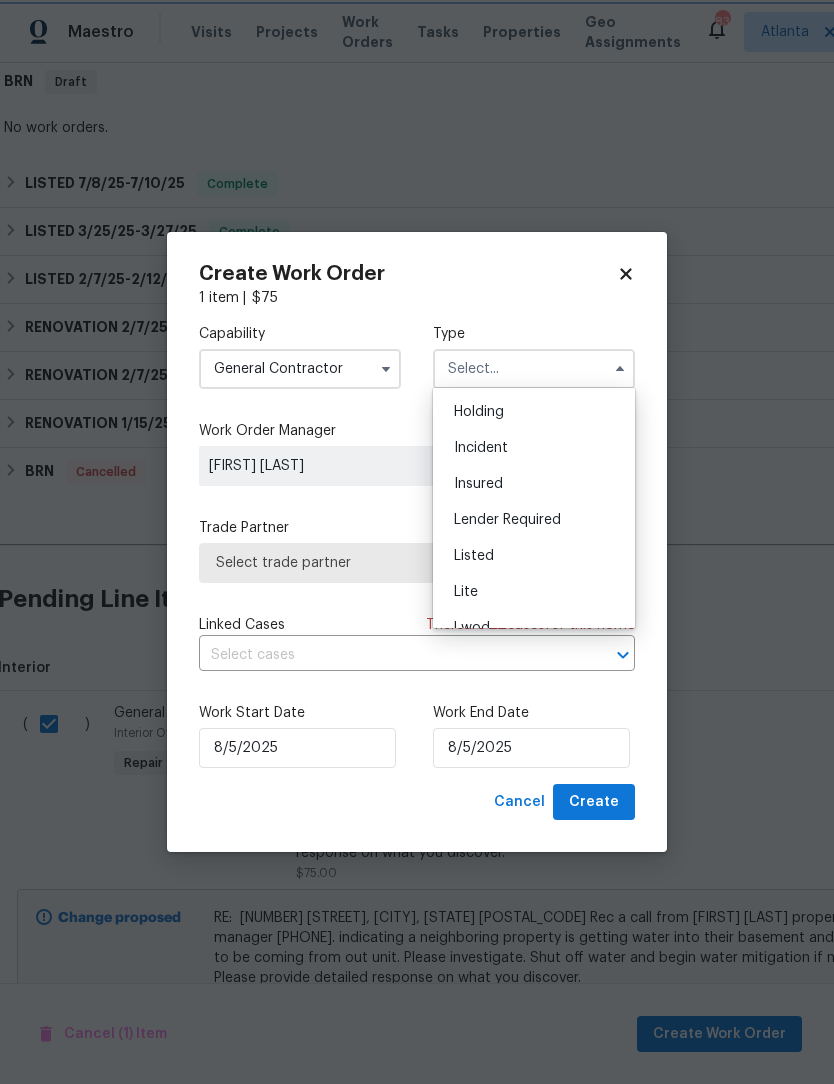 type on "Listed" 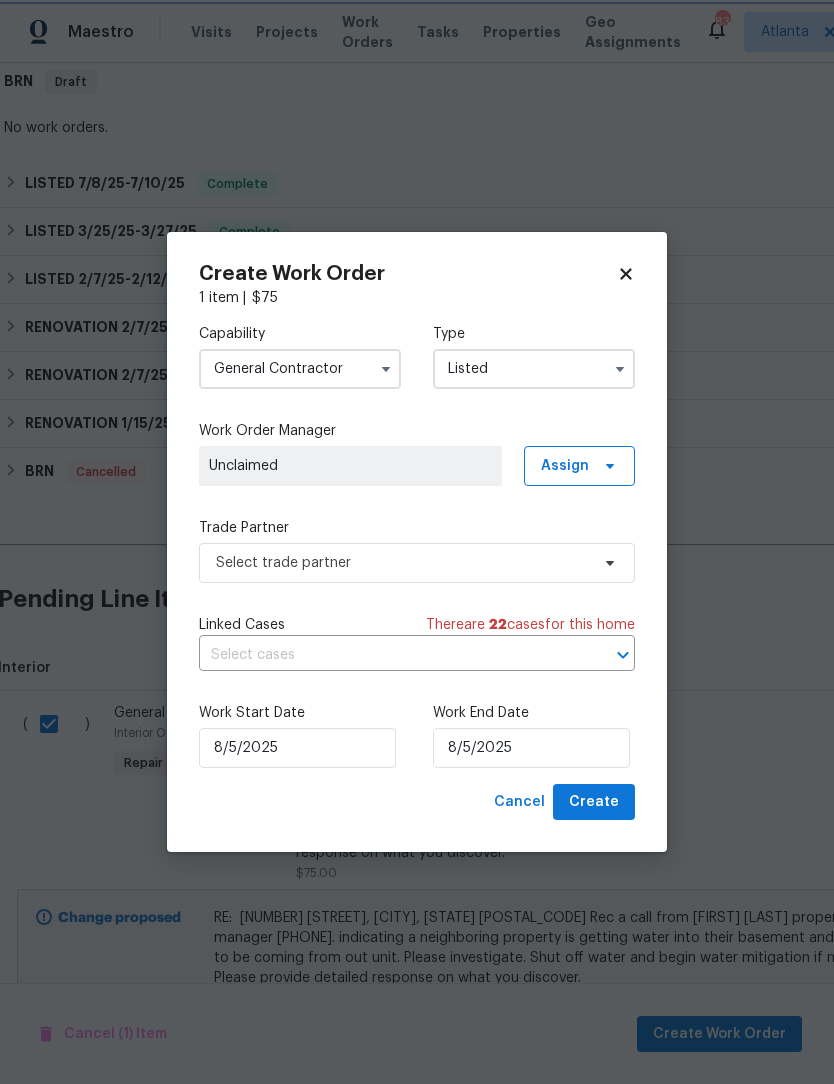 scroll, scrollTop: 0, scrollLeft: 0, axis: both 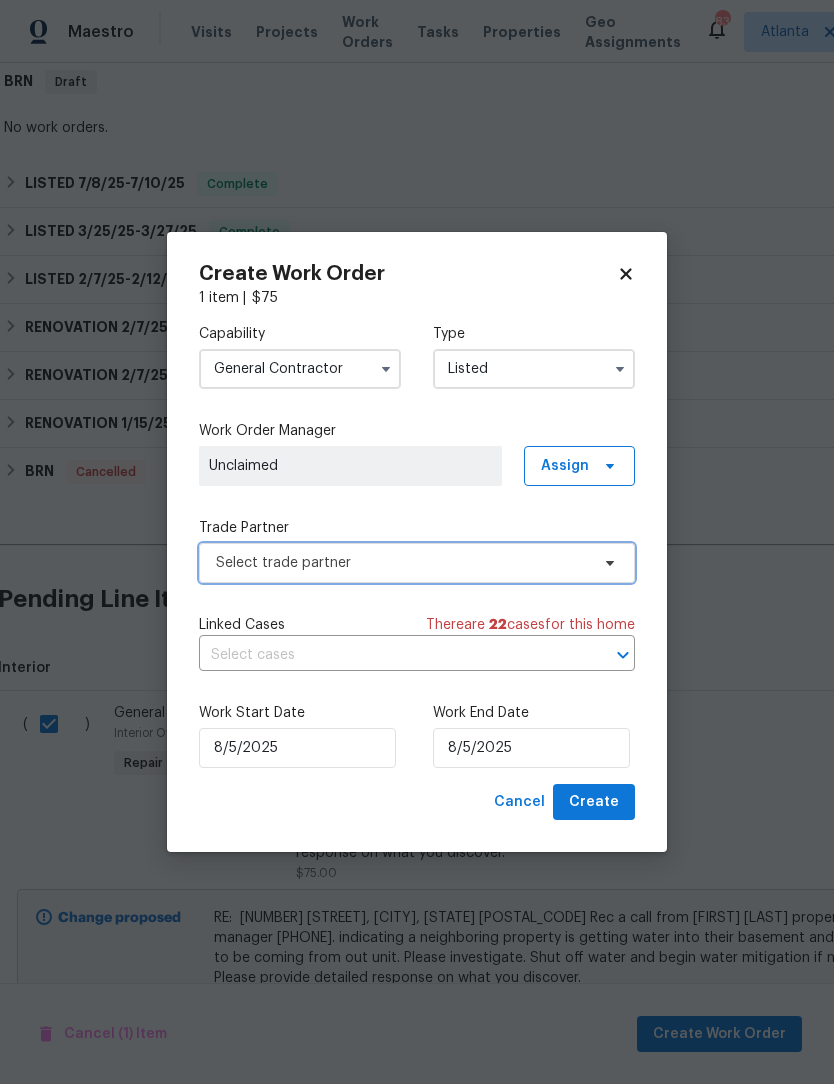 click 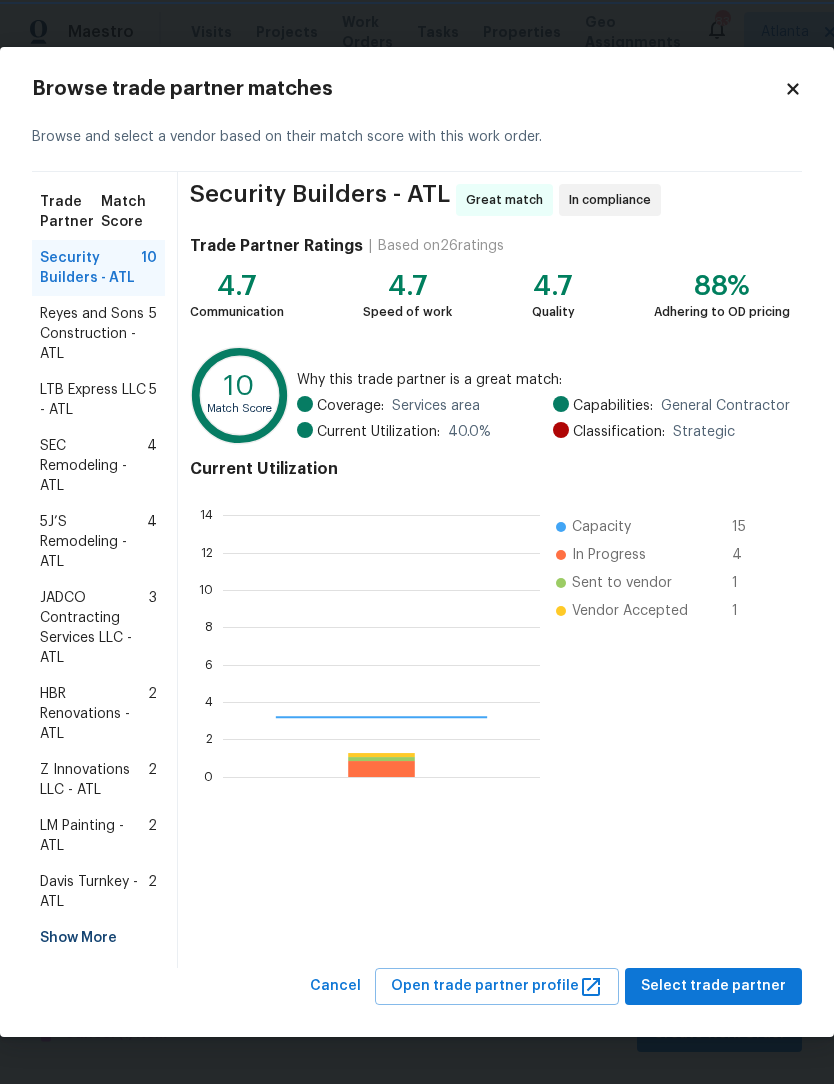 scroll, scrollTop: 2, scrollLeft: 2, axis: both 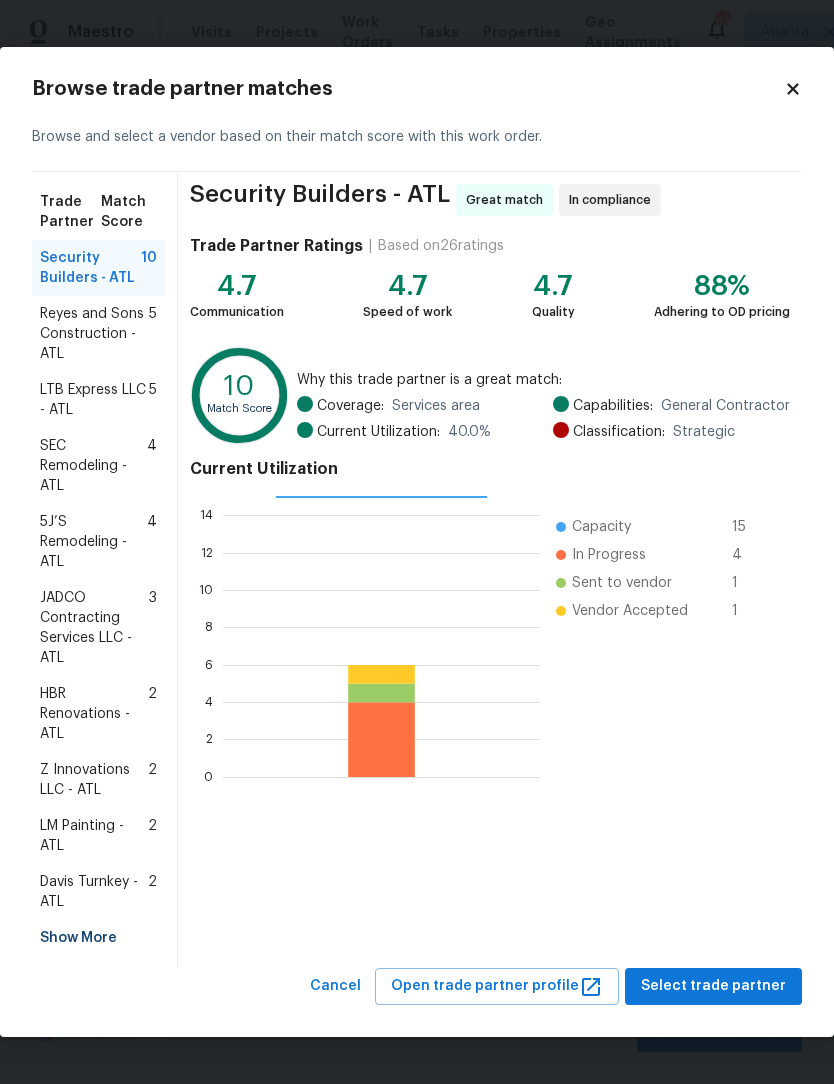 click on "Show More" at bounding box center [98, 938] 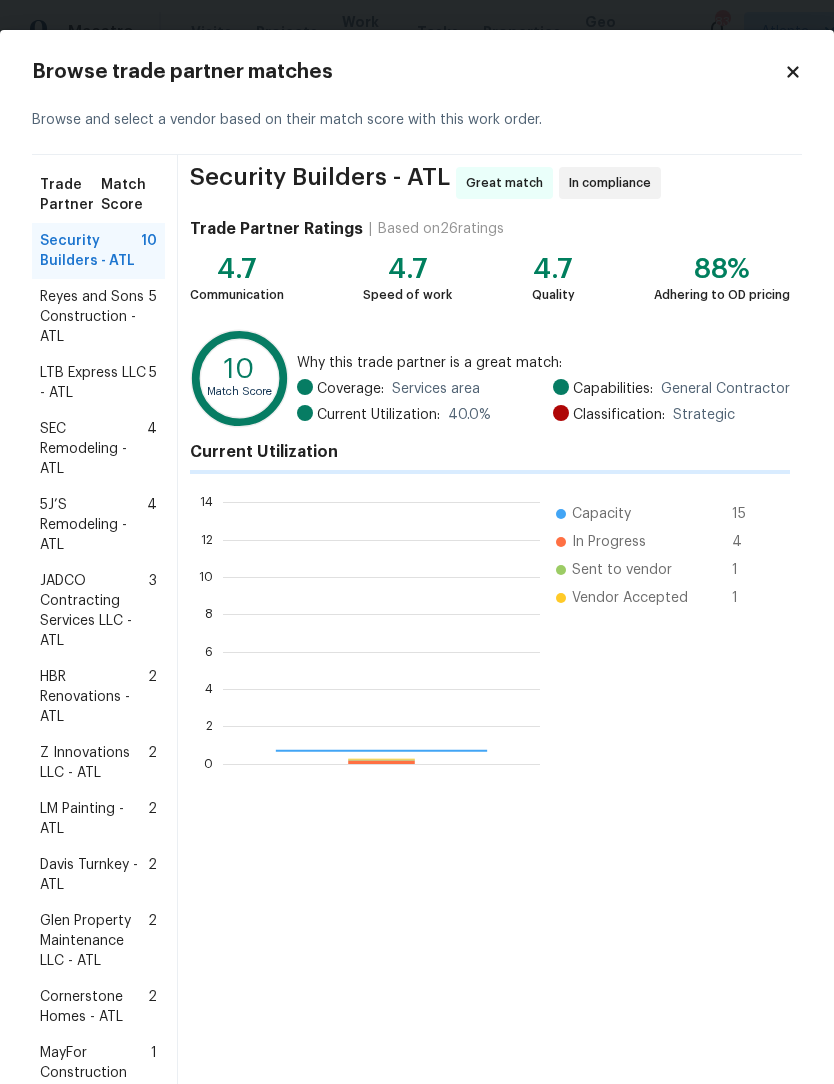 scroll, scrollTop: 2, scrollLeft: 2, axis: both 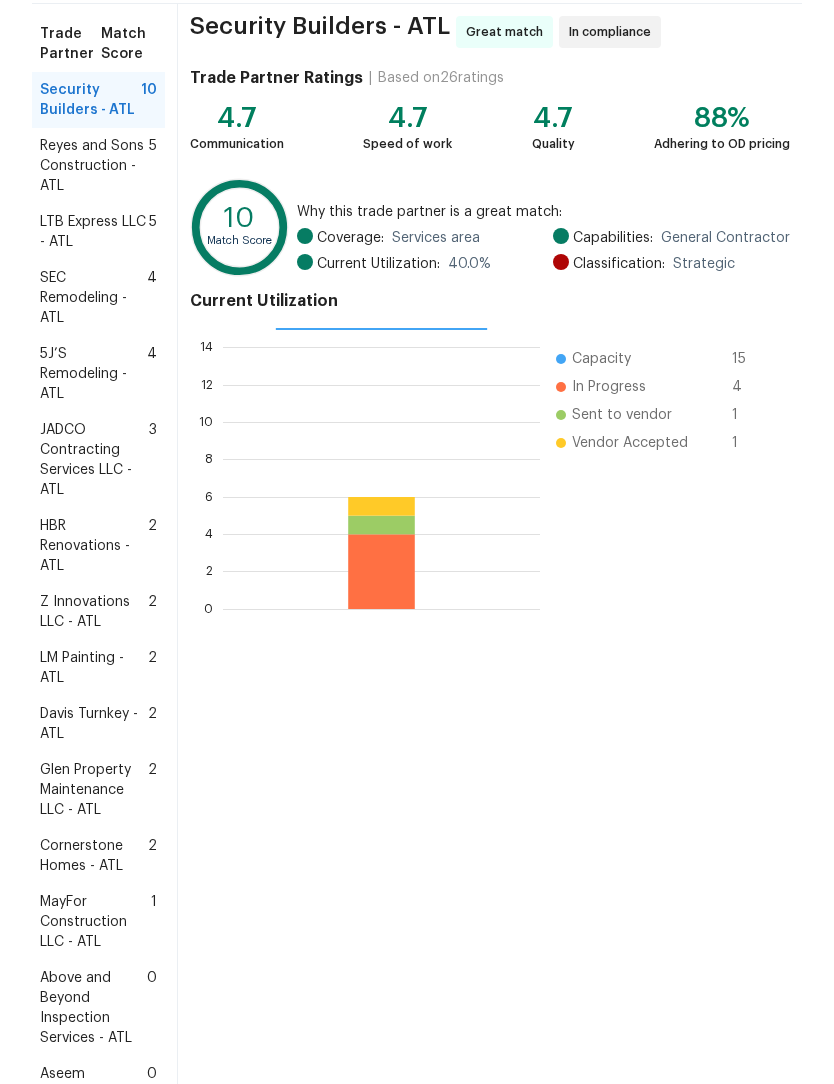 click on "Glen Property Maintenance LLC - ATL" at bounding box center [94, 790] 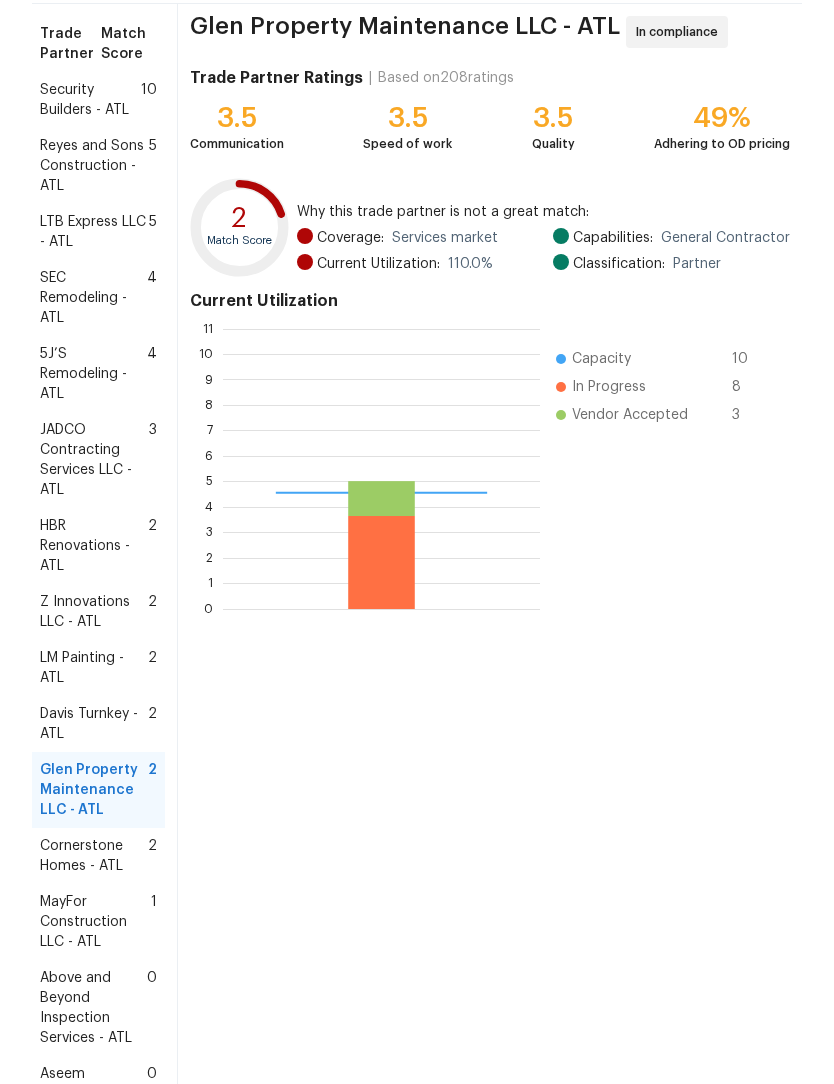scroll, scrollTop: 2, scrollLeft: 2, axis: both 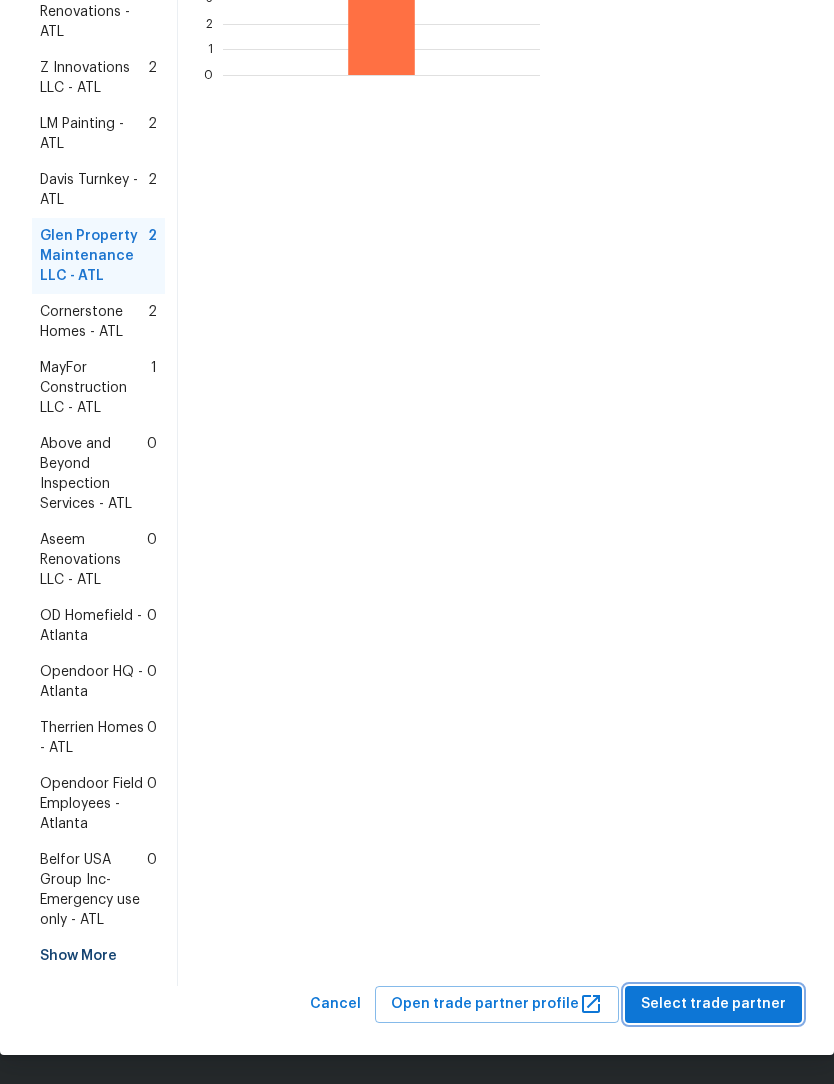 click on "Select trade partner" at bounding box center (713, 1004) 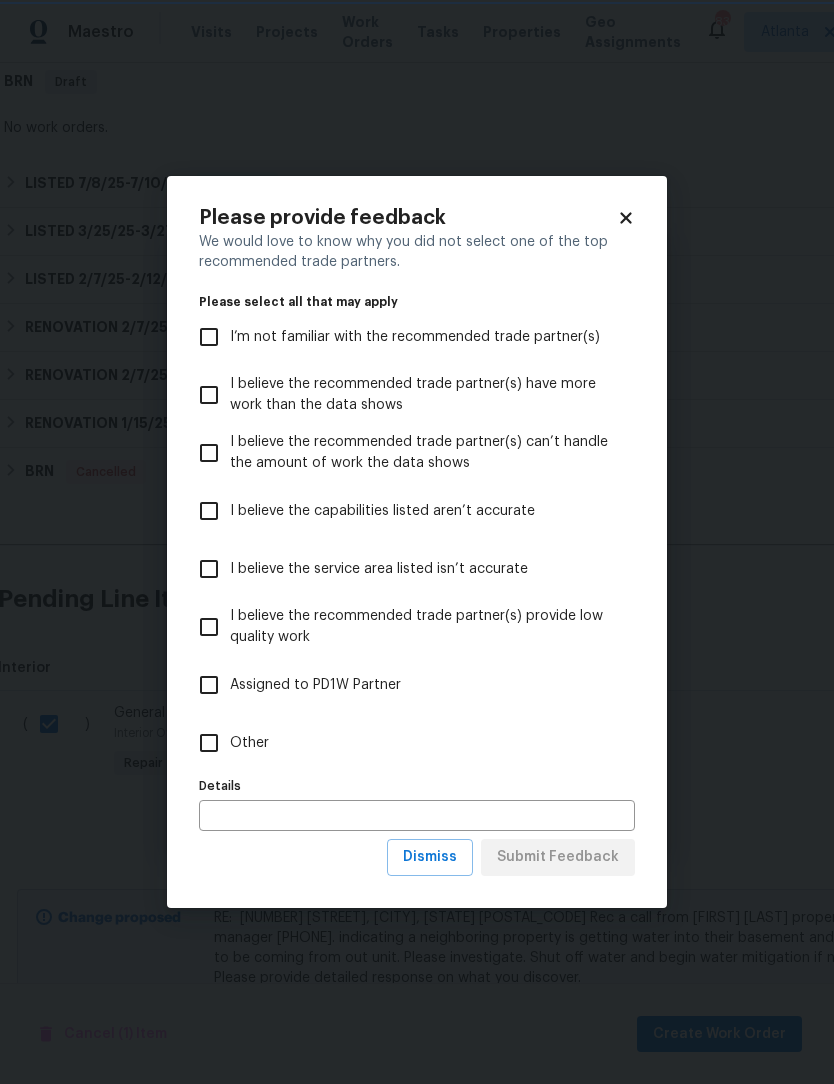 scroll, scrollTop: 0, scrollLeft: 0, axis: both 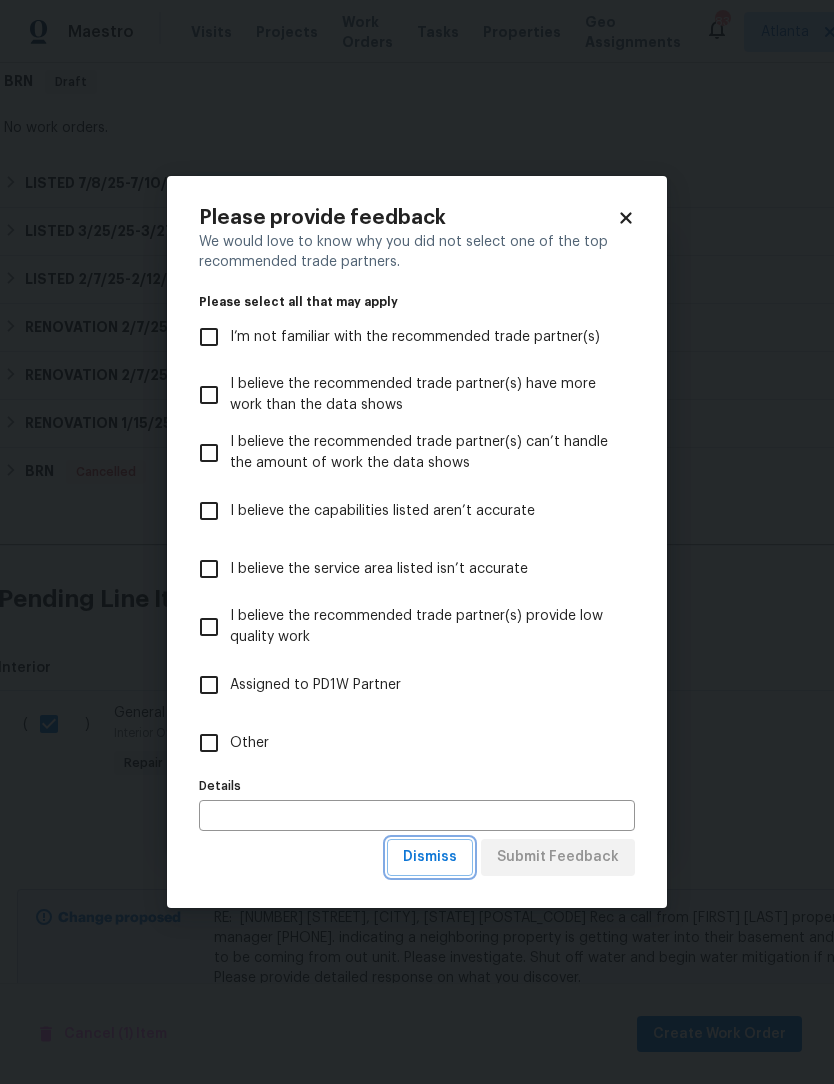 click on "Dismiss" at bounding box center (430, 857) 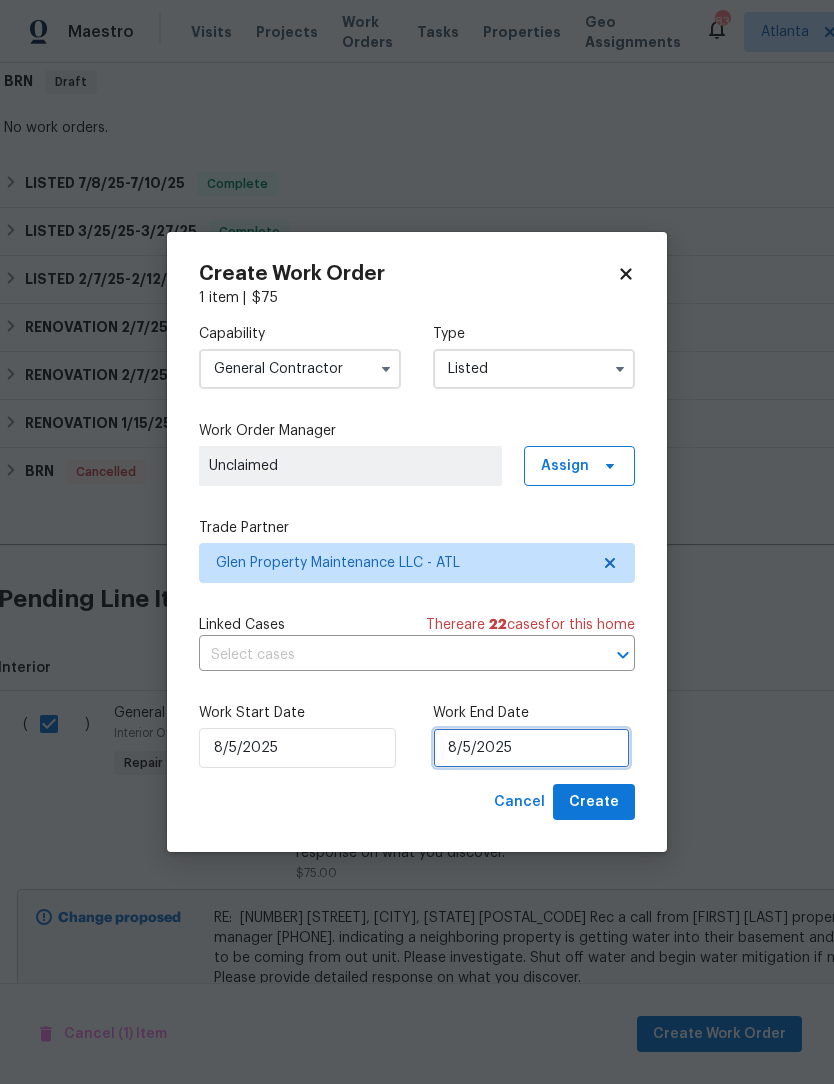 click on "8/5/2025" at bounding box center (531, 748) 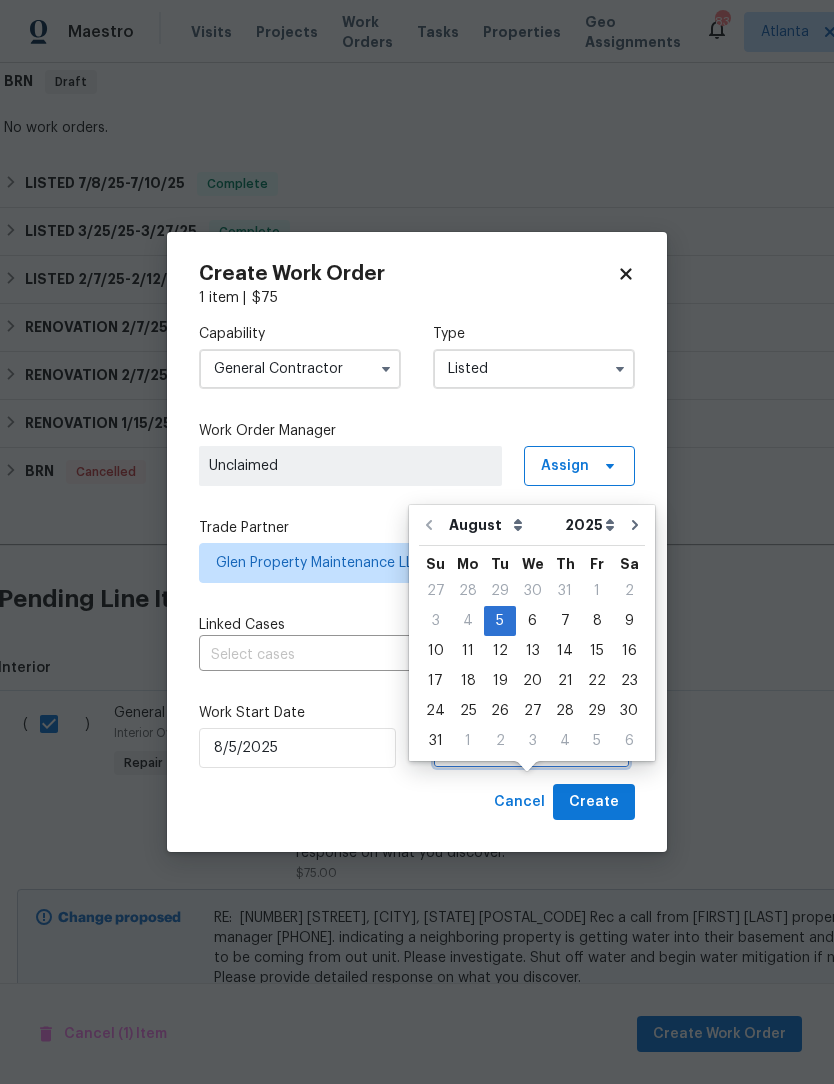 scroll, scrollTop: 67, scrollLeft: 0, axis: vertical 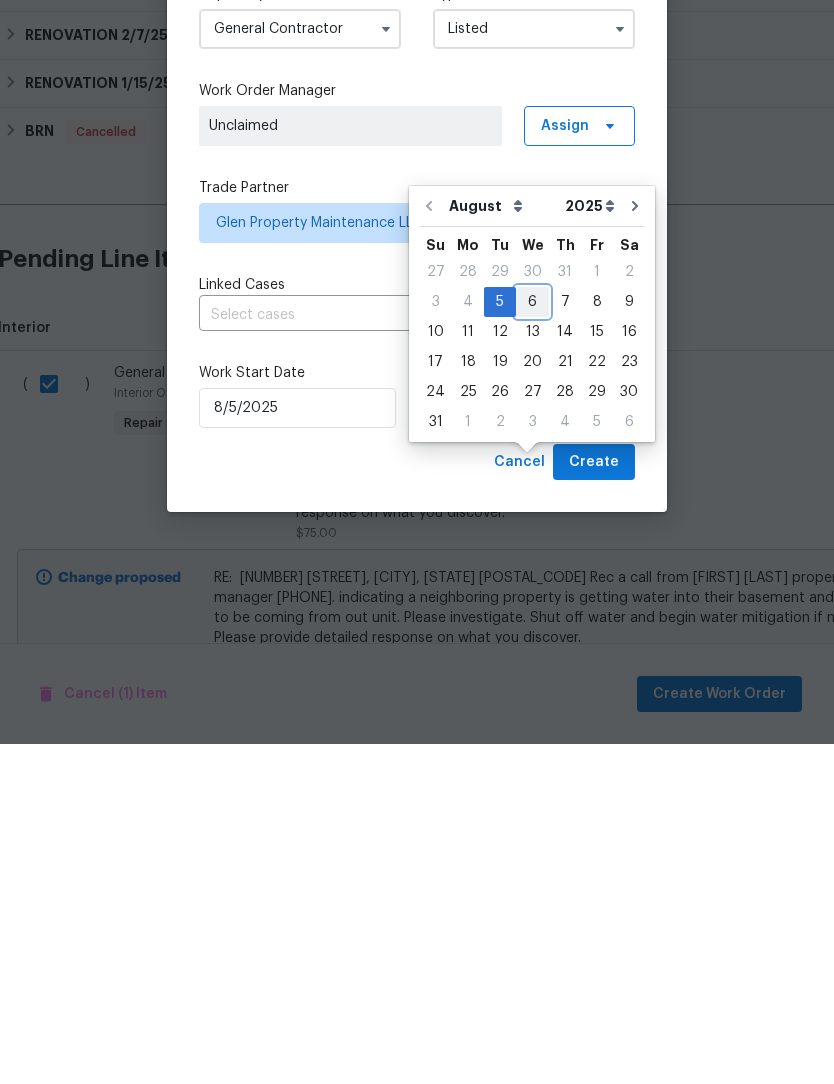 click on "6" at bounding box center [532, 642] 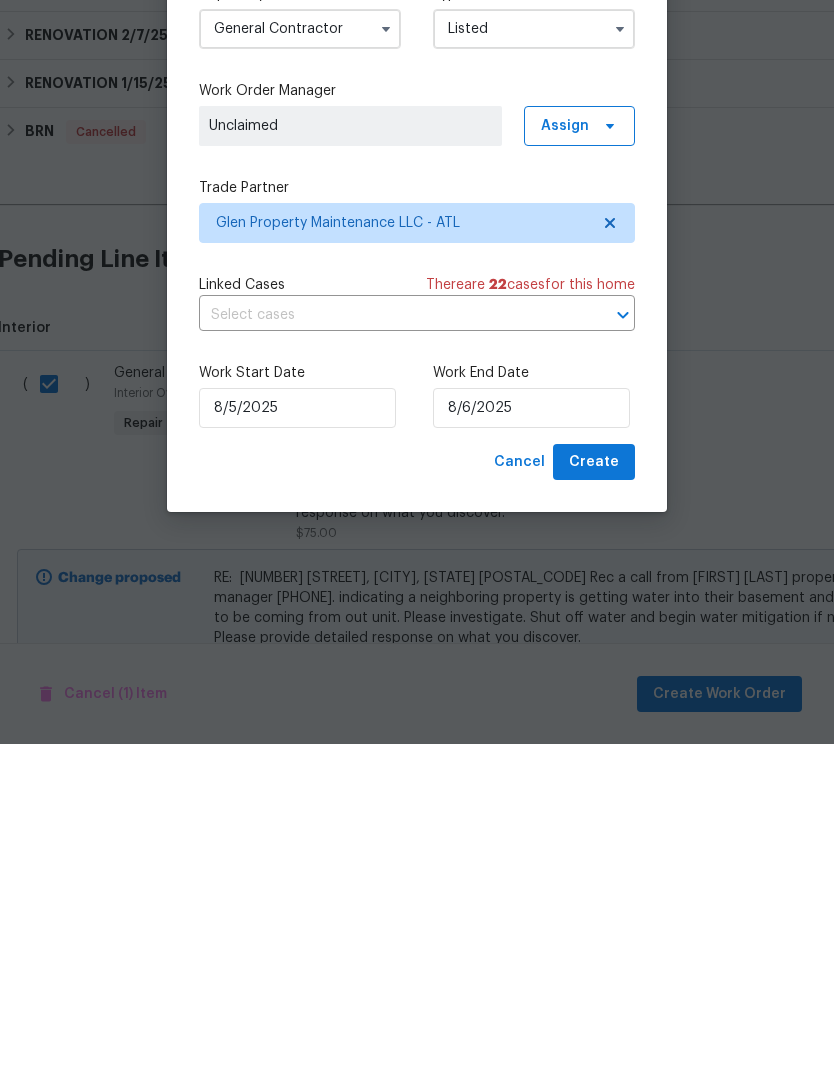 scroll, scrollTop: 66, scrollLeft: 0, axis: vertical 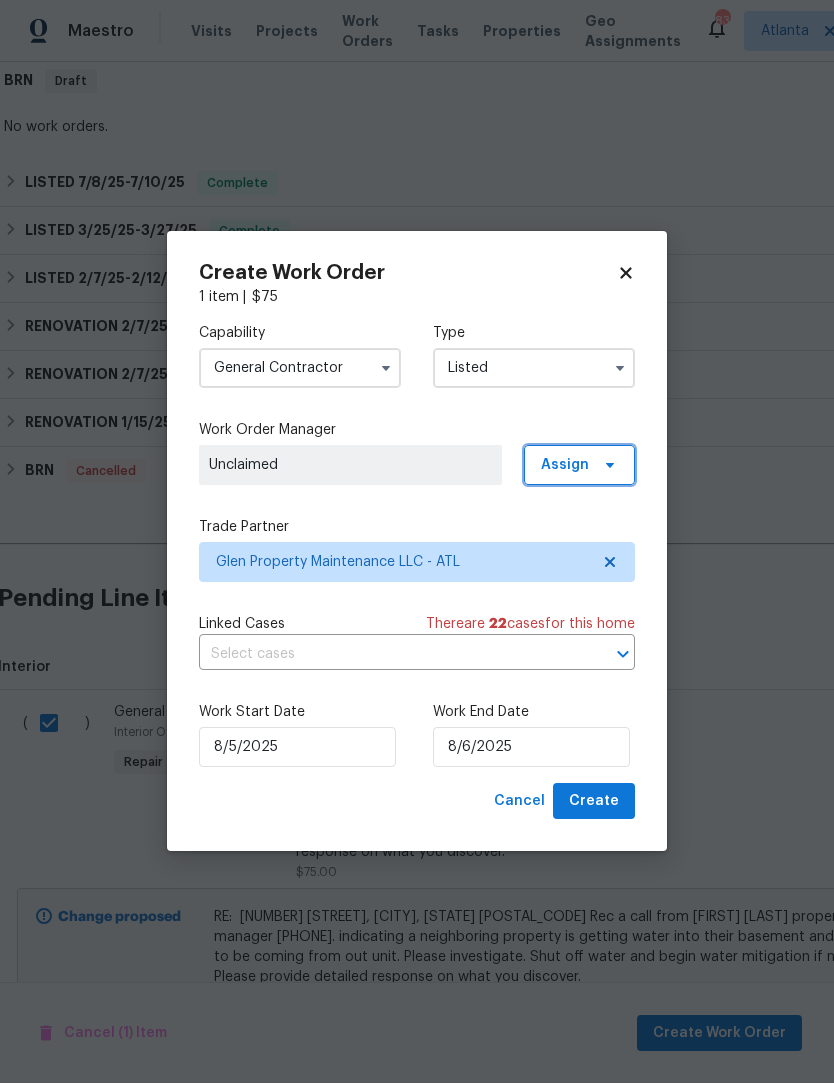 click at bounding box center [607, 466] 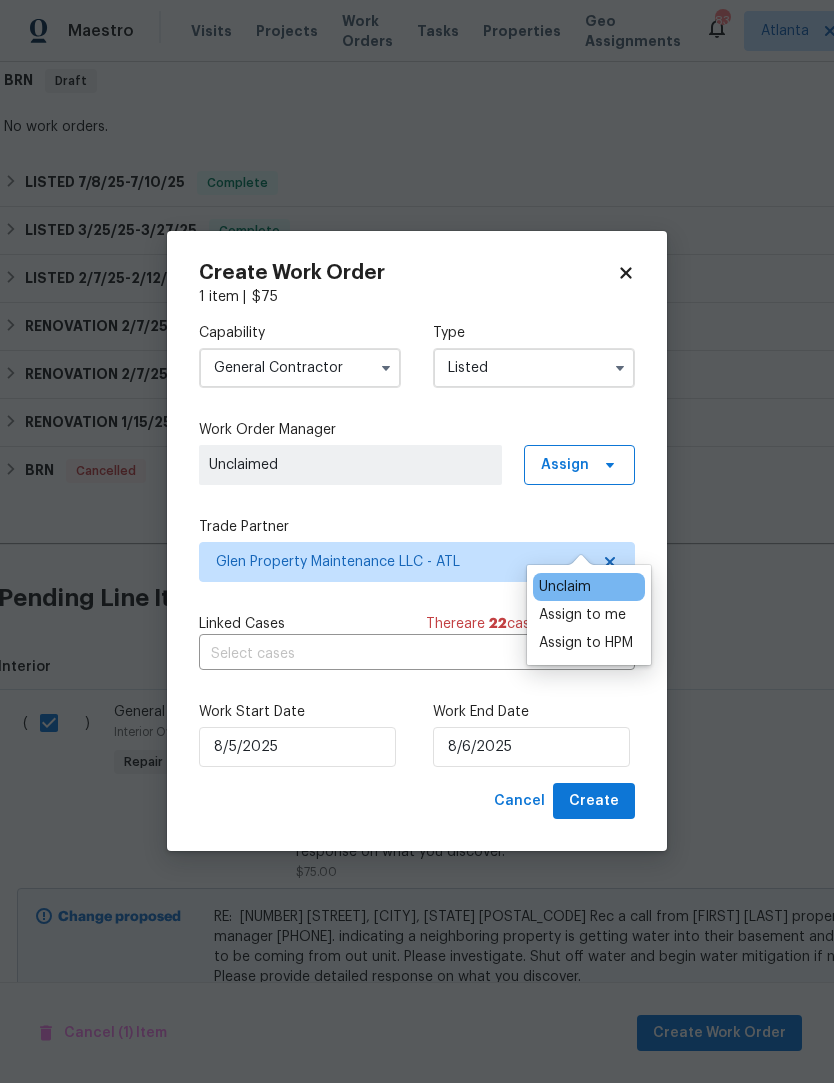 click on "Assign to me" at bounding box center [582, 616] 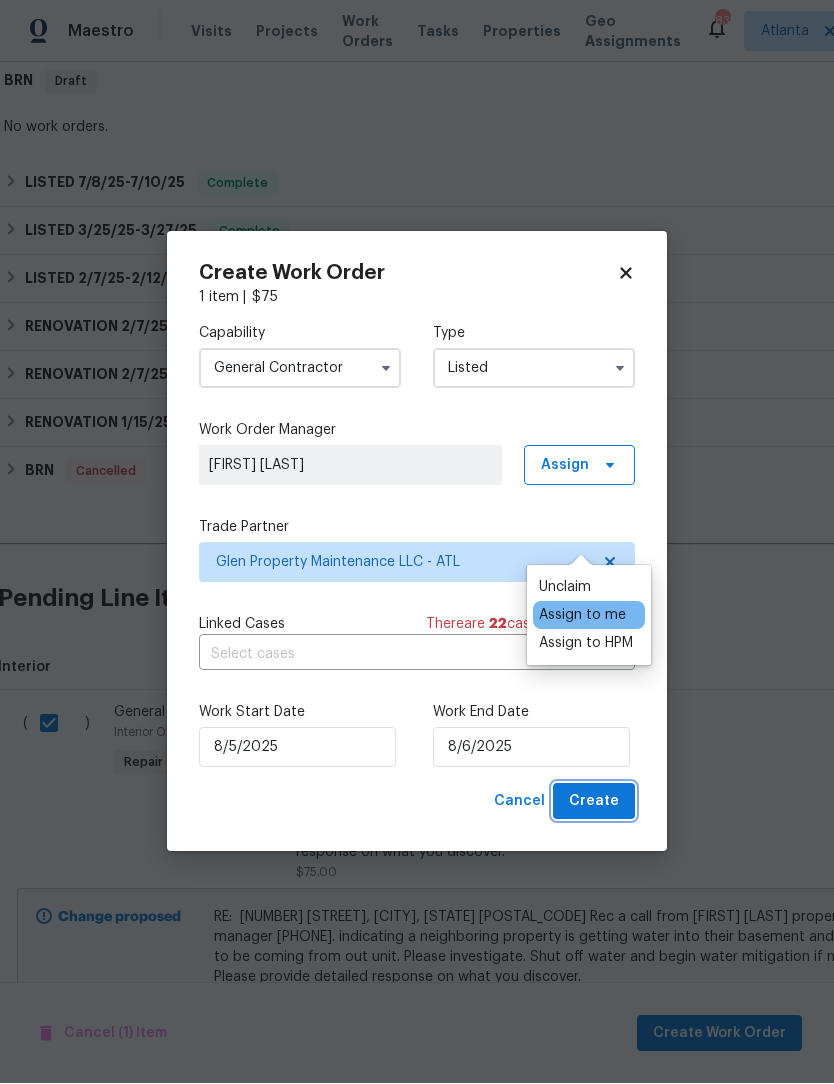 click on "Create" at bounding box center [594, 802] 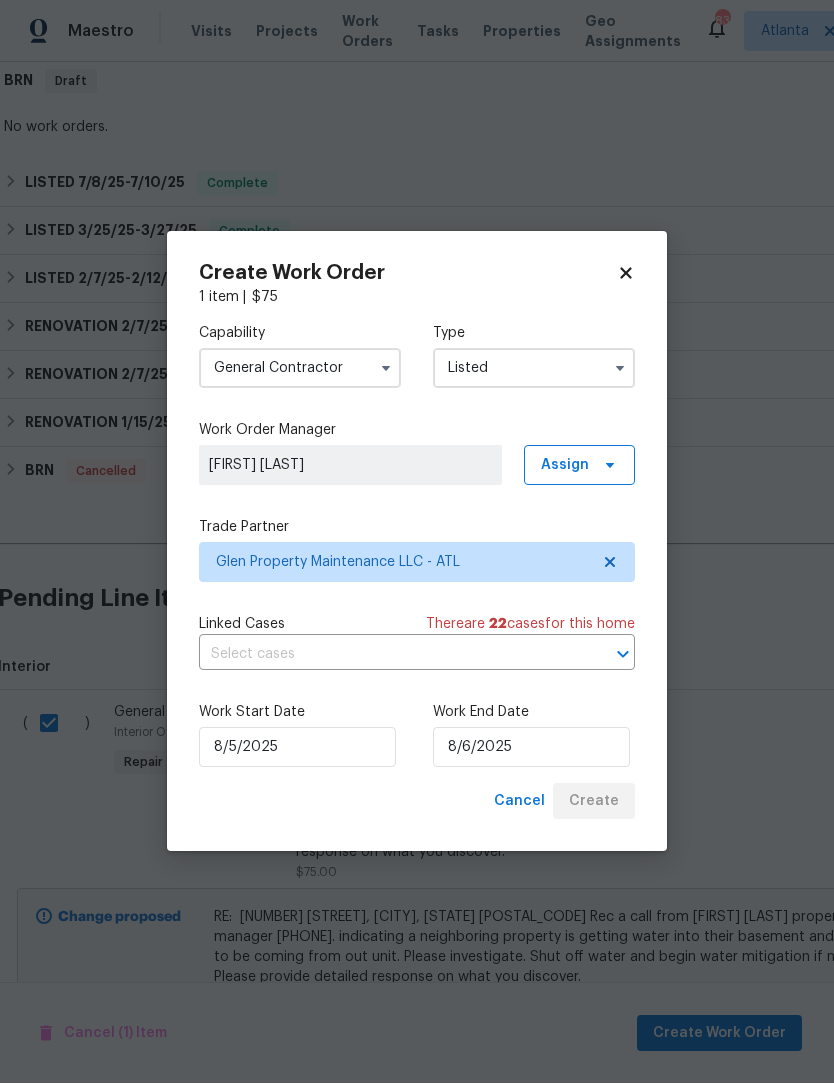 checkbox on "false" 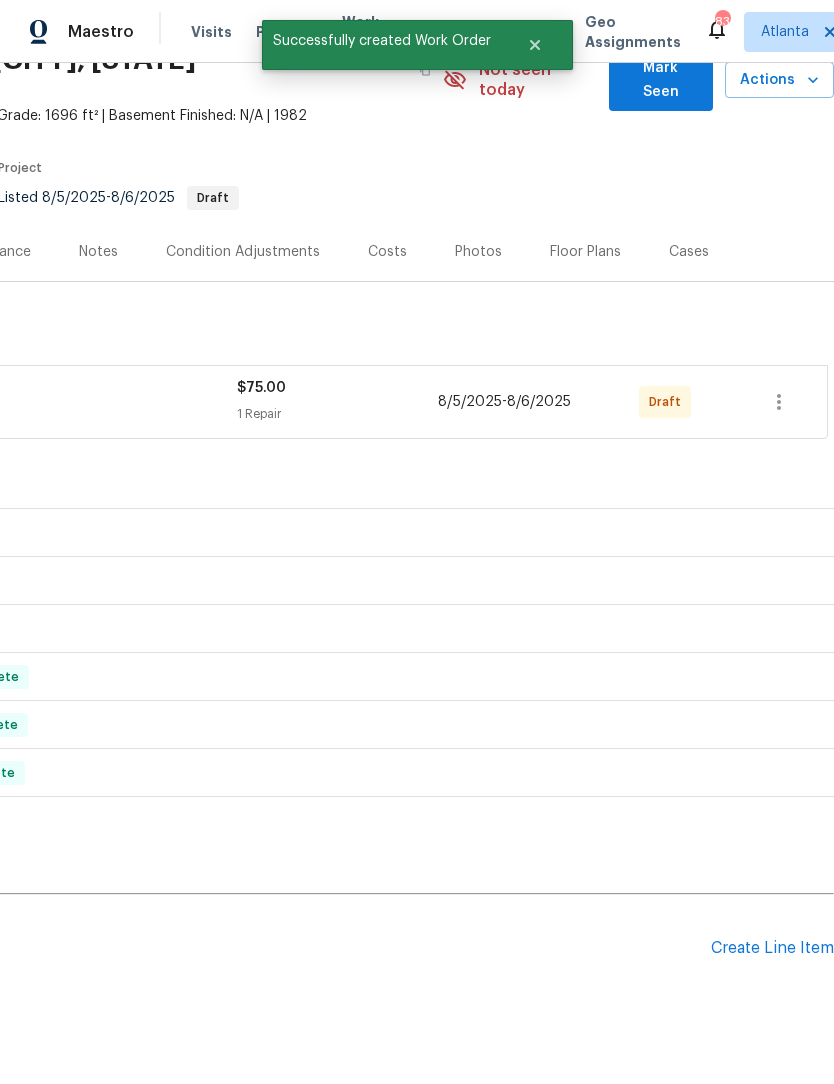 scroll, scrollTop: 101, scrollLeft: 296, axis: both 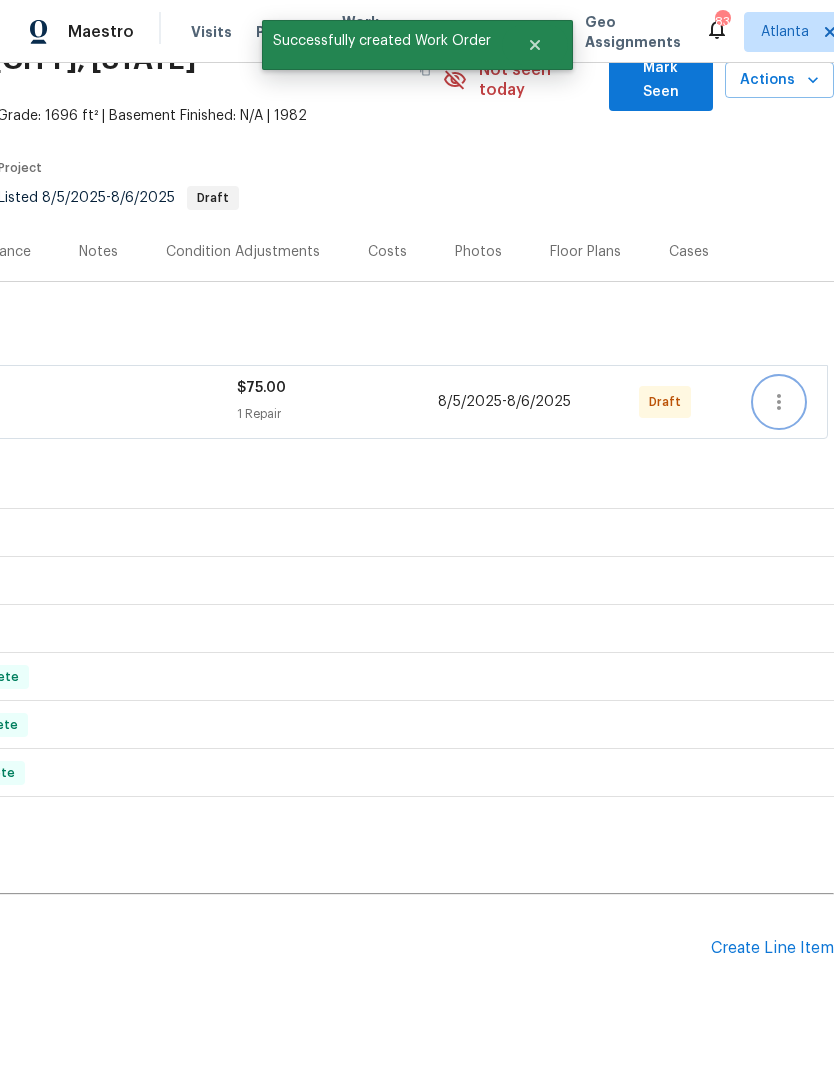 click 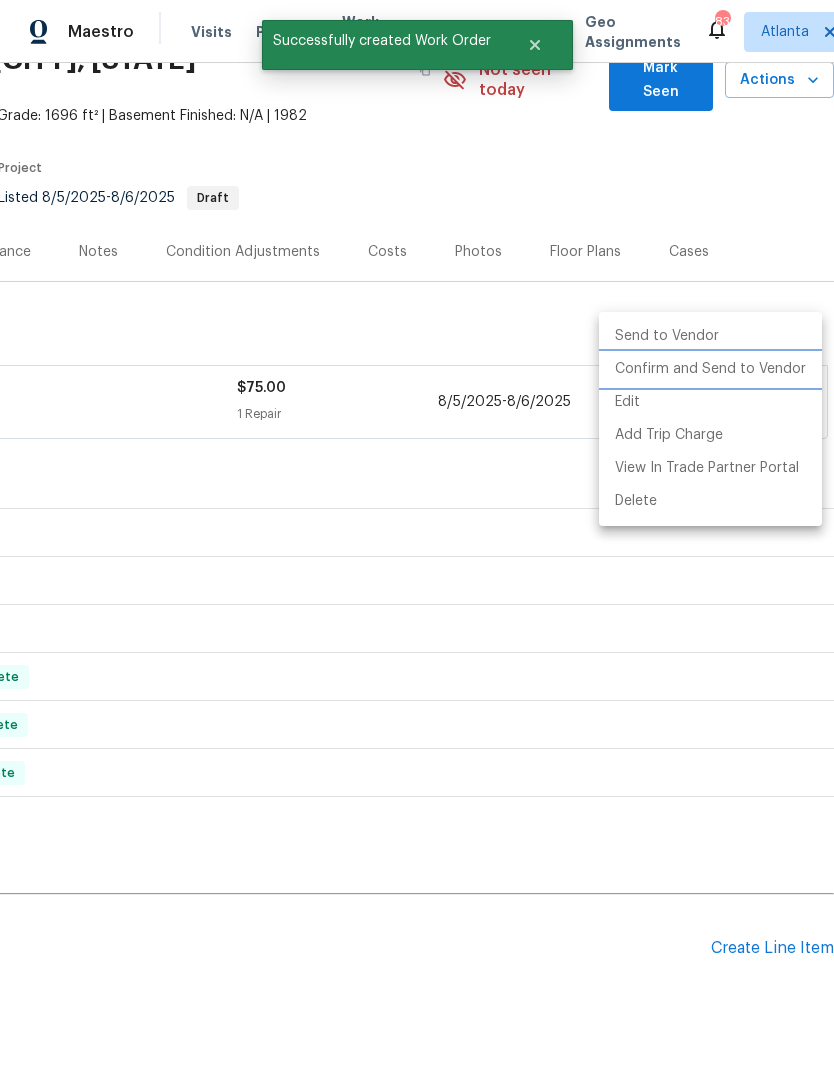 click on "Confirm and Send to Vendor" at bounding box center [710, 369] 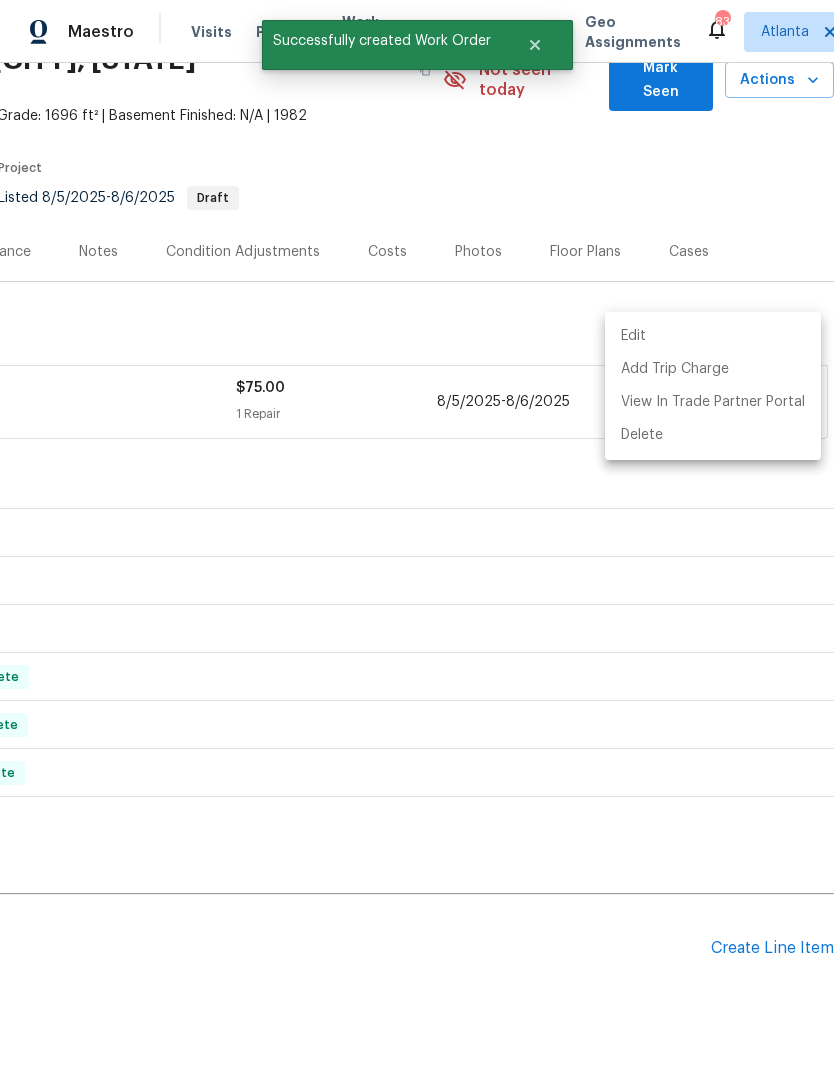 click at bounding box center [417, 542] 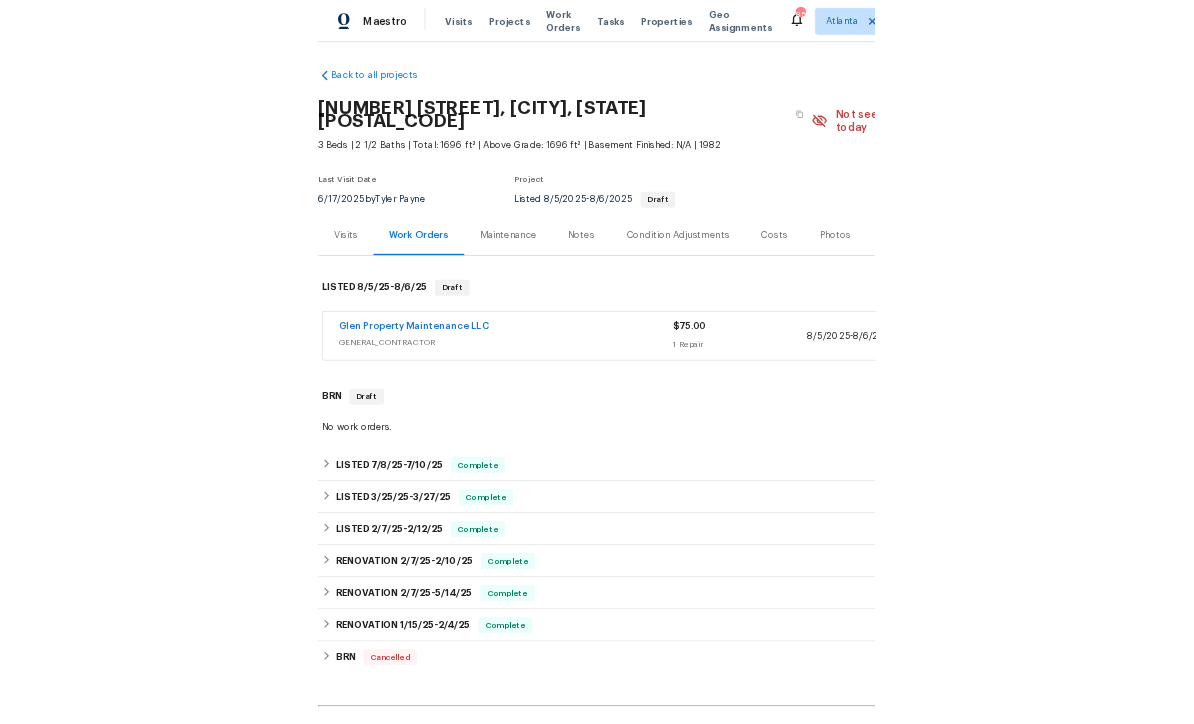 scroll, scrollTop: 0, scrollLeft: 0, axis: both 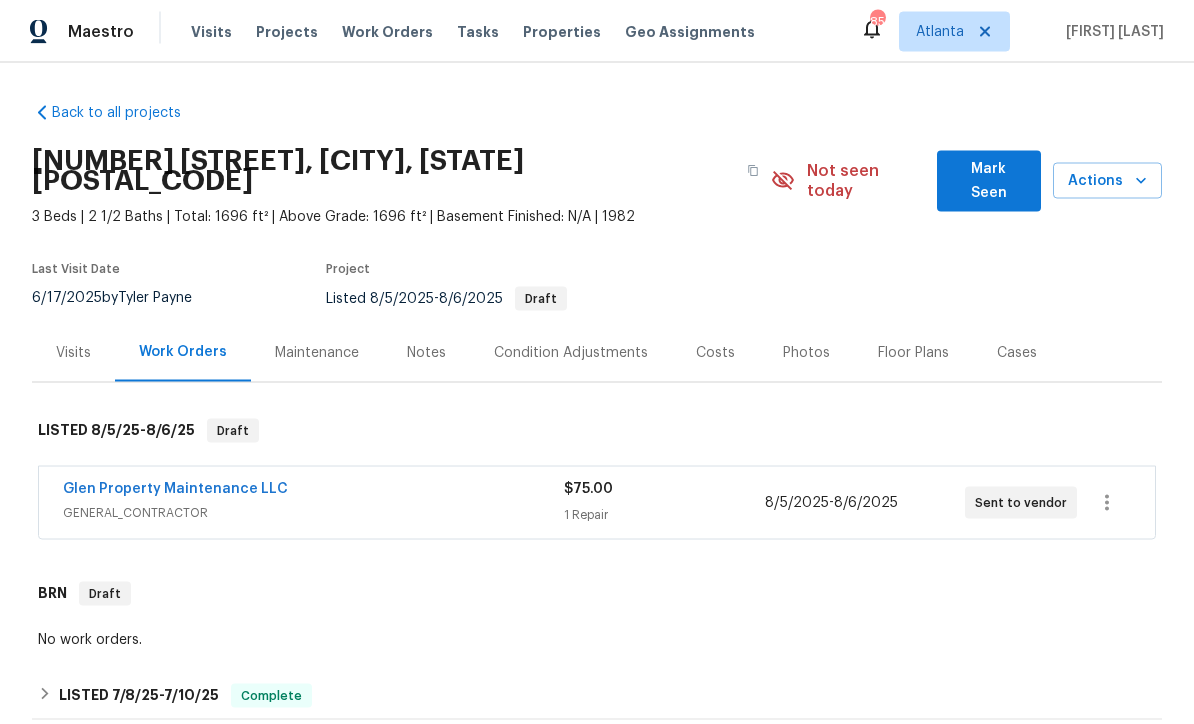 click on "Listed   8/5/2025  -  8/6/2025 Draft" at bounding box center [518, 299] 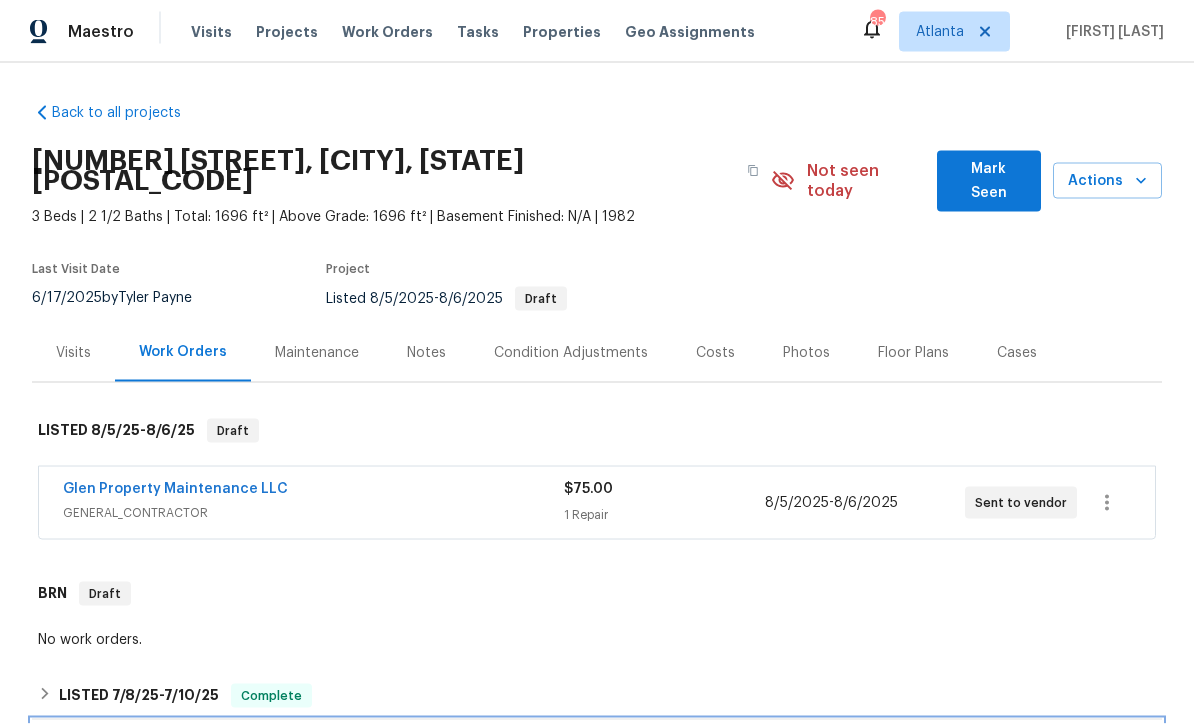 click 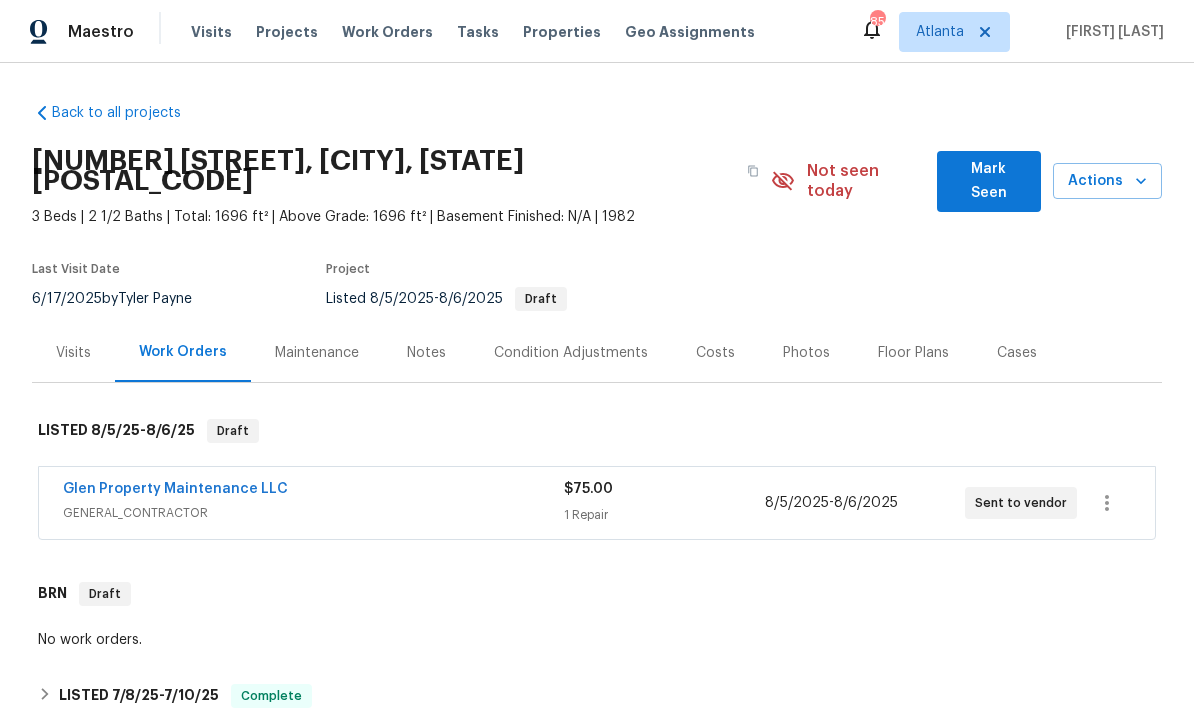 click on "Costs" at bounding box center (715, 353) 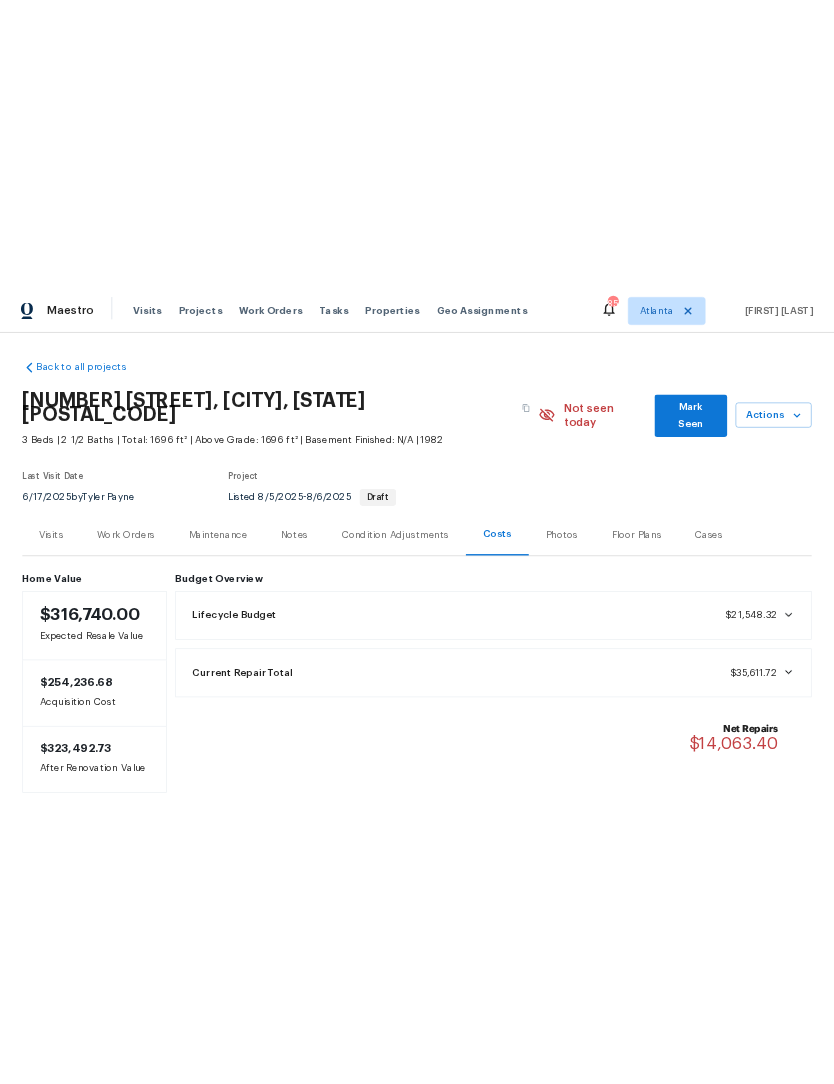 scroll, scrollTop: 0, scrollLeft: 0, axis: both 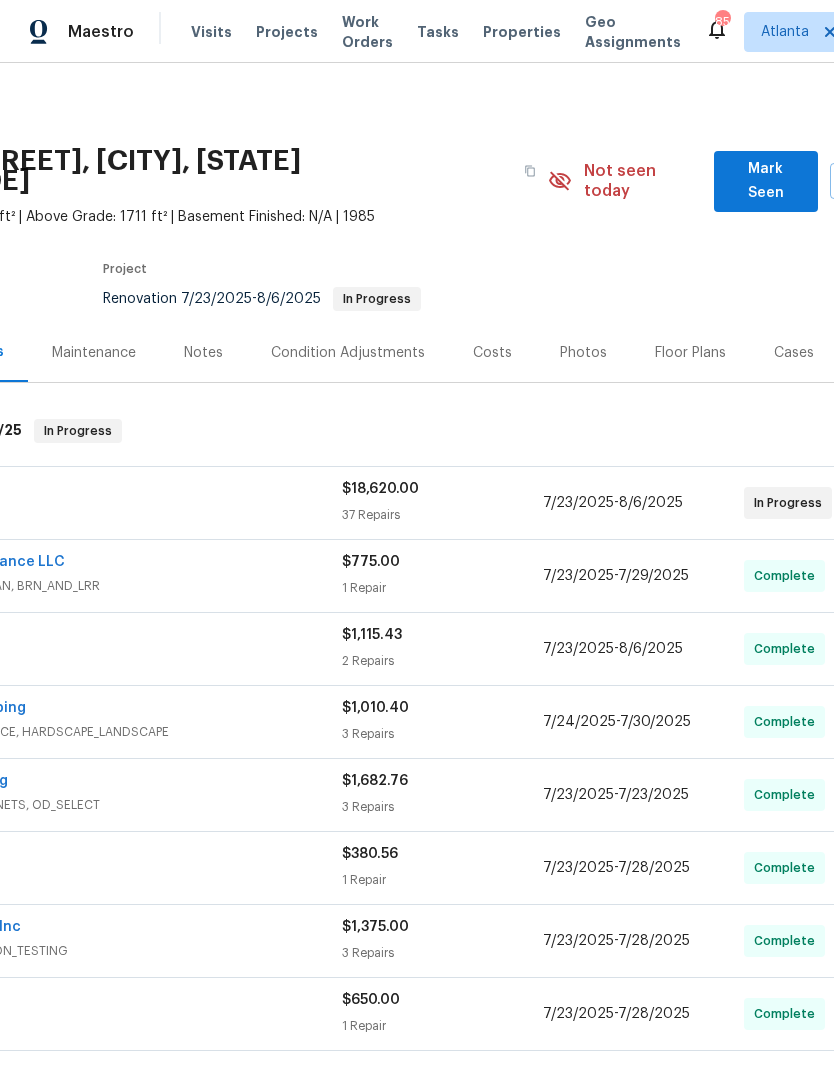 click on "Mark Seen" at bounding box center [766, 181] 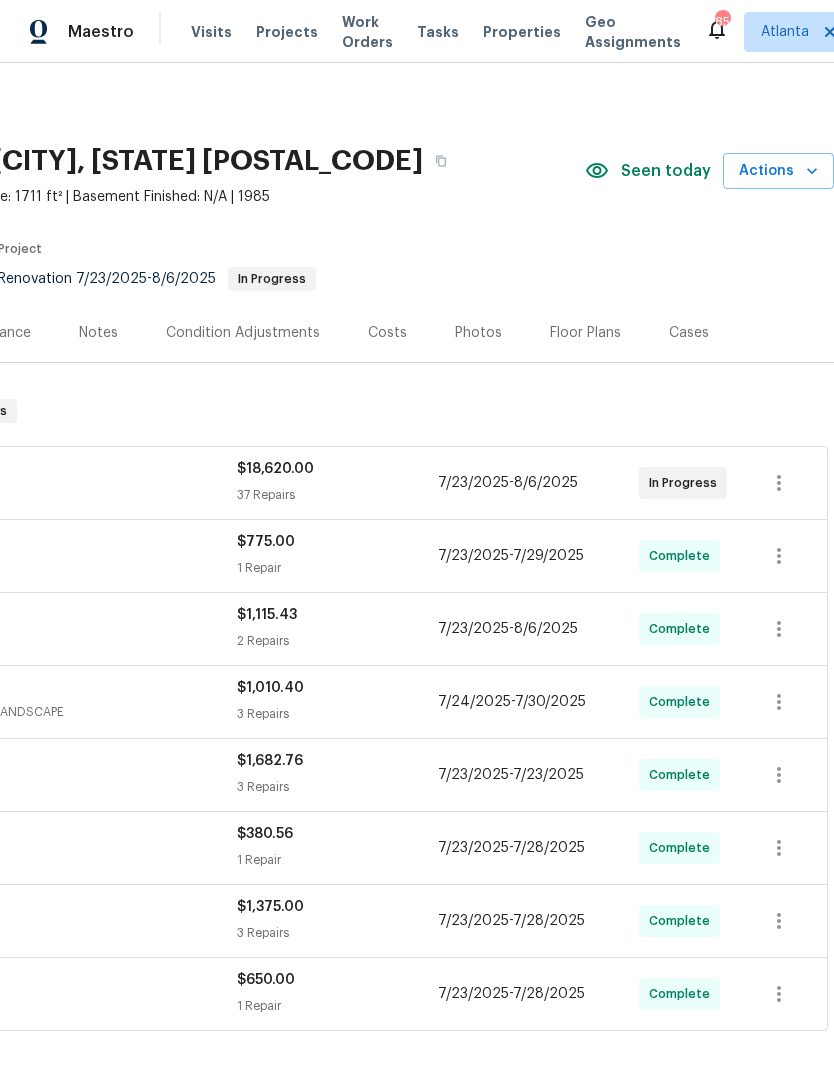 scroll, scrollTop: 0, scrollLeft: 296, axis: horizontal 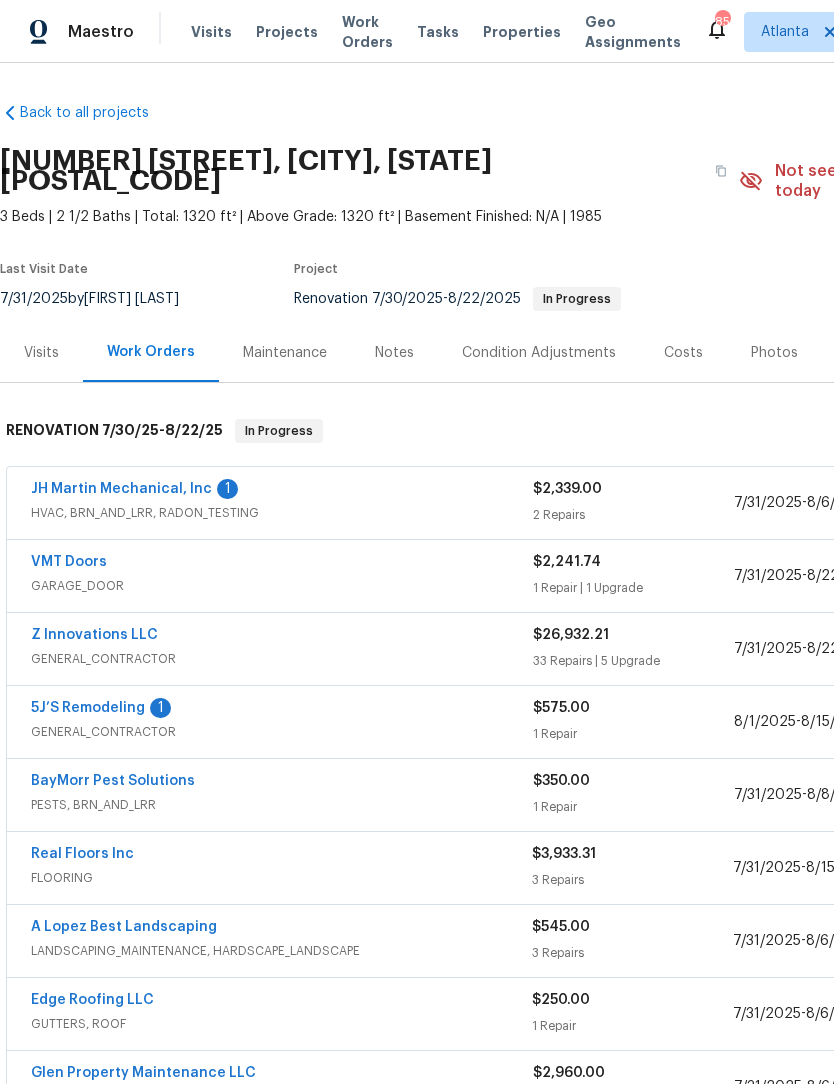 click on "JH Martin Mechanical, Inc" at bounding box center [121, 489] 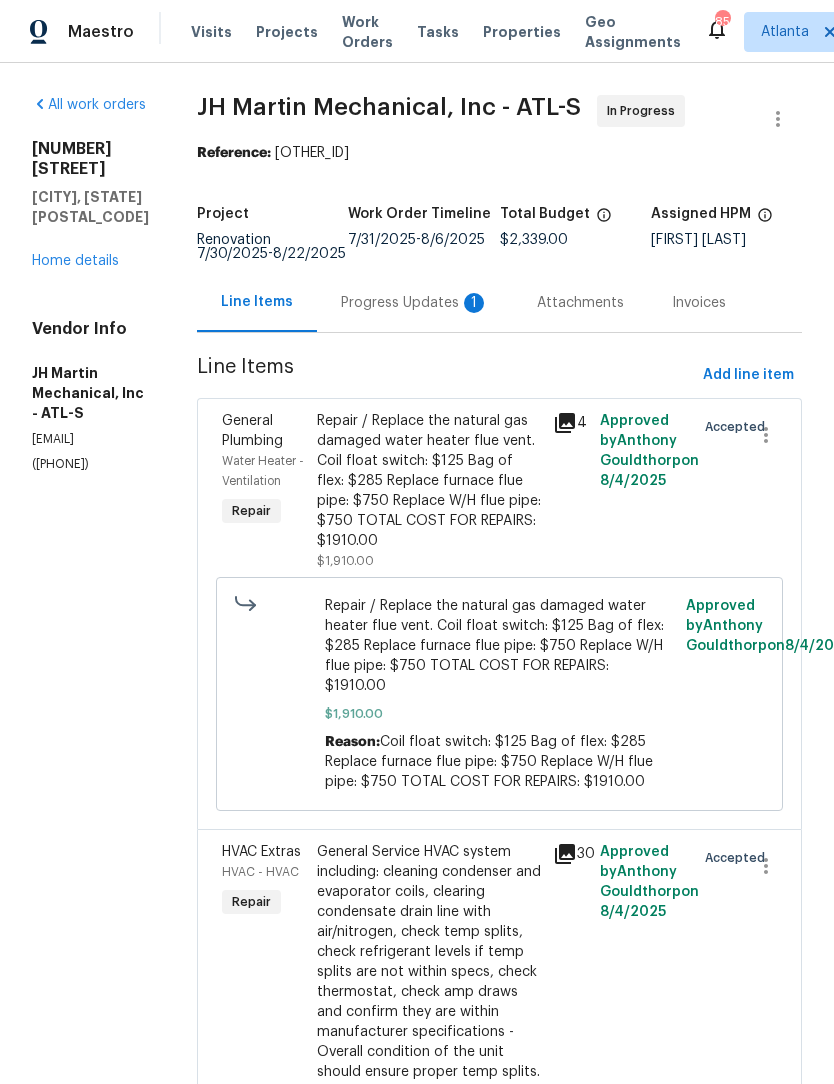 click on "Progress Updates 1" at bounding box center (415, 303) 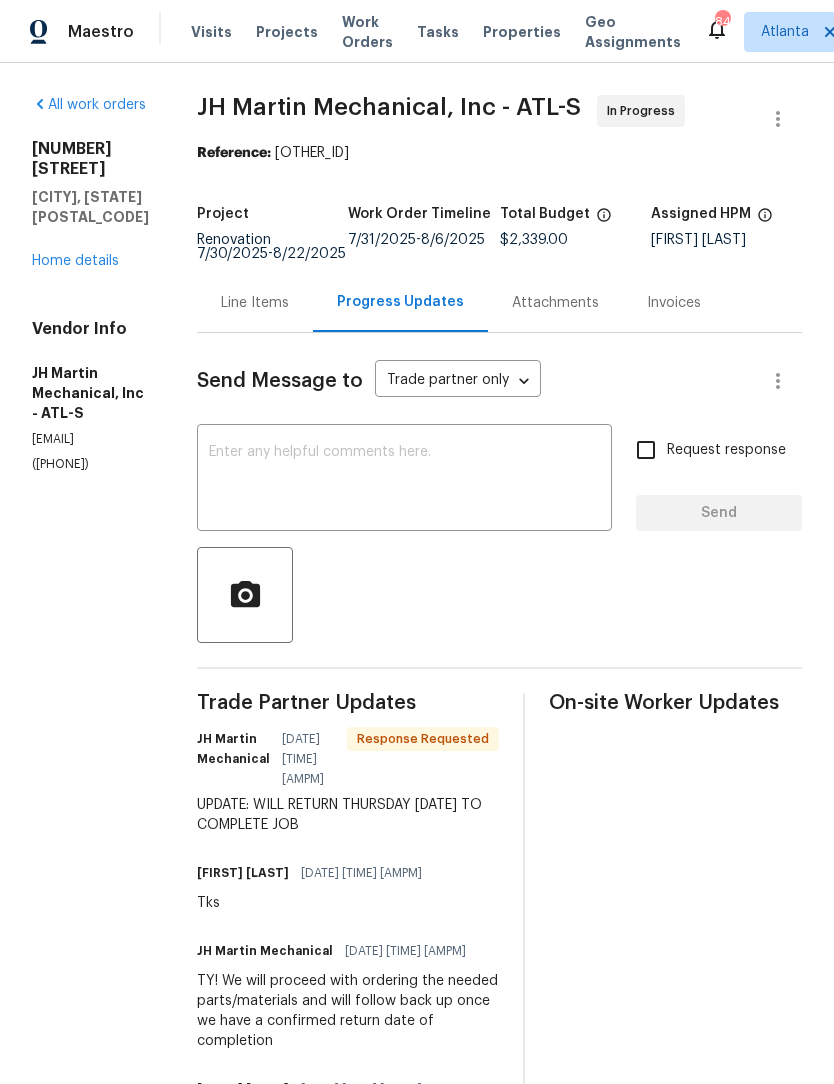 click at bounding box center [404, 480] 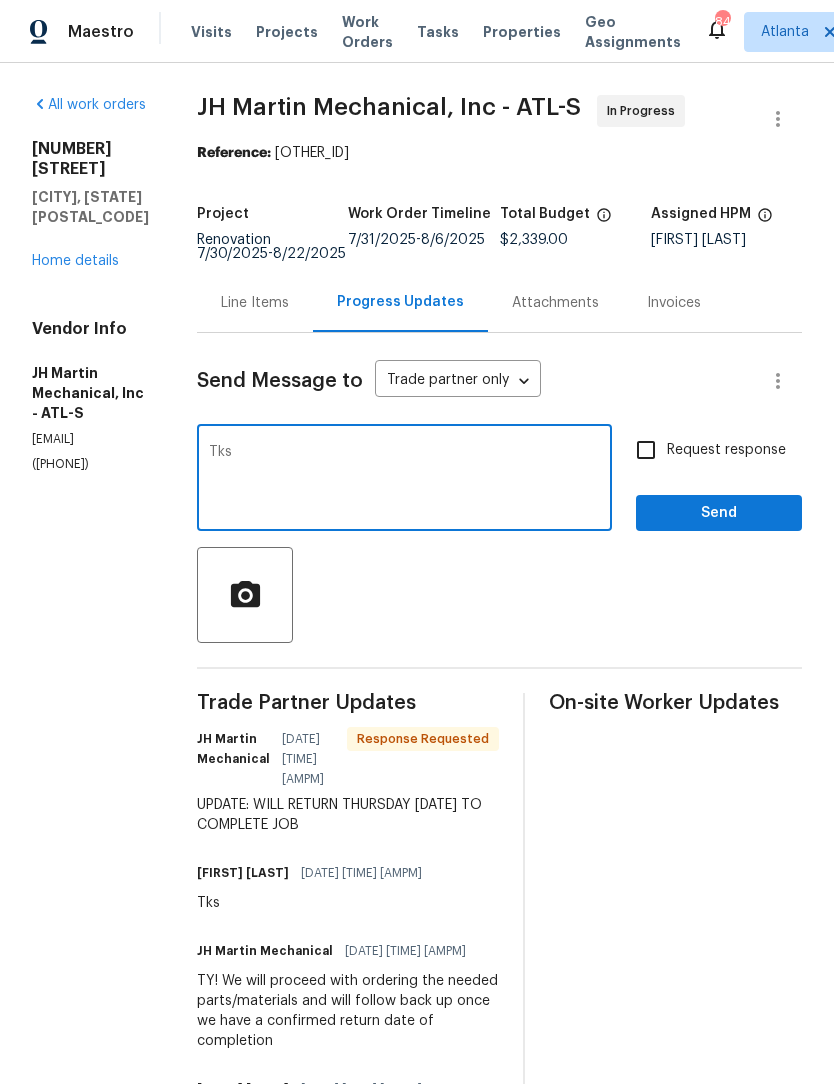 type on "Tks" 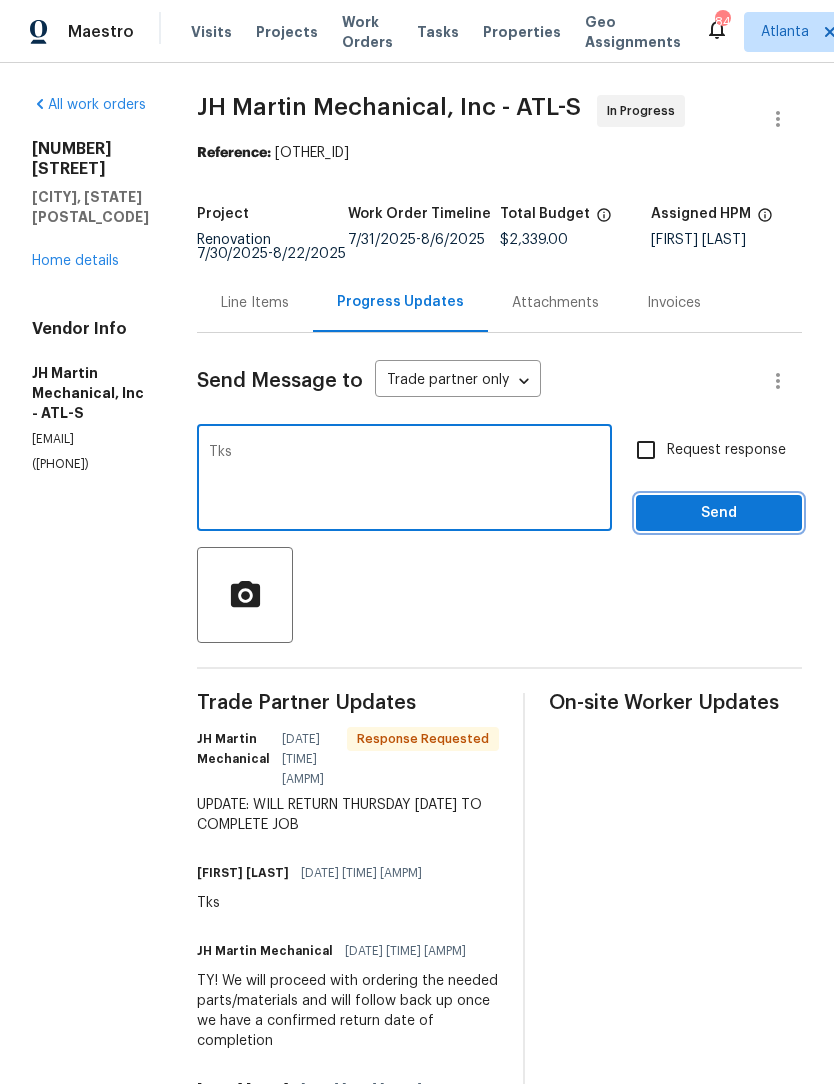 click on "Send" at bounding box center [719, 513] 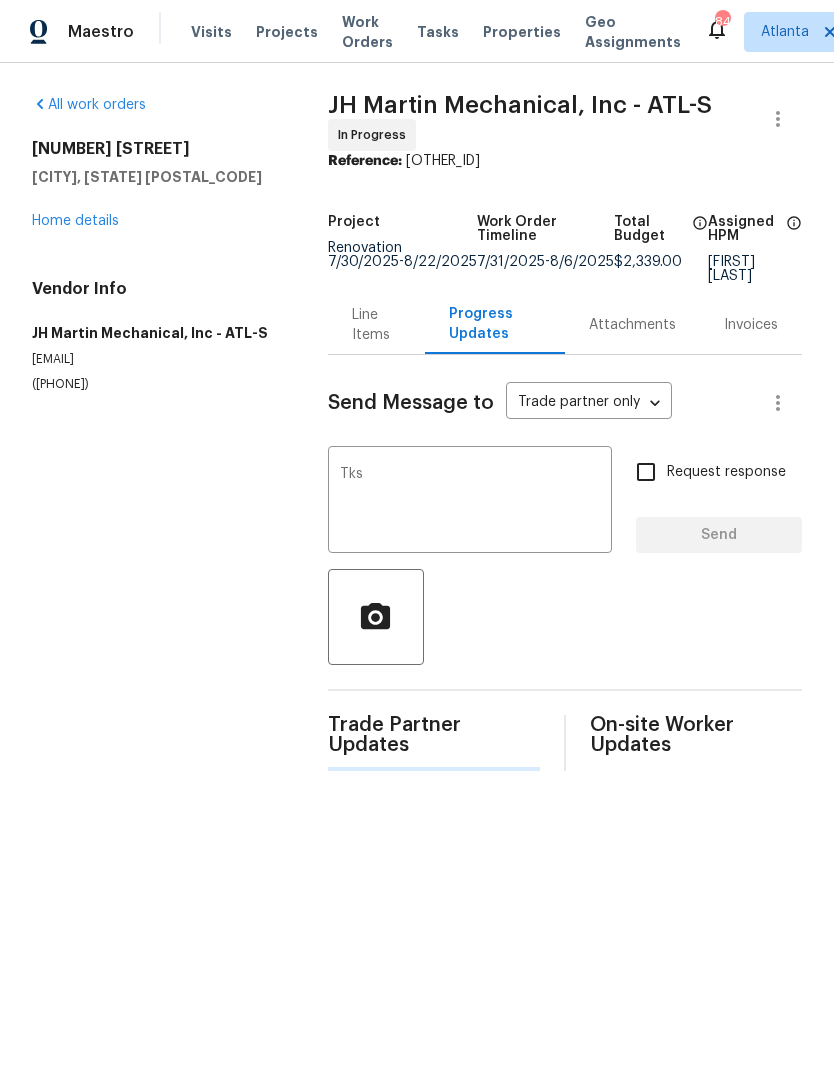 type 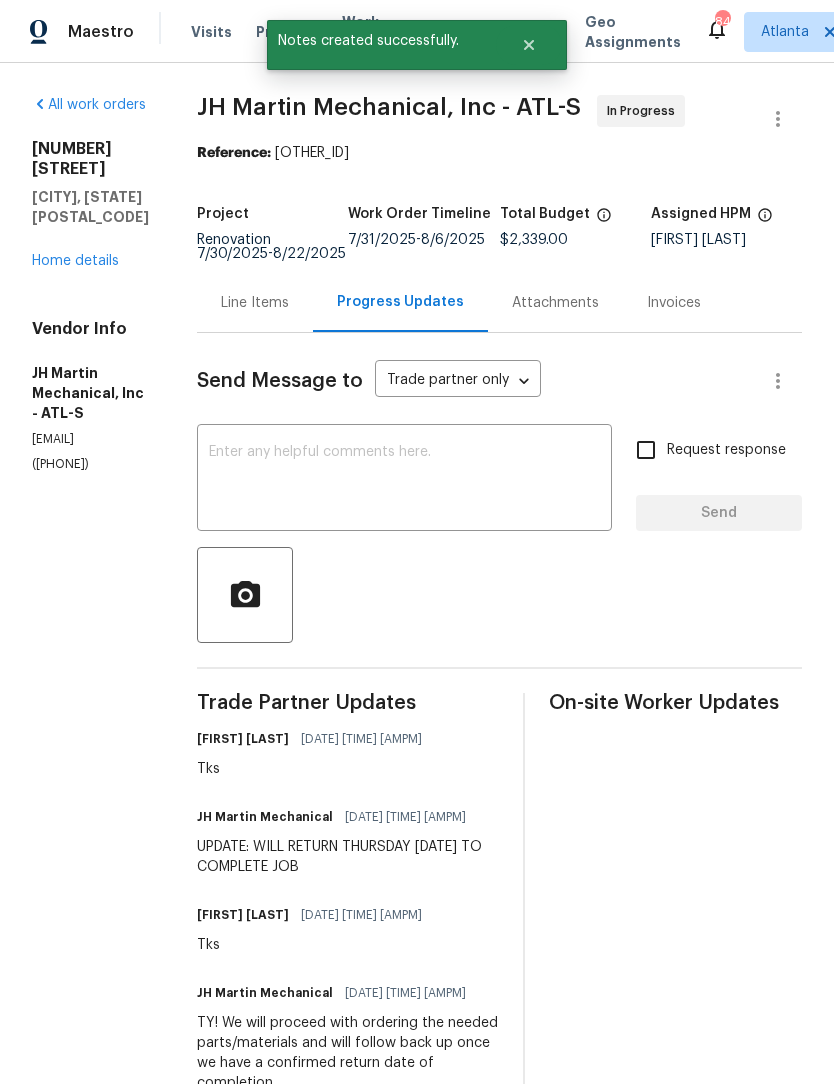 click on "Home details" at bounding box center (75, 261) 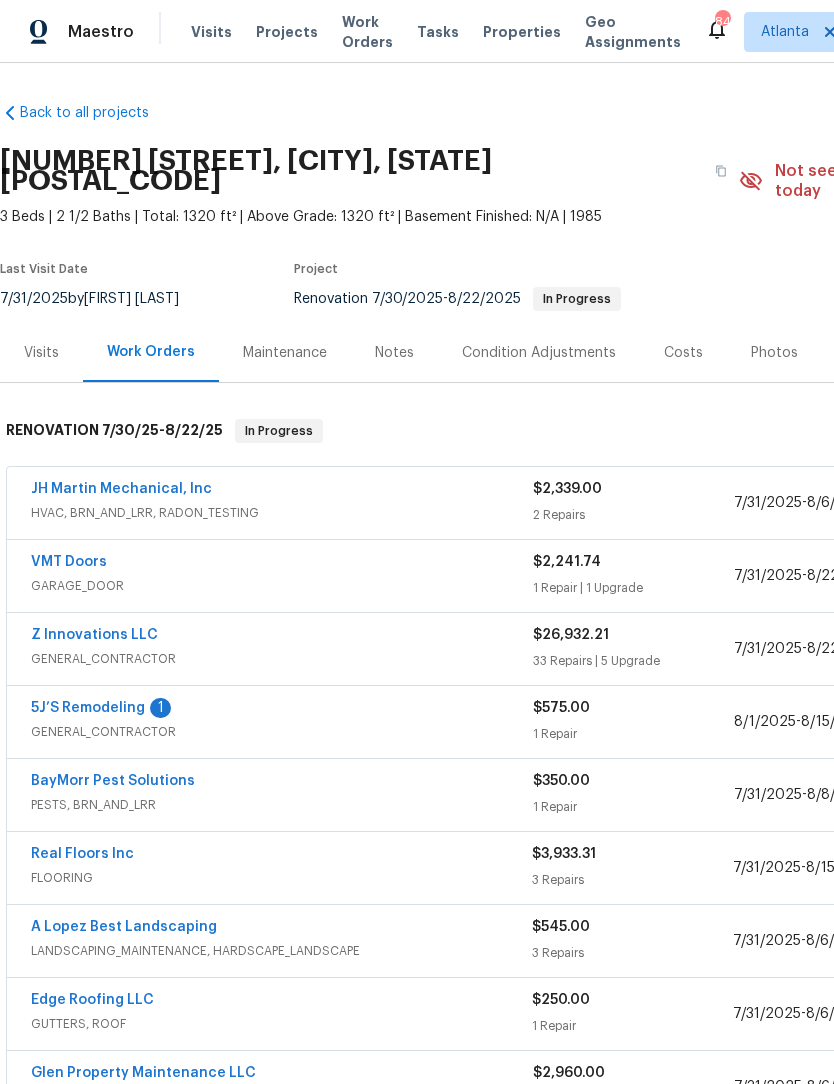 click on "Notes" at bounding box center (394, 353) 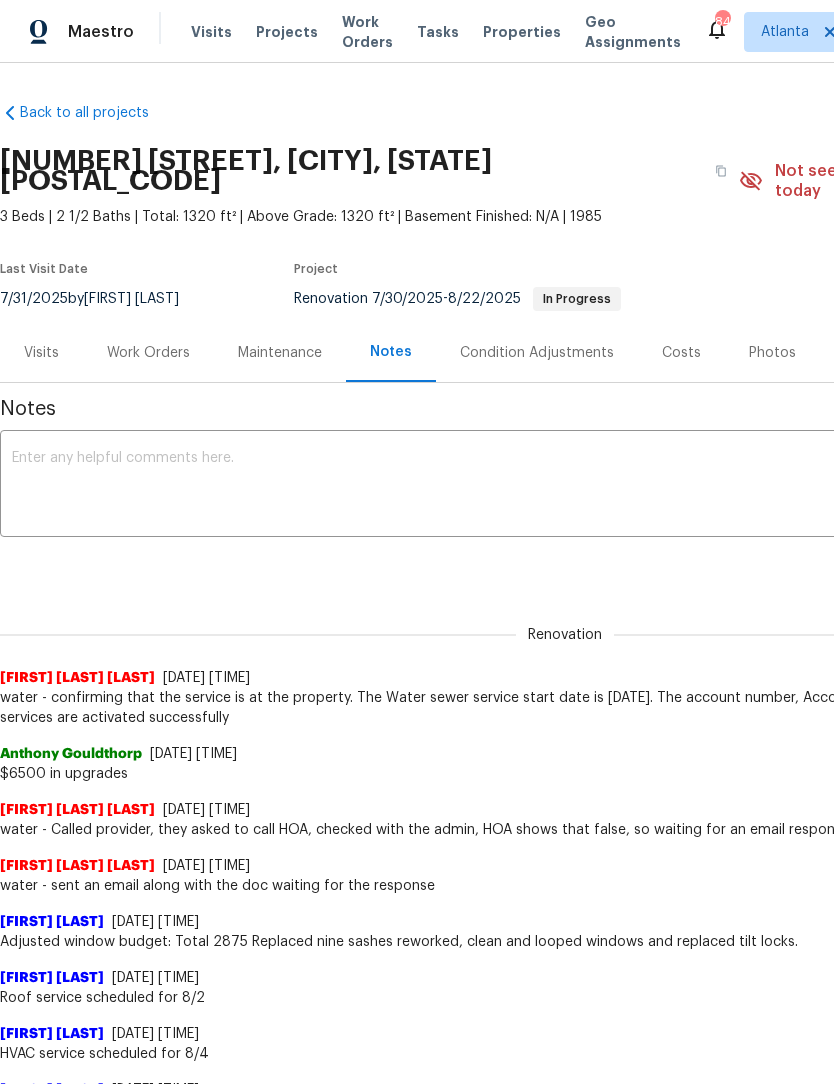 click at bounding box center (565, 486) 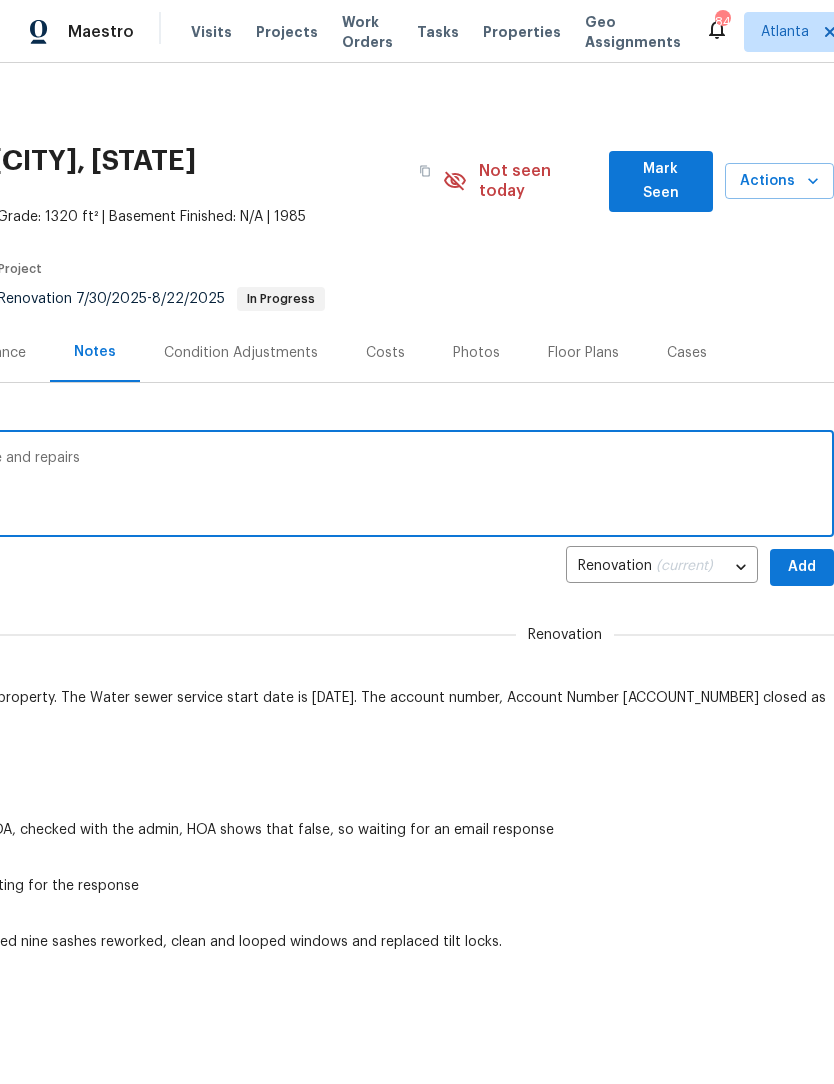 scroll, scrollTop: 0, scrollLeft: 296, axis: horizontal 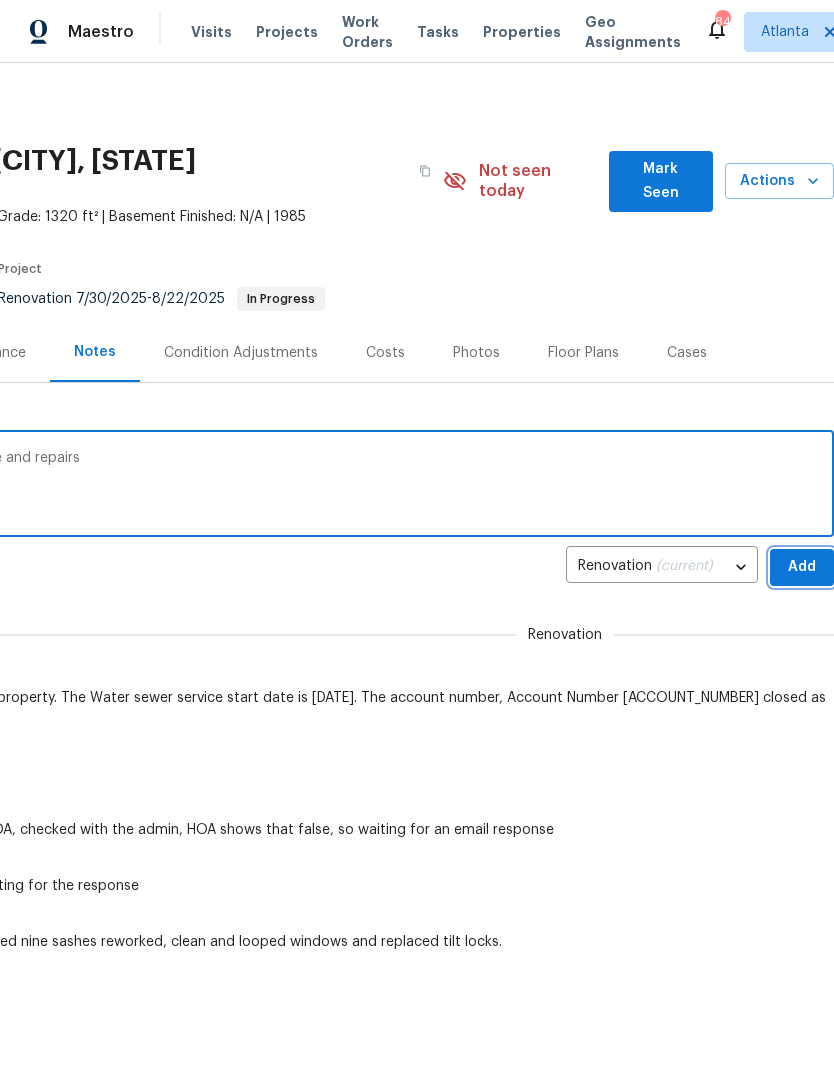 click on "Add" at bounding box center [802, 567] 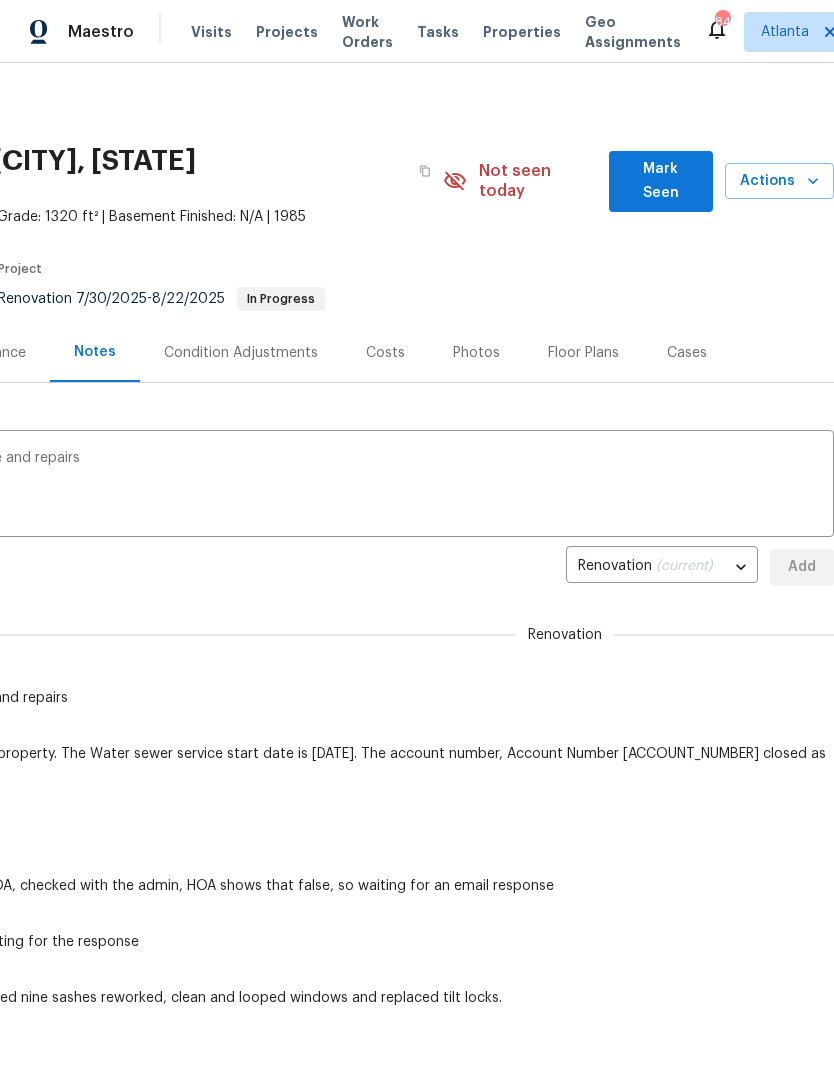 type 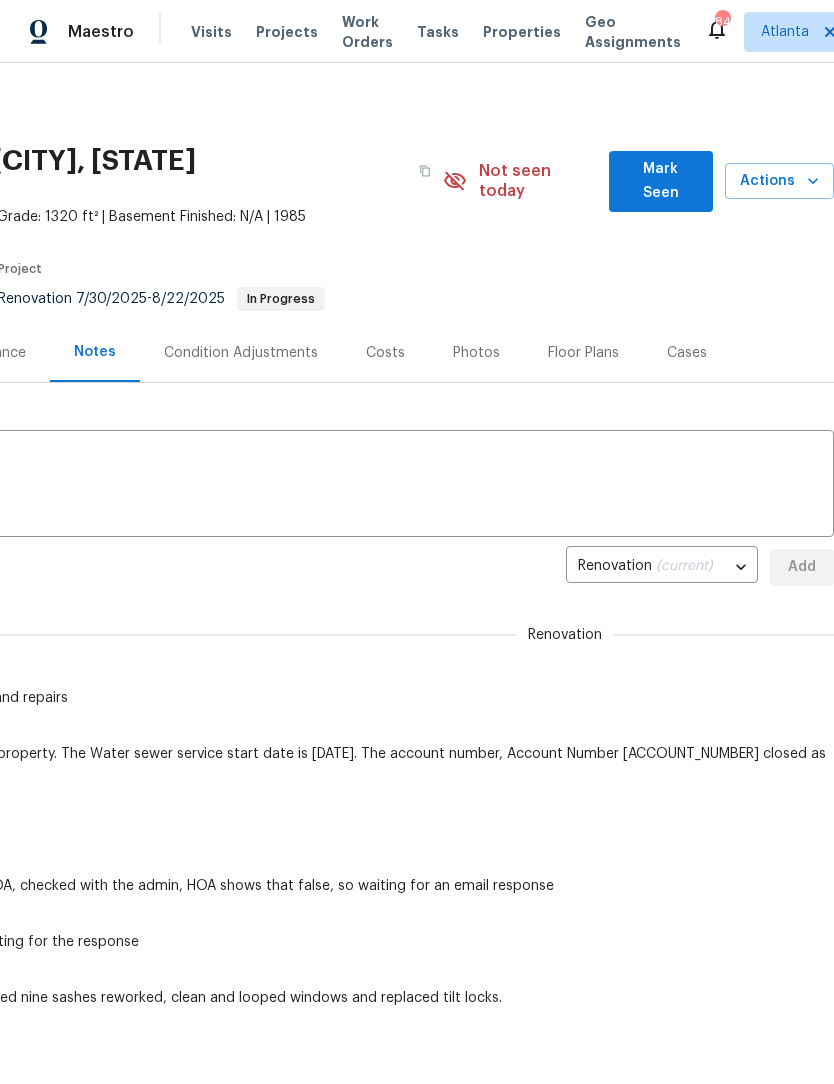 click on "Mark Seen" at bounding box center [661, 181] 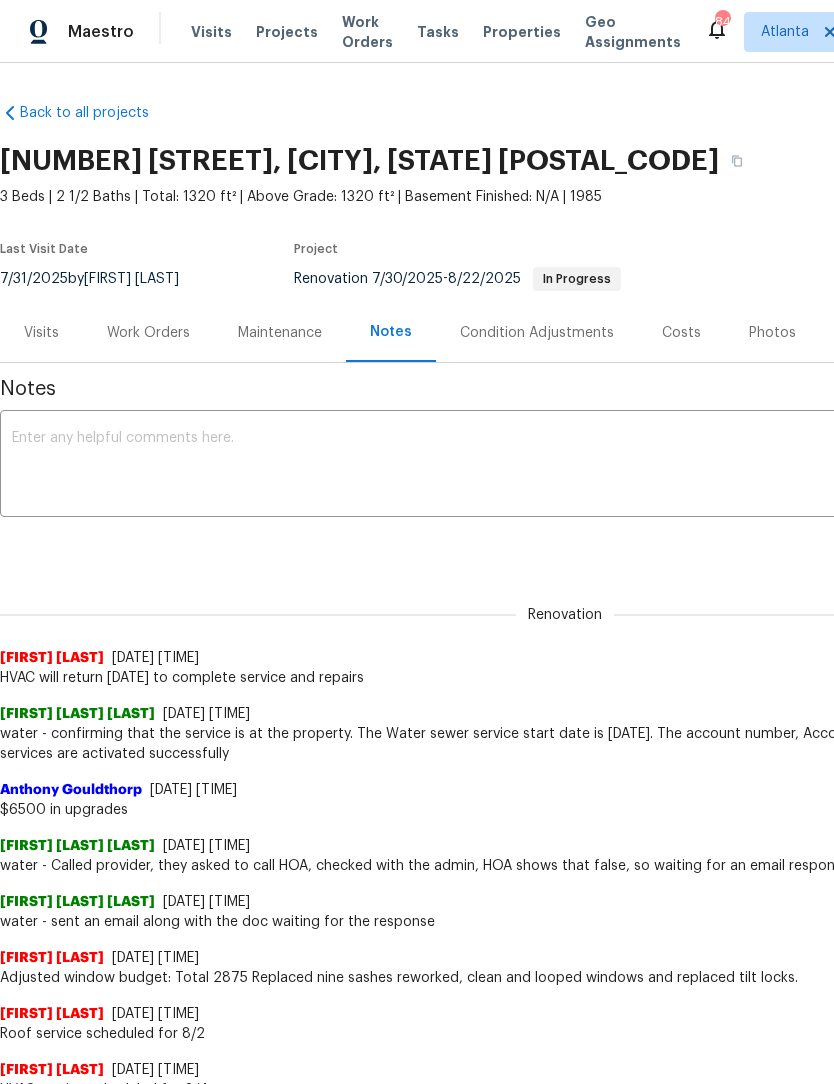 scroll, scrollTop: 0, scrollLeft: 0, axis: both 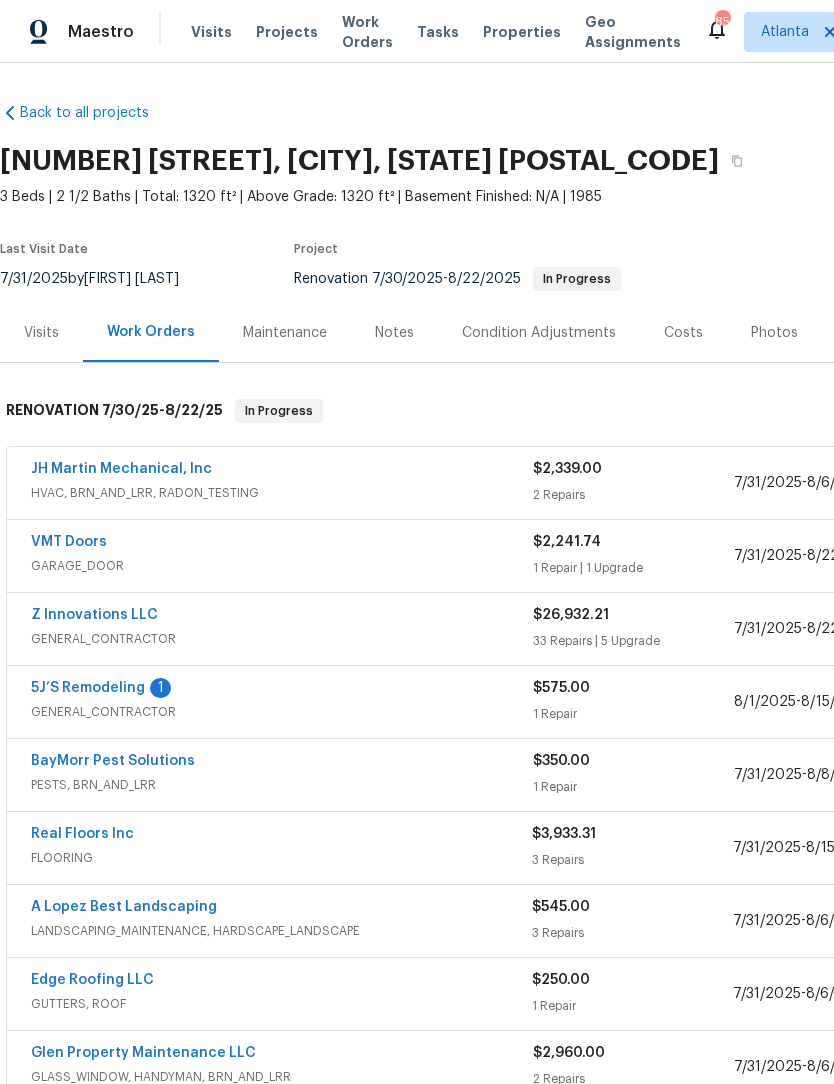 click on "5J’S Remodeling" at bounding box center [88, 688] 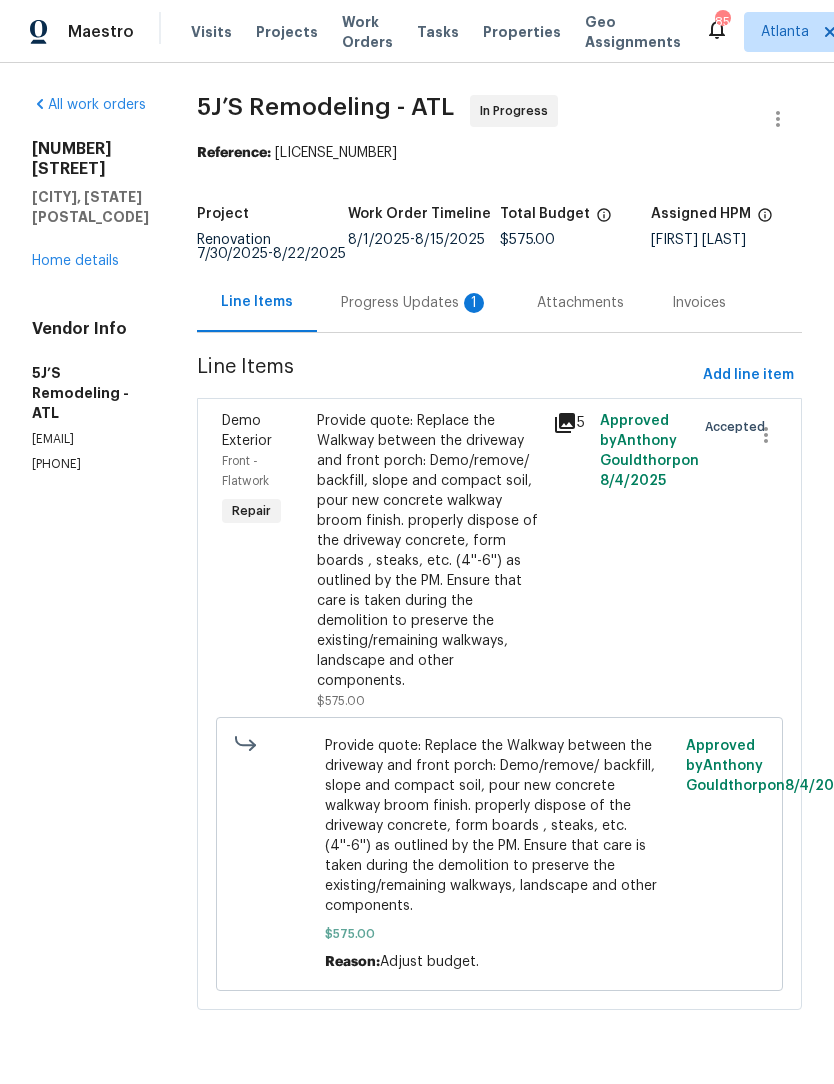 click on "Progress Updates 1" at bounding box center [415, 303] 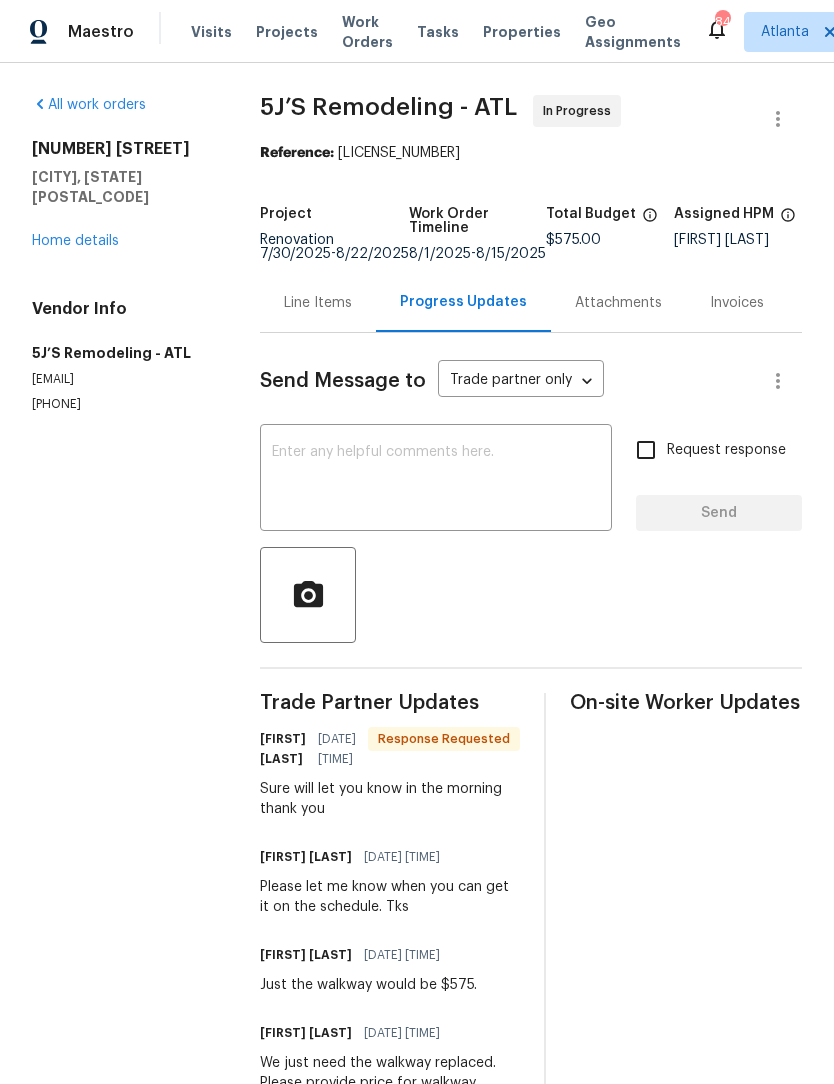 click at bounding box center [436, 480] 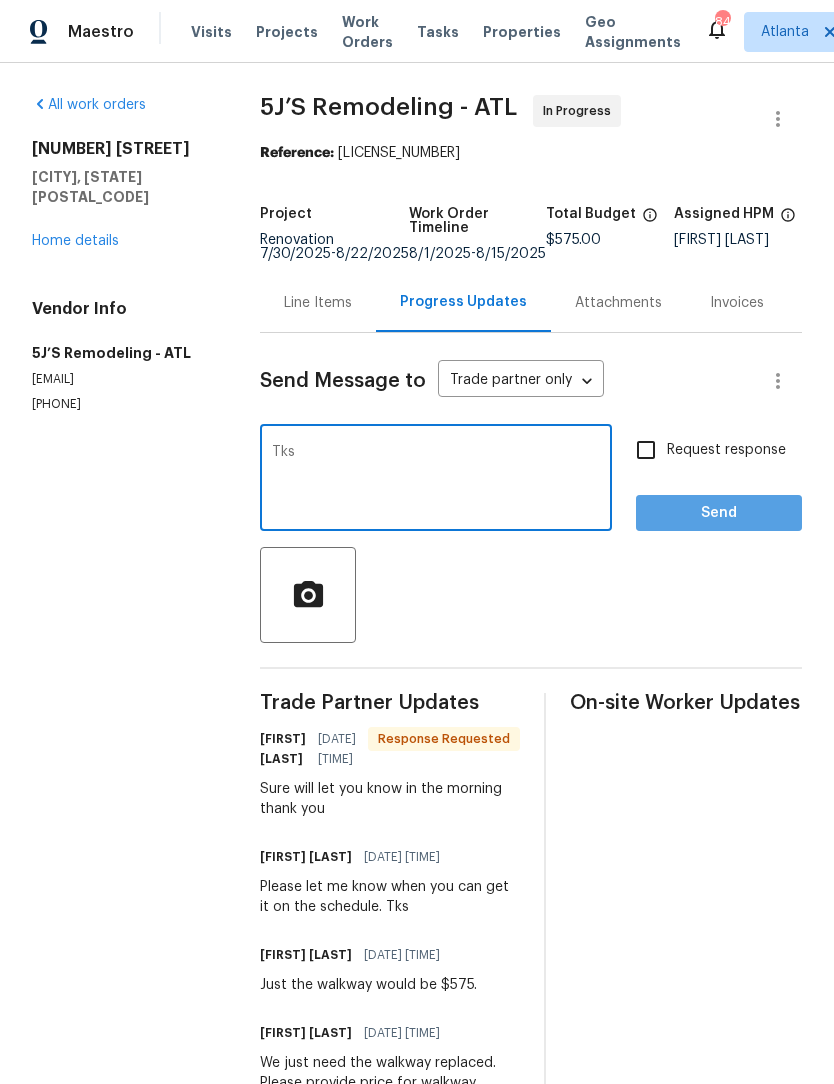 type on "Tks" 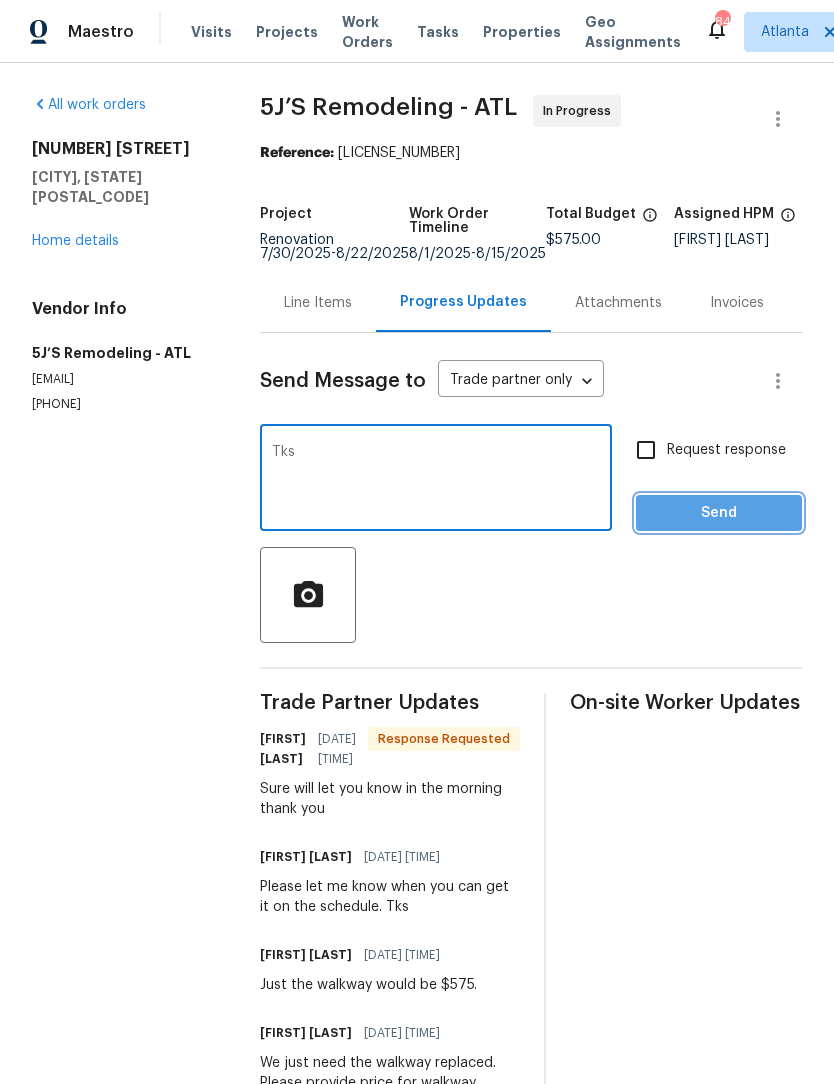 click on "Send" at bounding box center (719, 513) 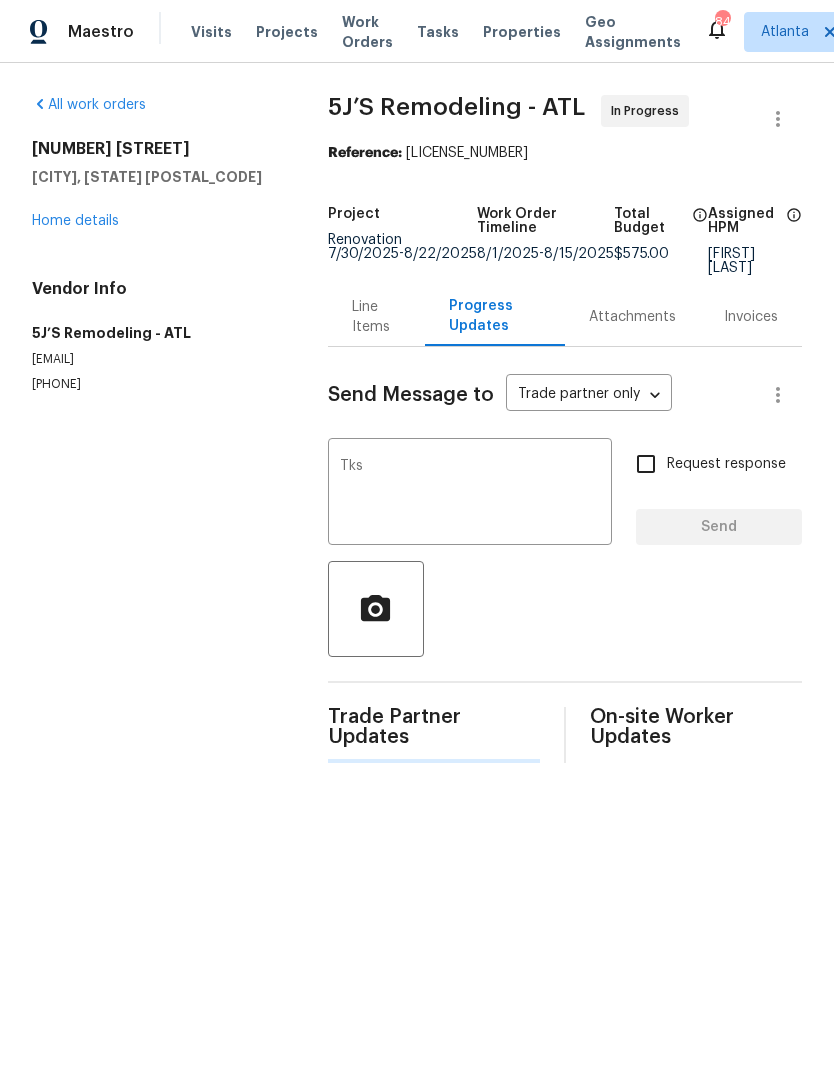 type 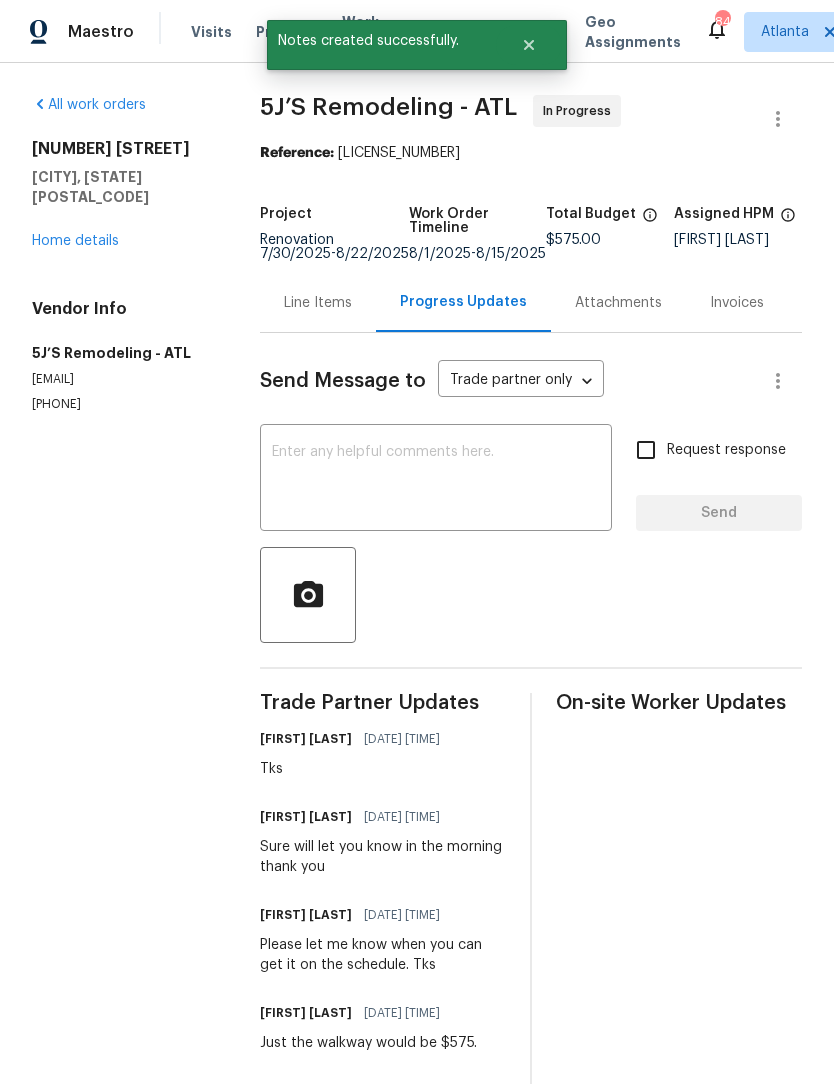 click on "Home details" at bounding box center [75, 241] 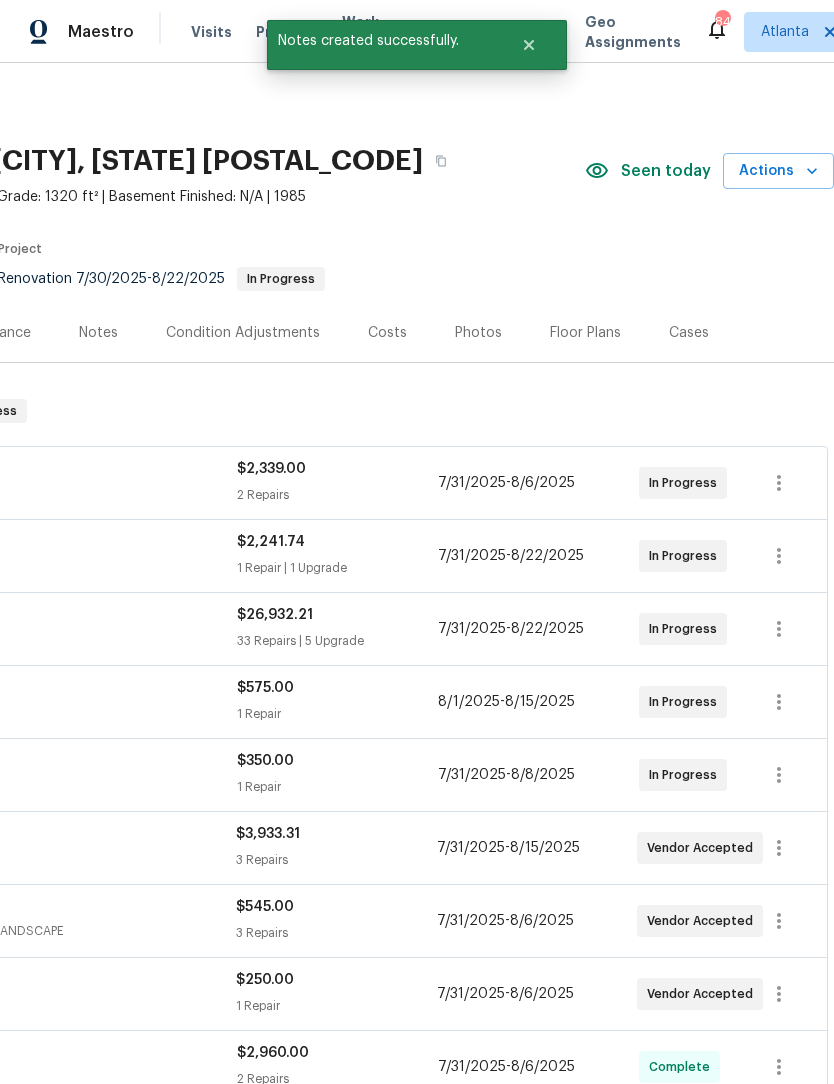 scroll, scrollTop: 0, scrollLeft: 296, axis: horizontal 